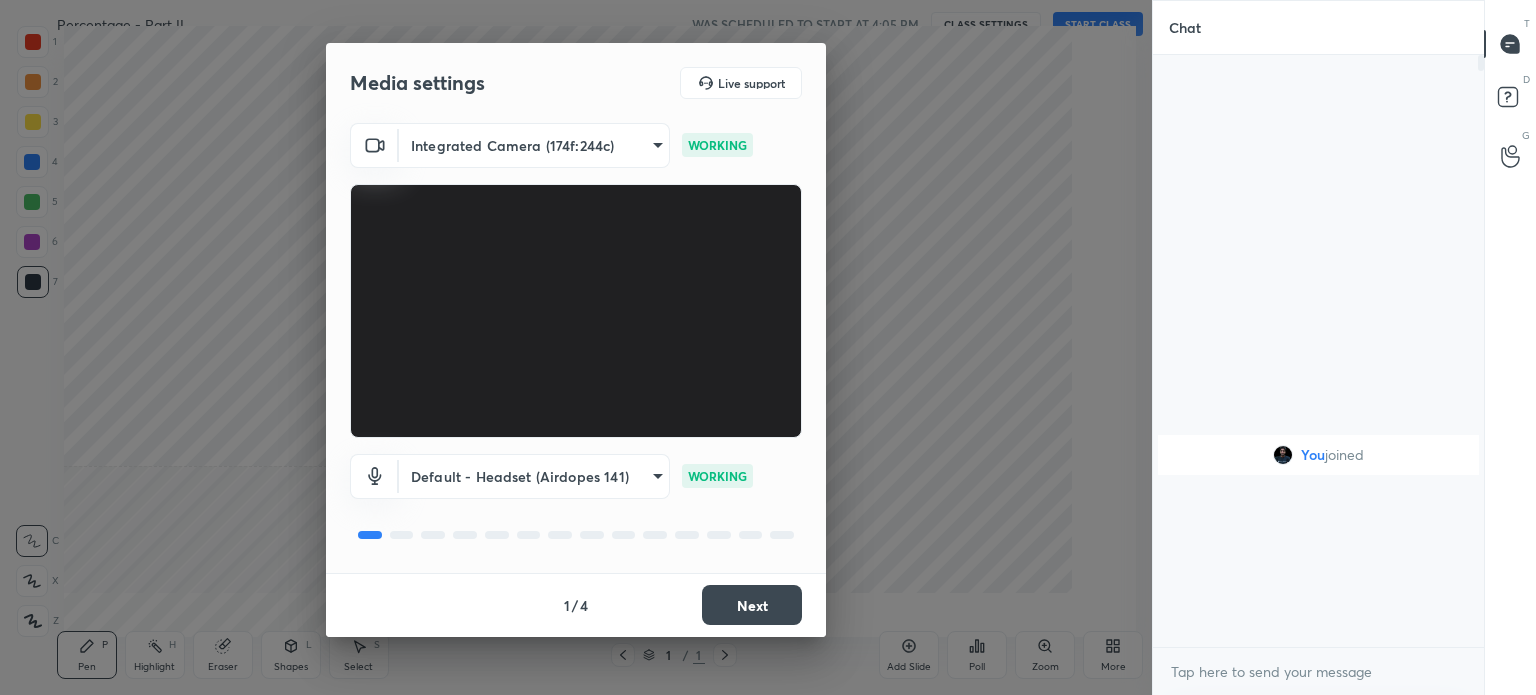 scroll, scrollTop: 0, scrollLeft: 0, axis: both 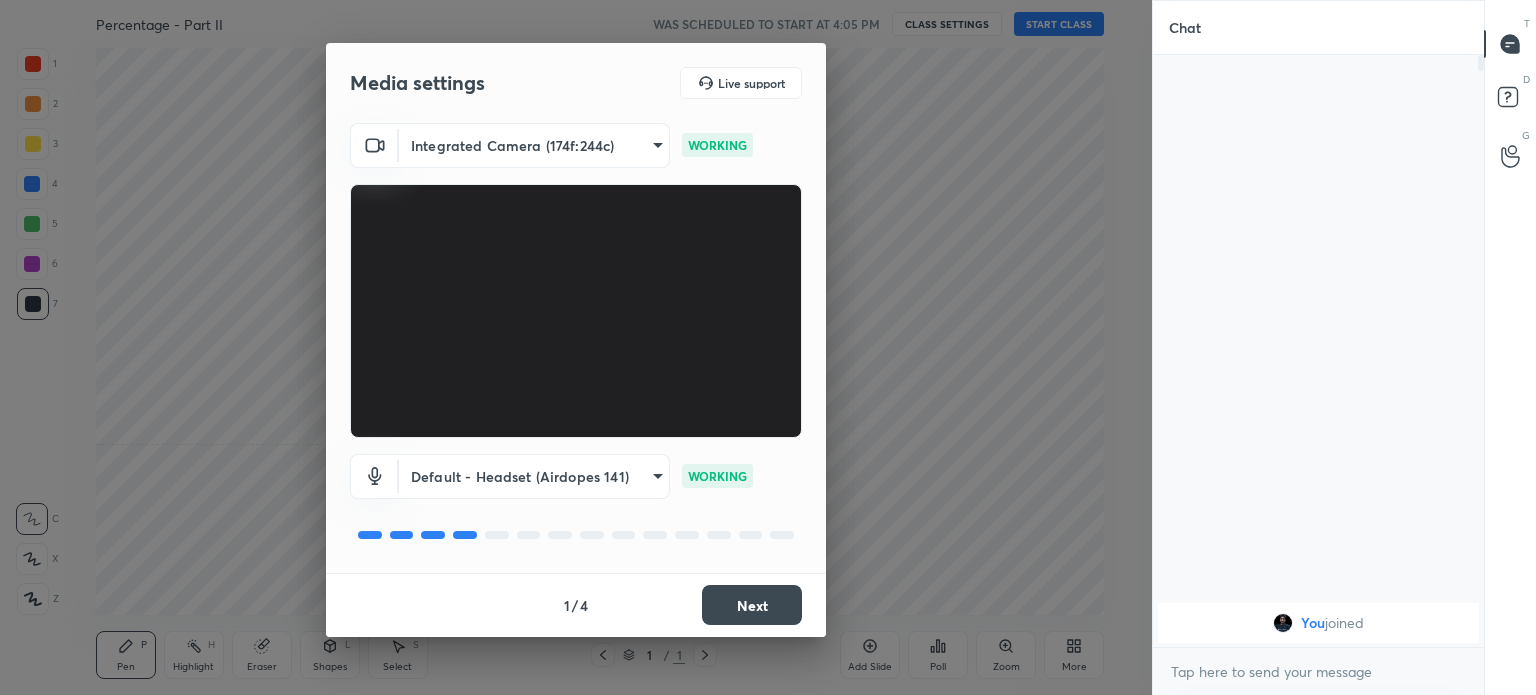 click on "Next" at bounding box center [752, 605] 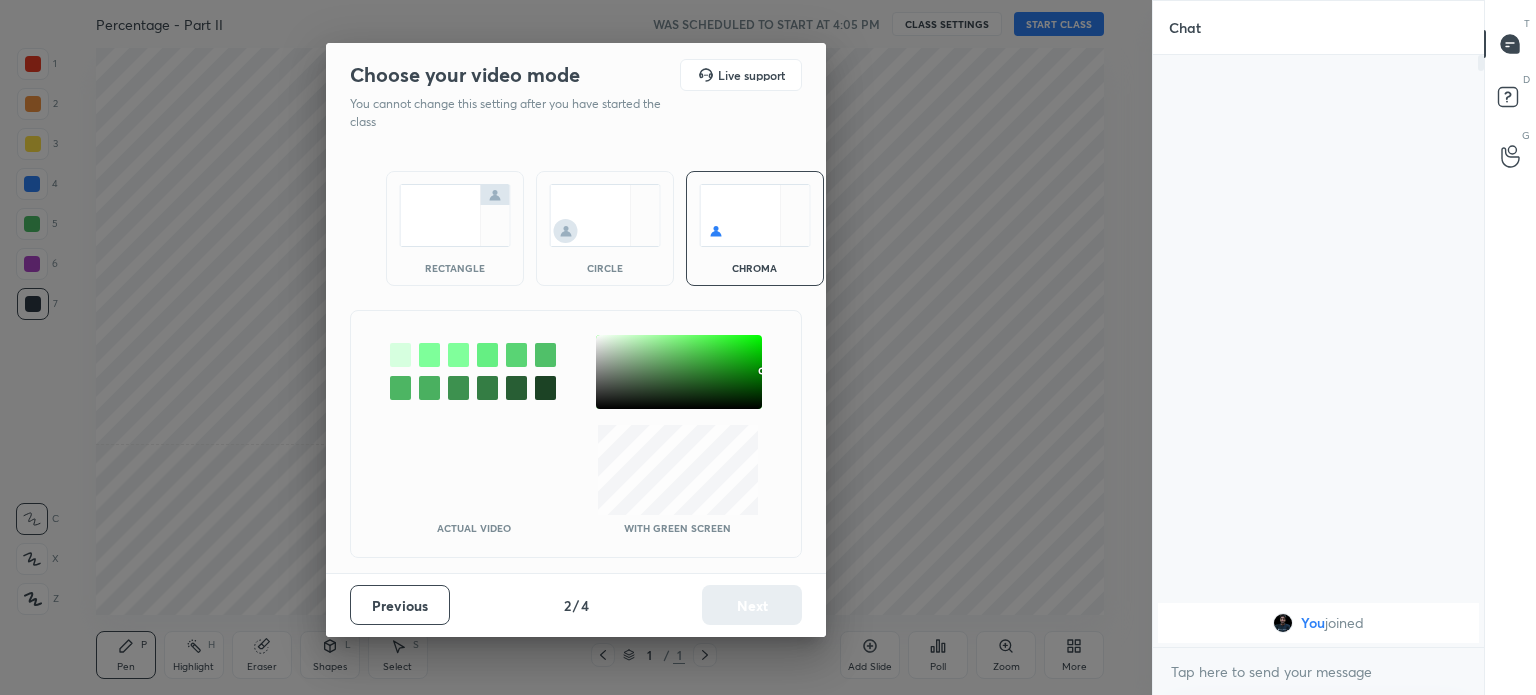 click at bounding box center [455, 215] 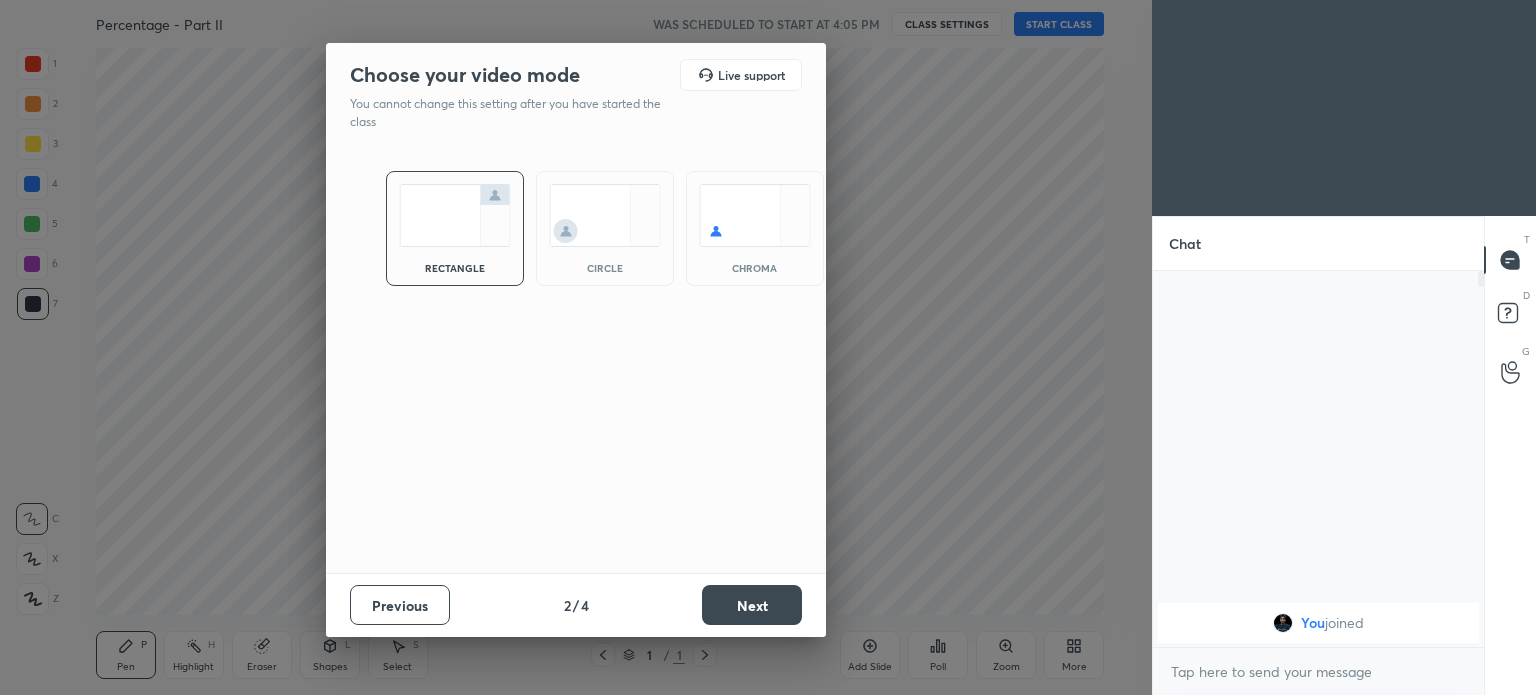 click on "Next" at bounding box center (752, 605) 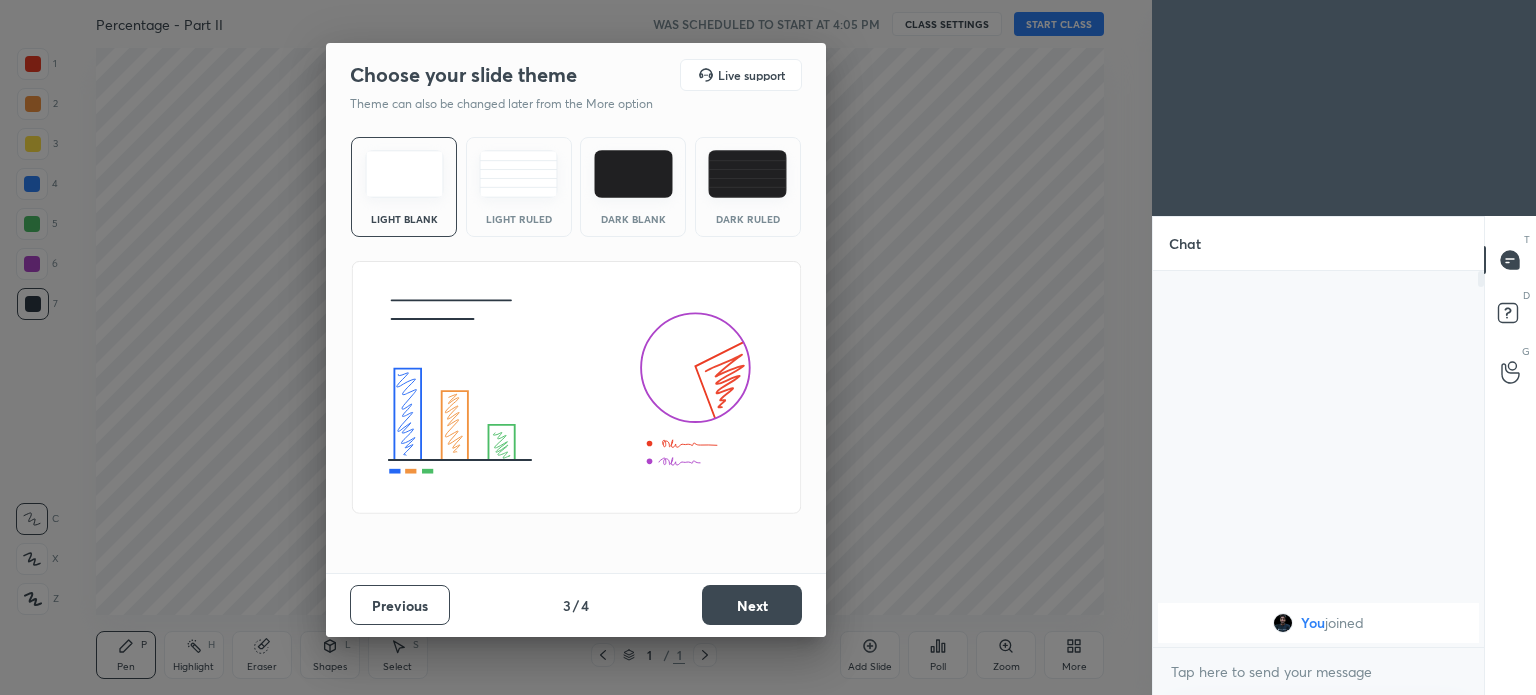 click on "Next" at bounding box center (752, 605) 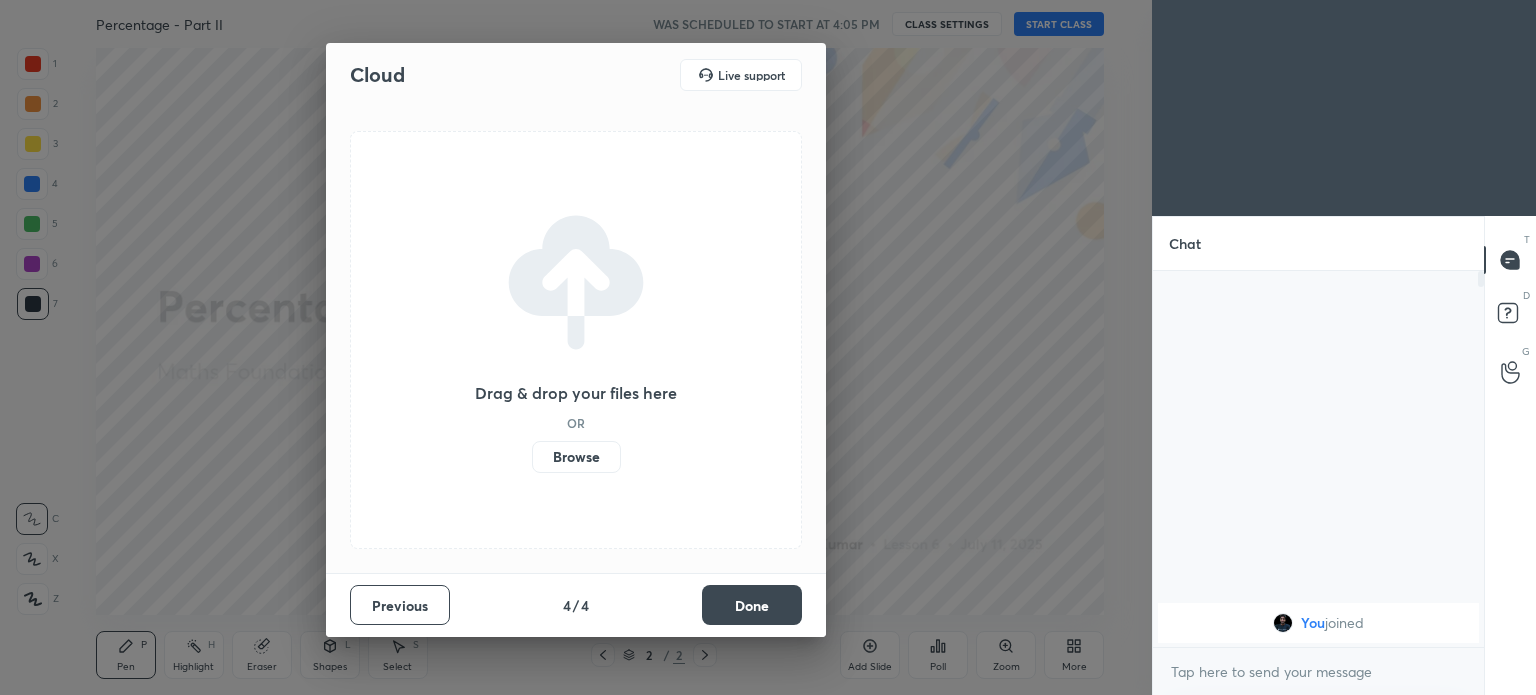 click on "Browse" at bounding box center (576, 457) 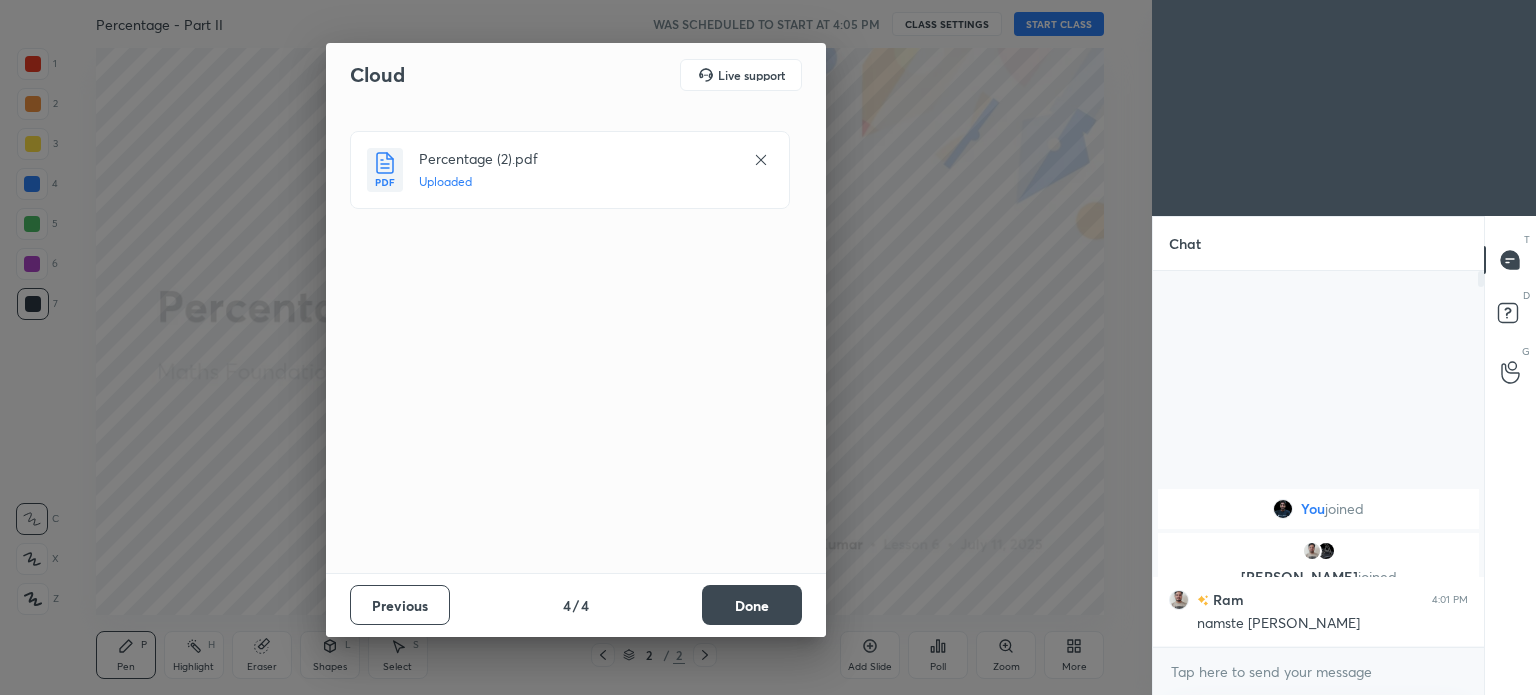 click on "Done" at bounding box center [752, 605] 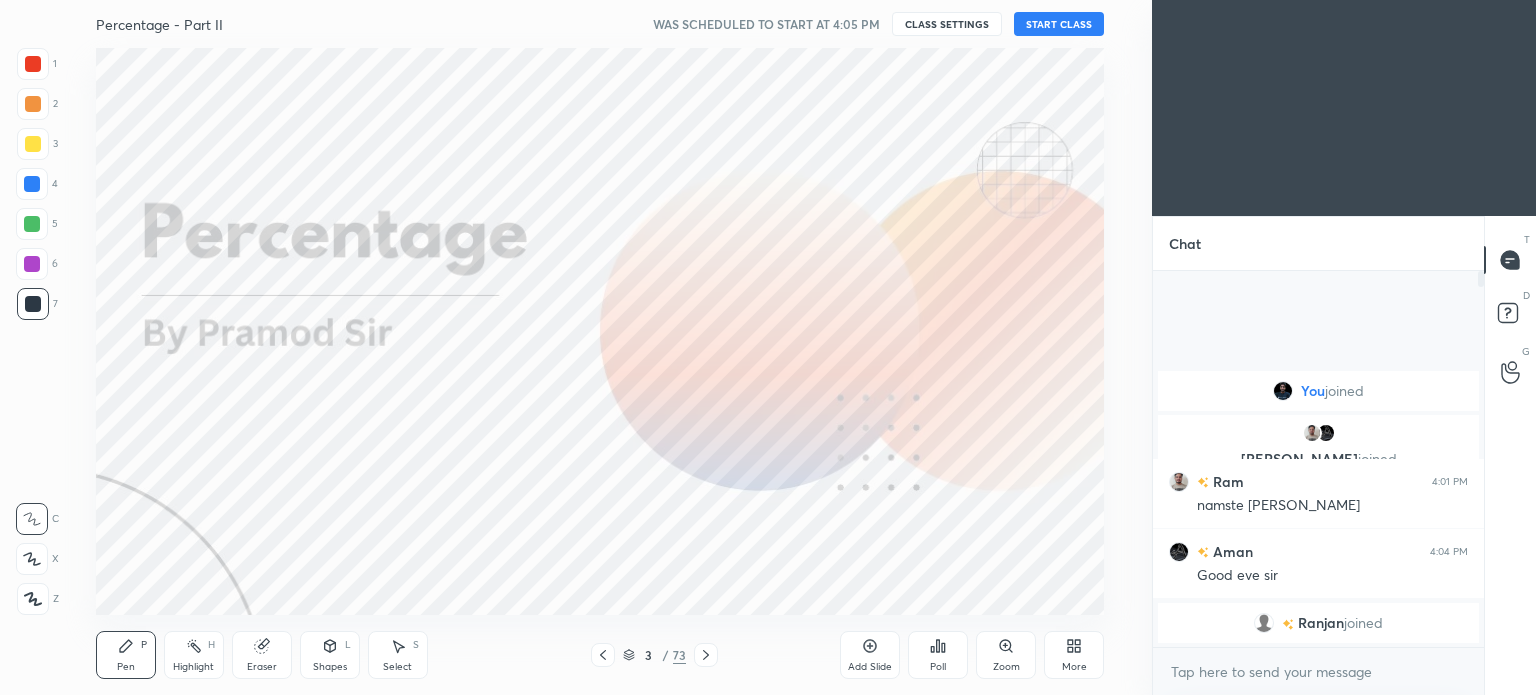 click on "START CLASS" at bounding box center [1059, 24] 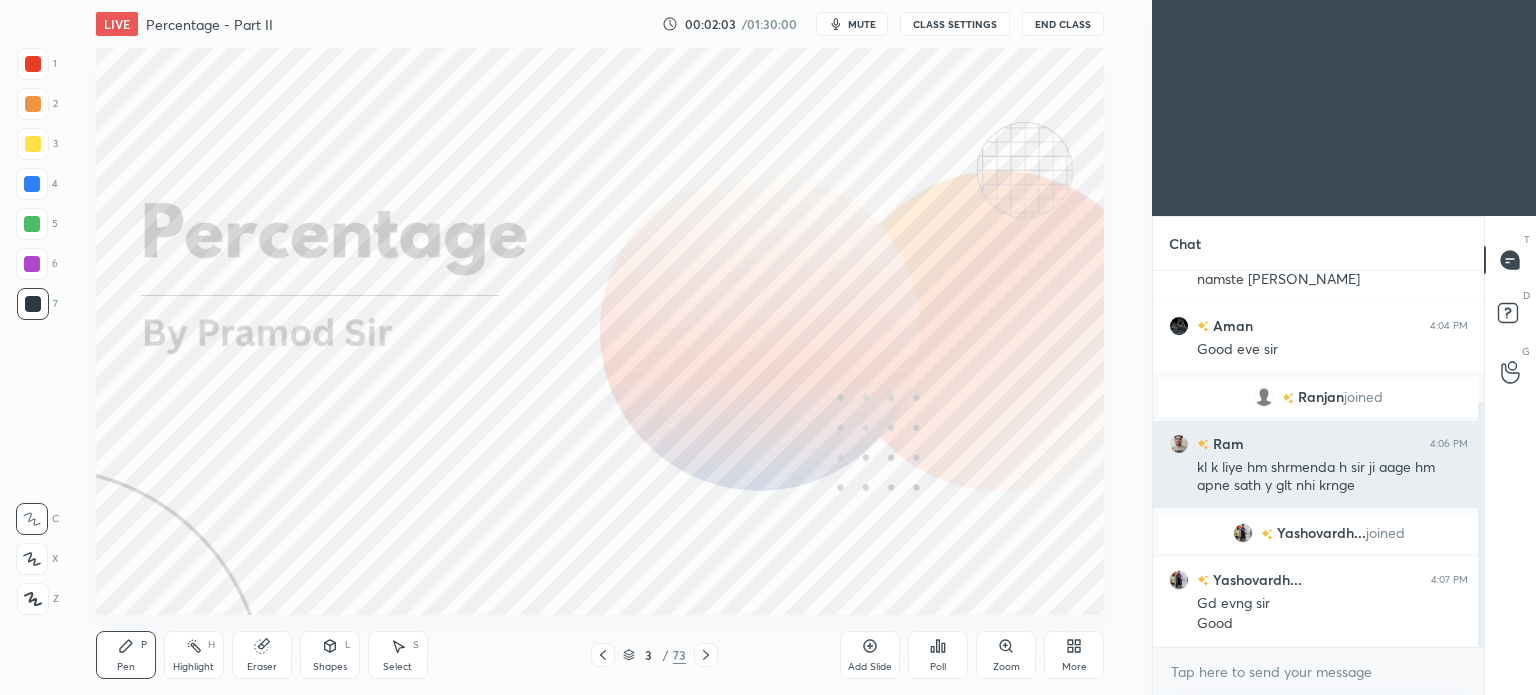 scroll, scrollTop: 200, scrollLeft: 0, axis: vertical 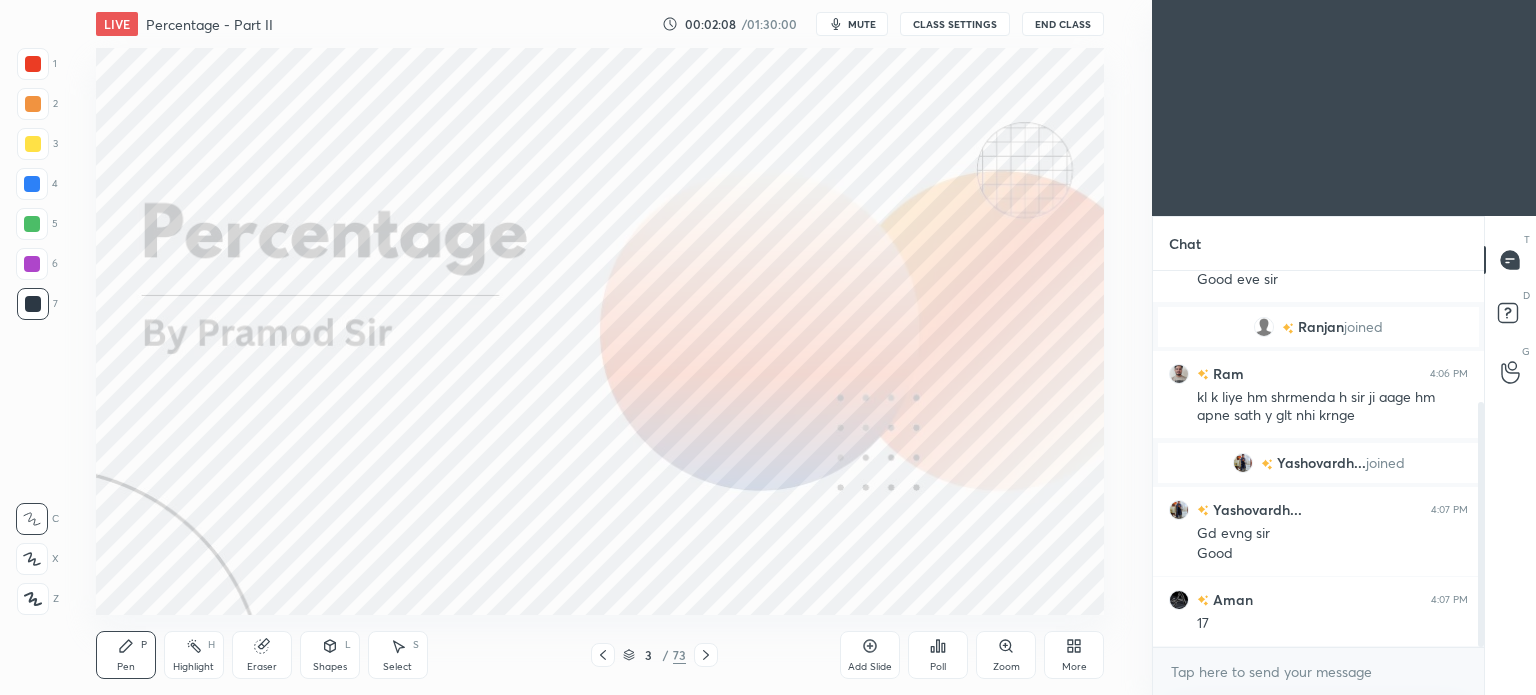 click 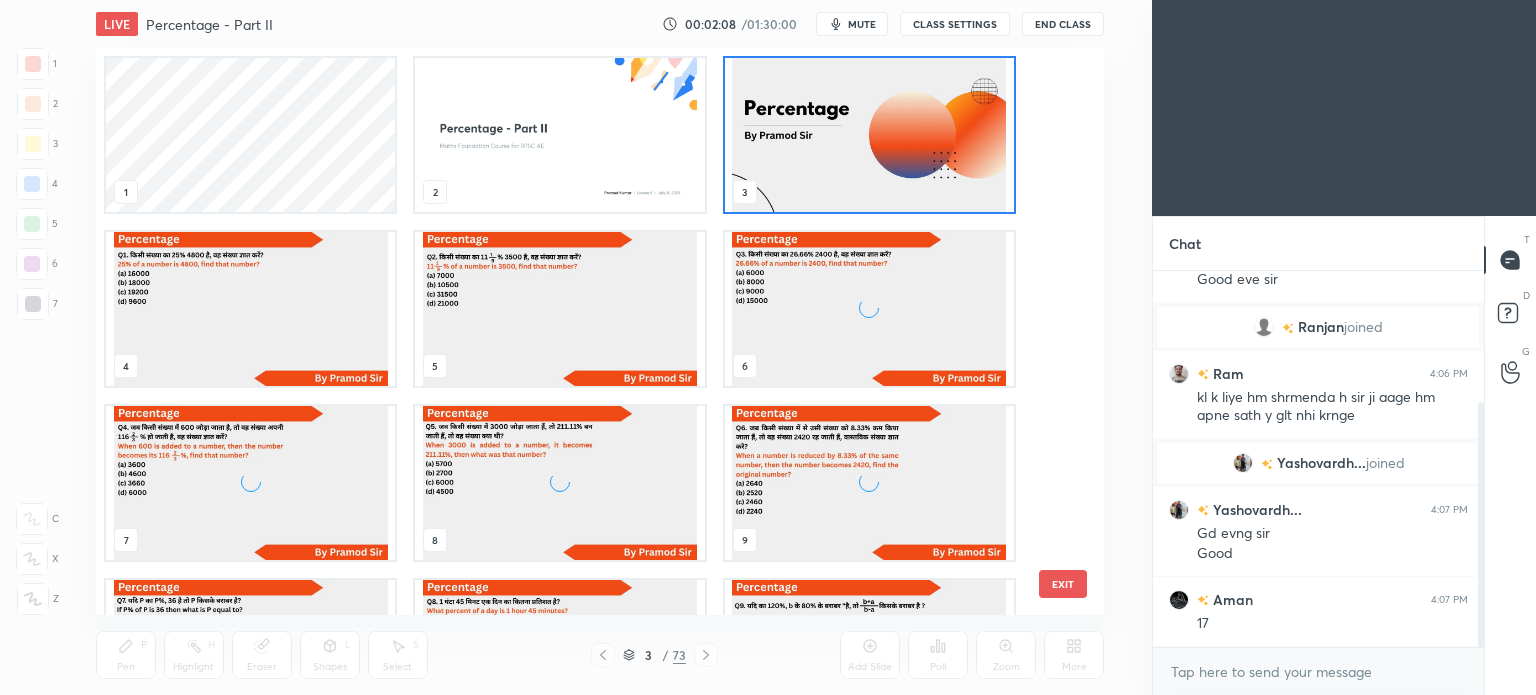 scroll, scrollTop: 6, scrollLeft: 10, axis: both 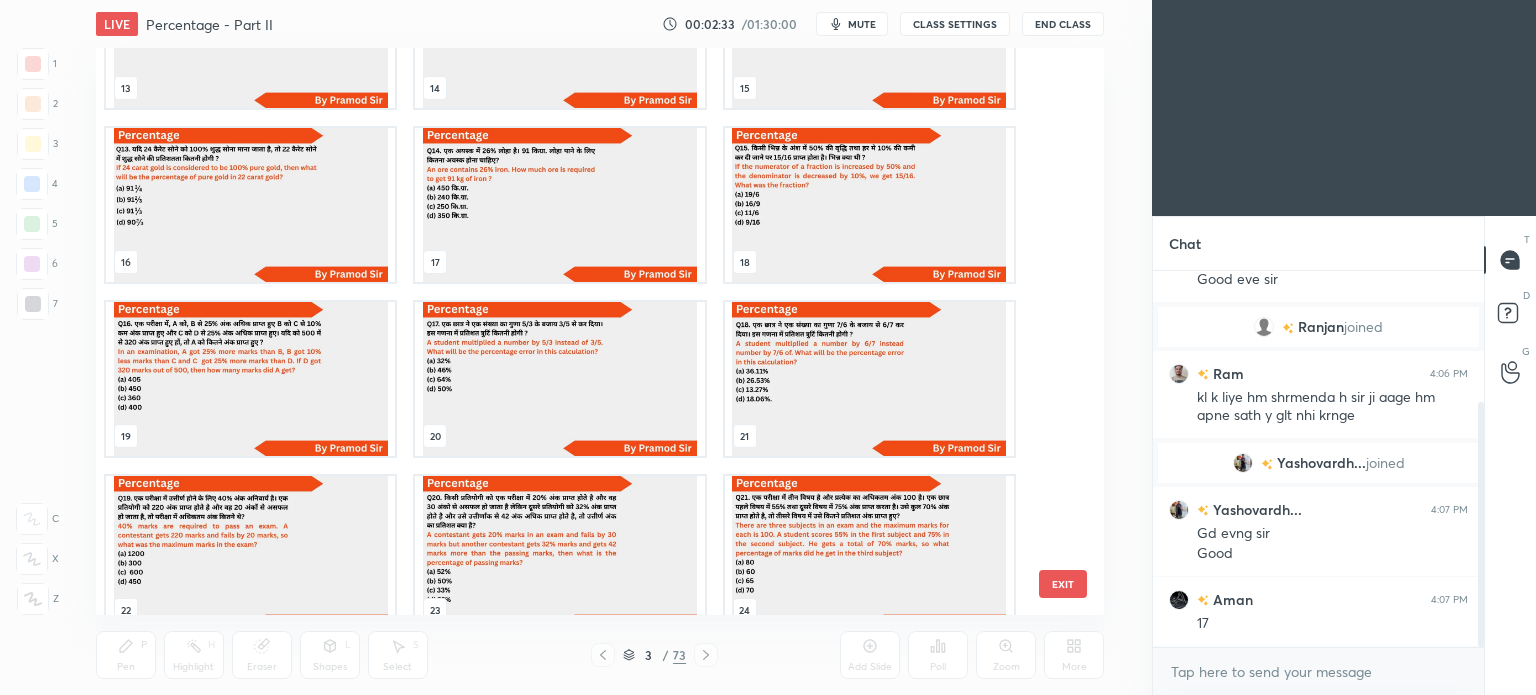 click at bounding box center [559, 379] 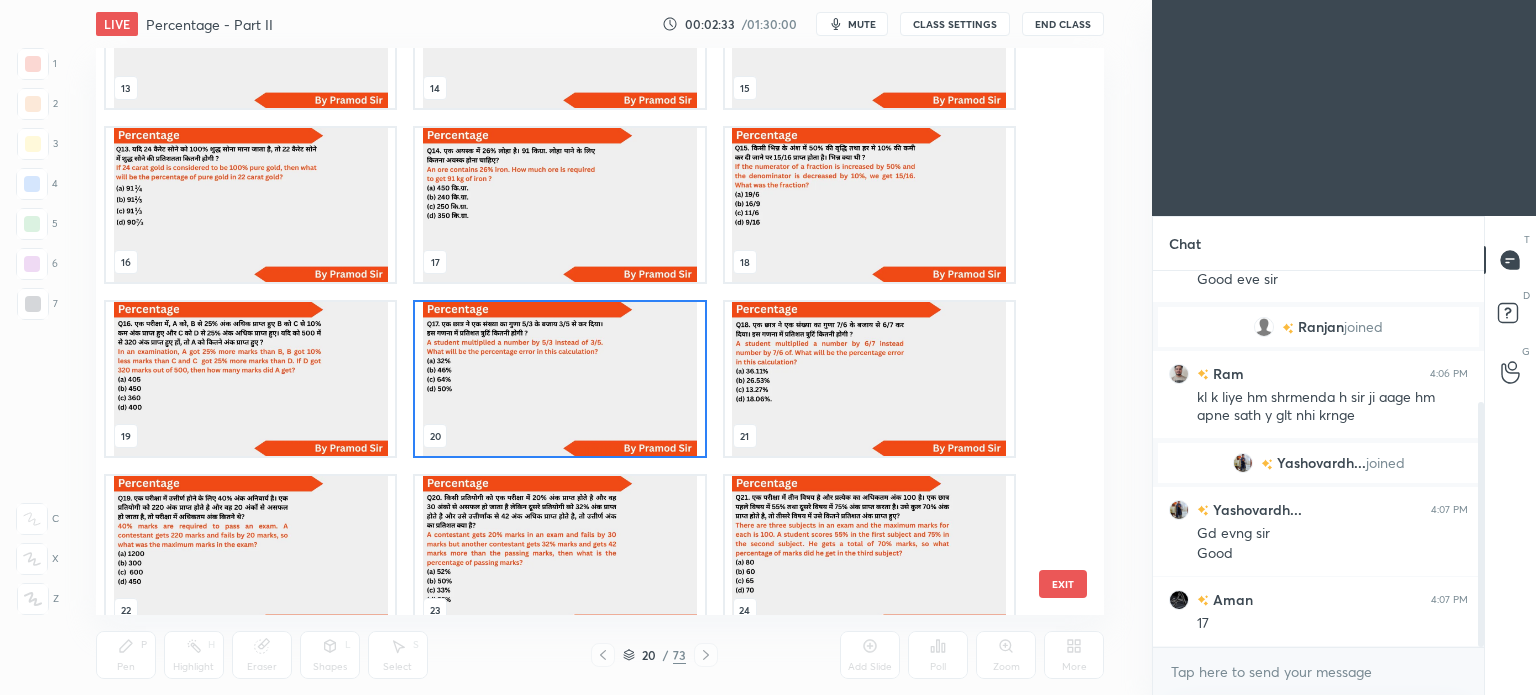 click at bounding box center (559, 379) 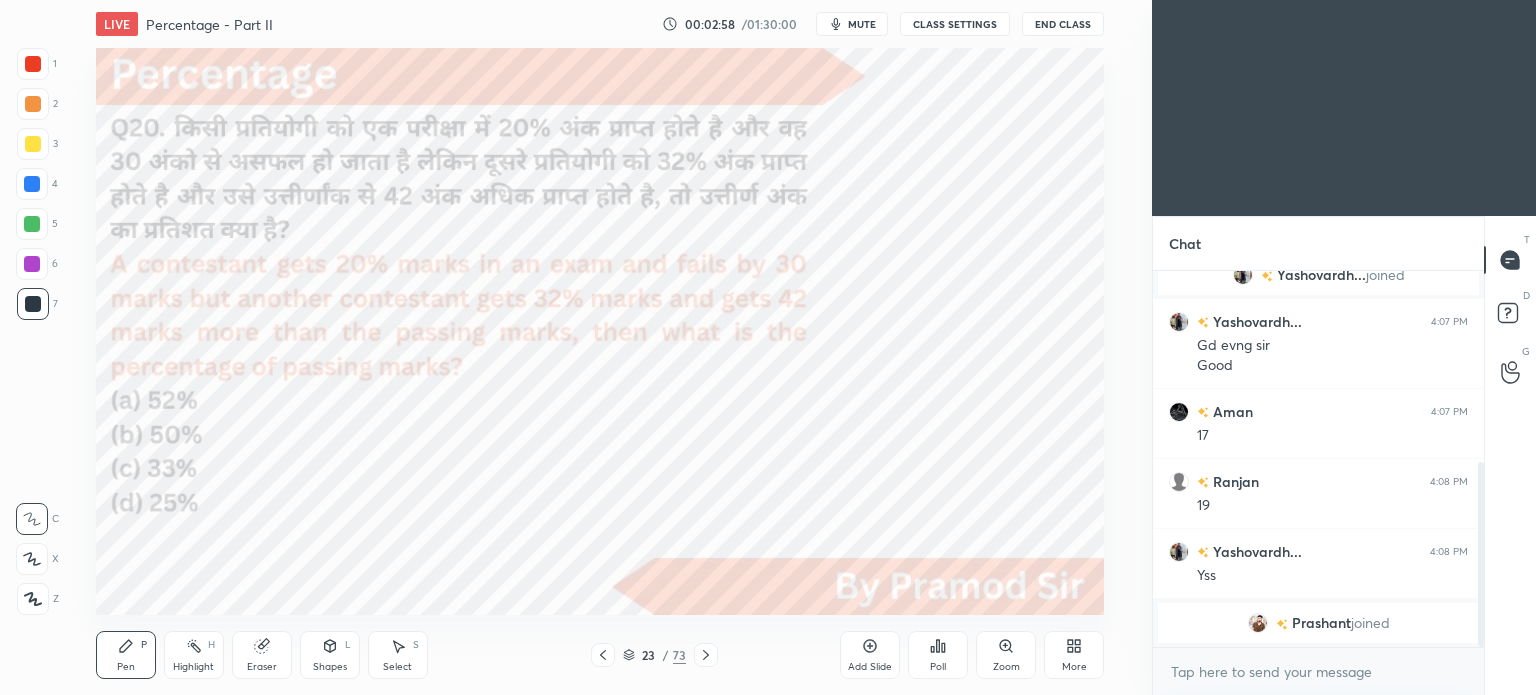 scroll, scrollTop: 412, scrollLeft: 0, axis: vertical 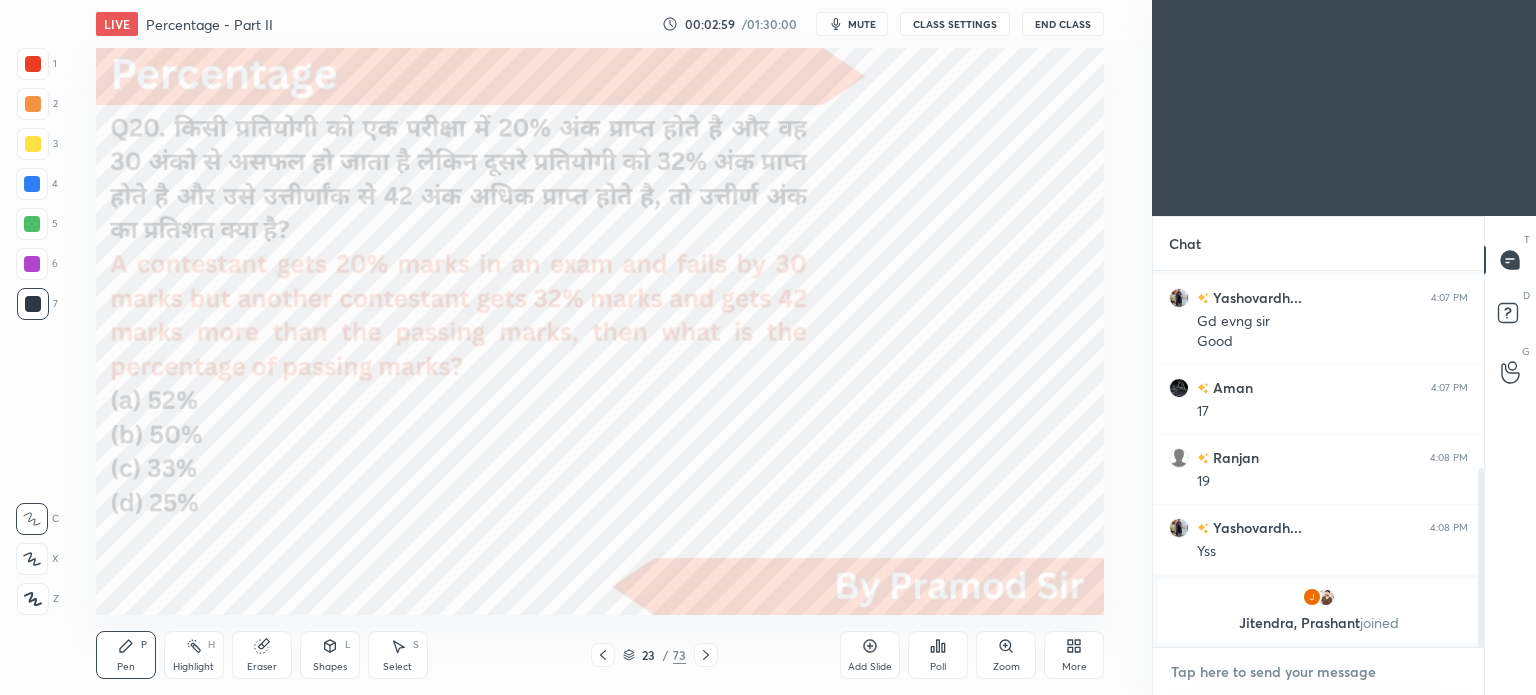 click at bounding box center (1318, 672) 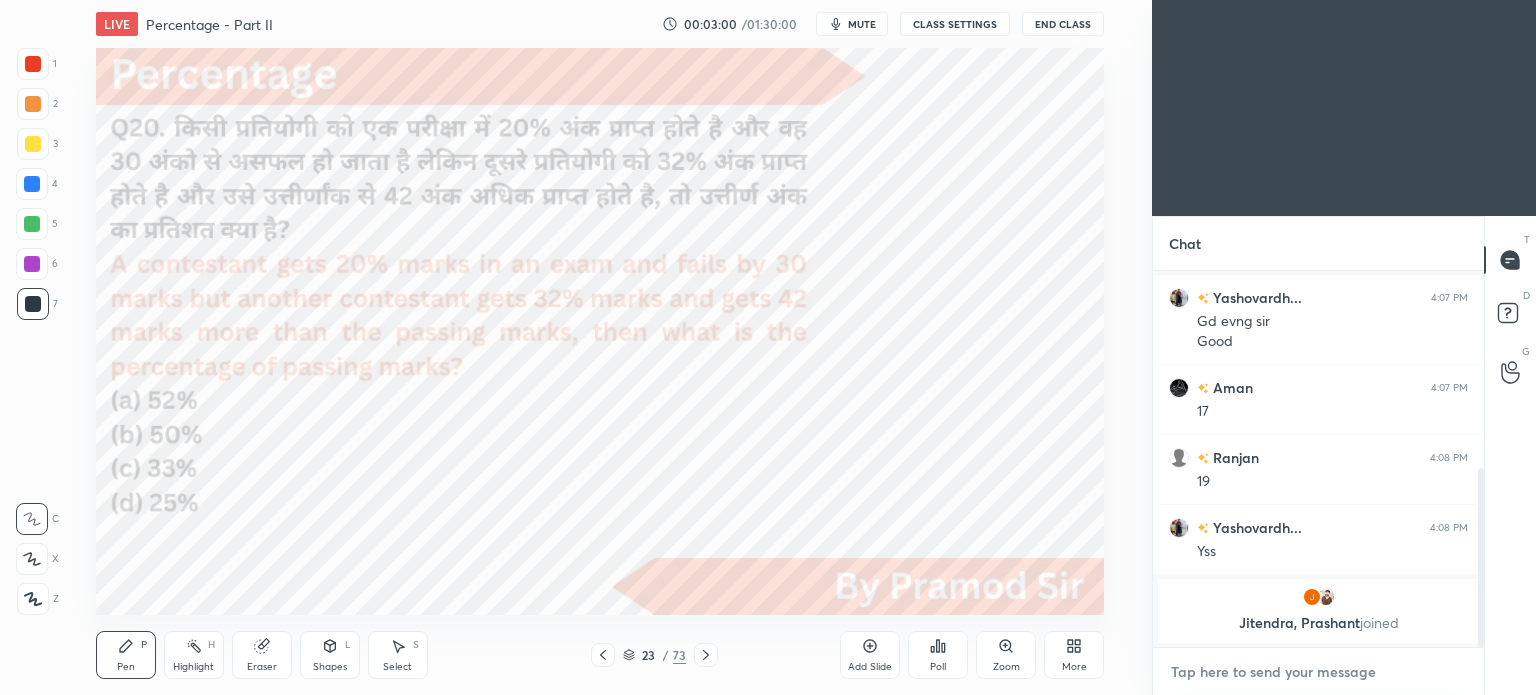 scroll, scrollTop: 452, scrollLeft: 0, axis: vertical 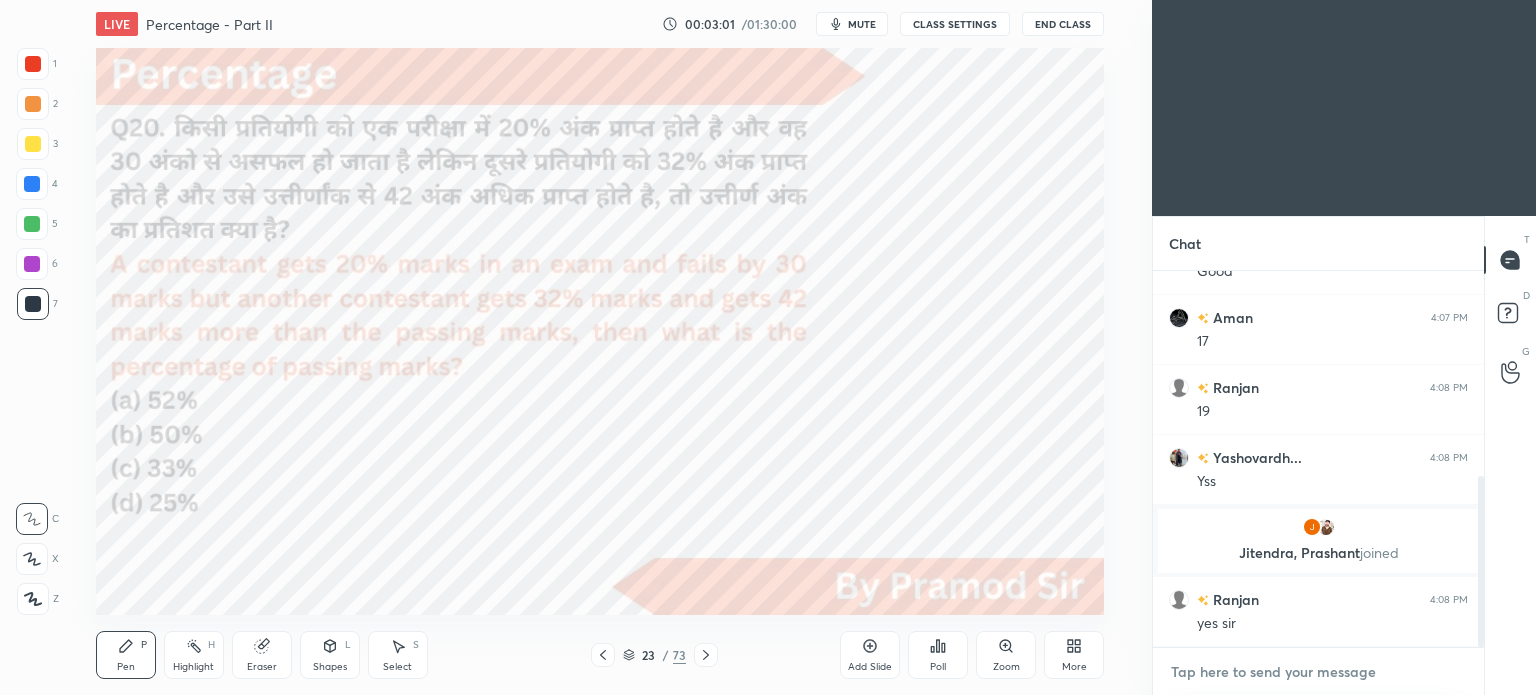 paste on "[URL][DOMAIN_NAME]" 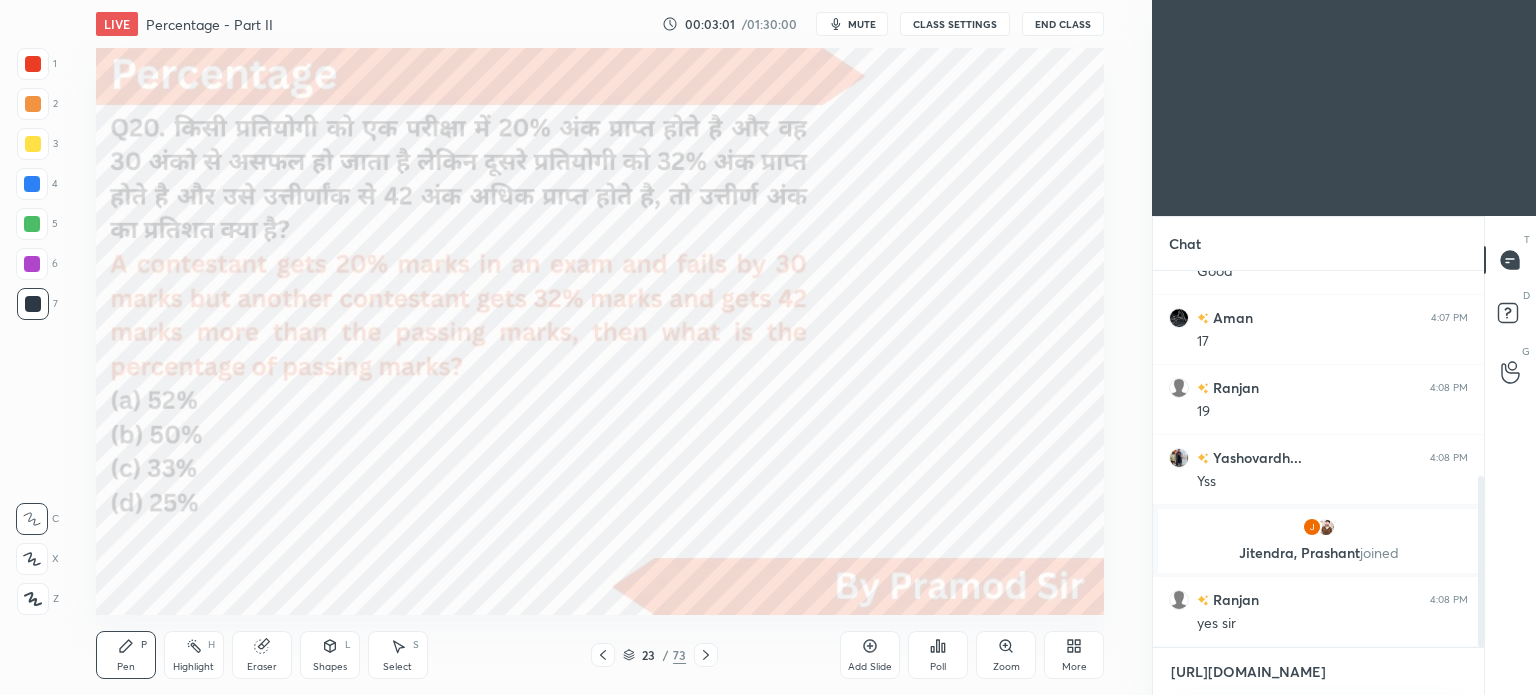 scroll, scrollTop: 370, scrollLeft: 325, axis: both 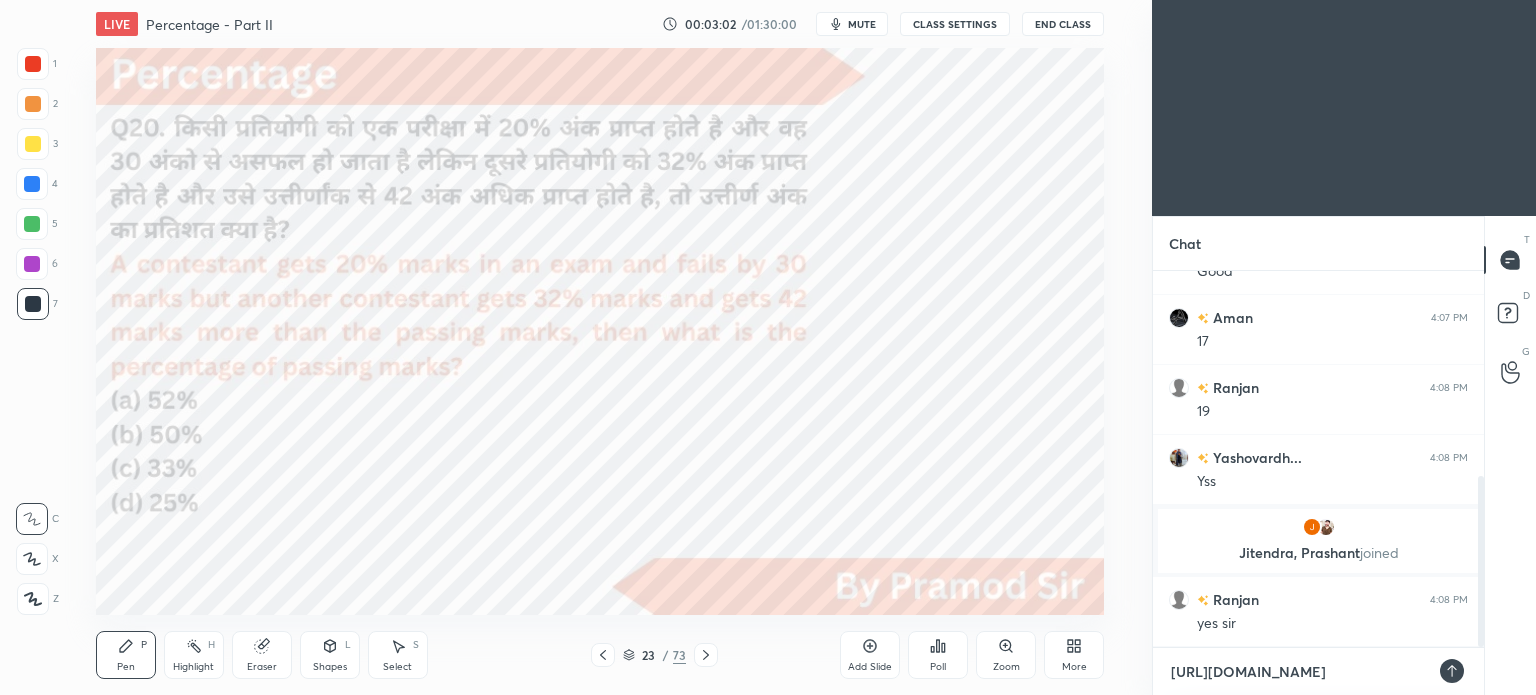 click on "[URL][DOMAIN_NAME]" at bounding box center [1298, 672] 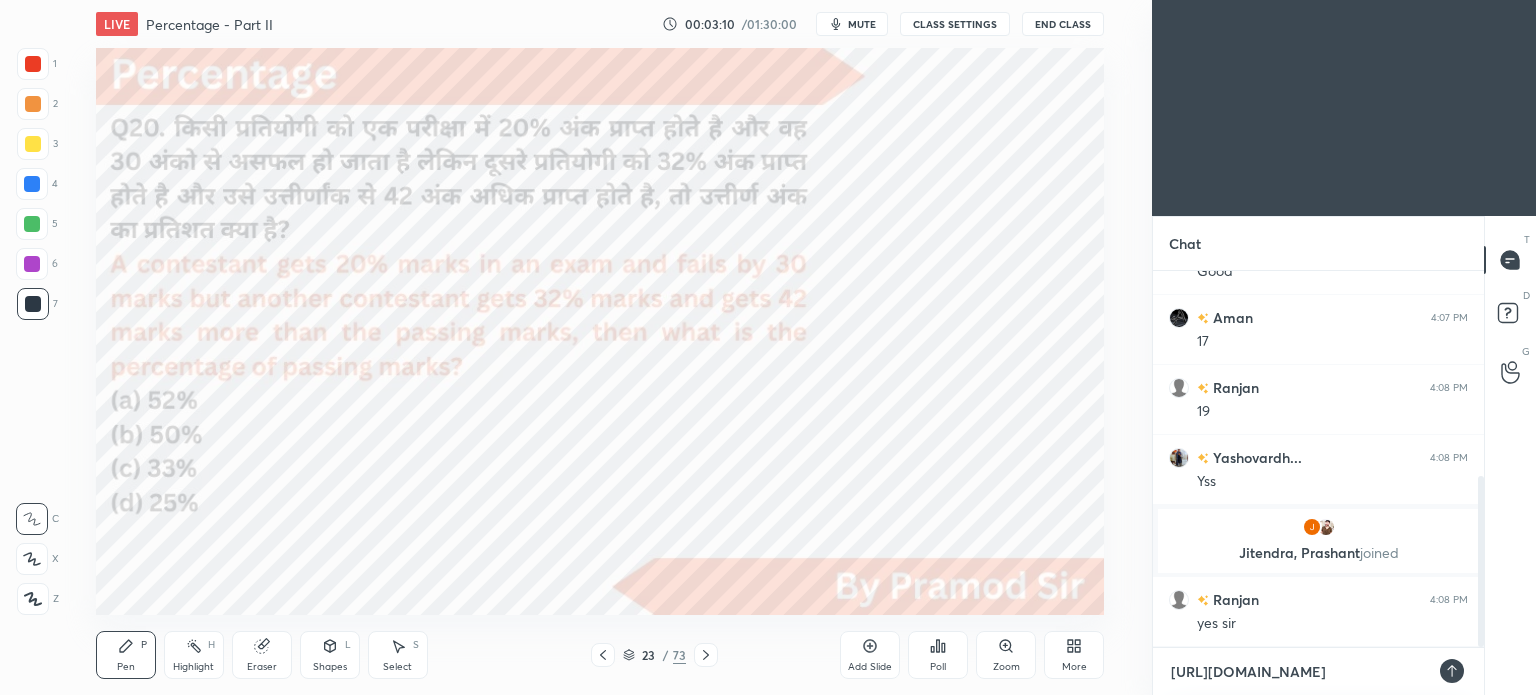 type on "[URL][DOMAIN_NAME]" 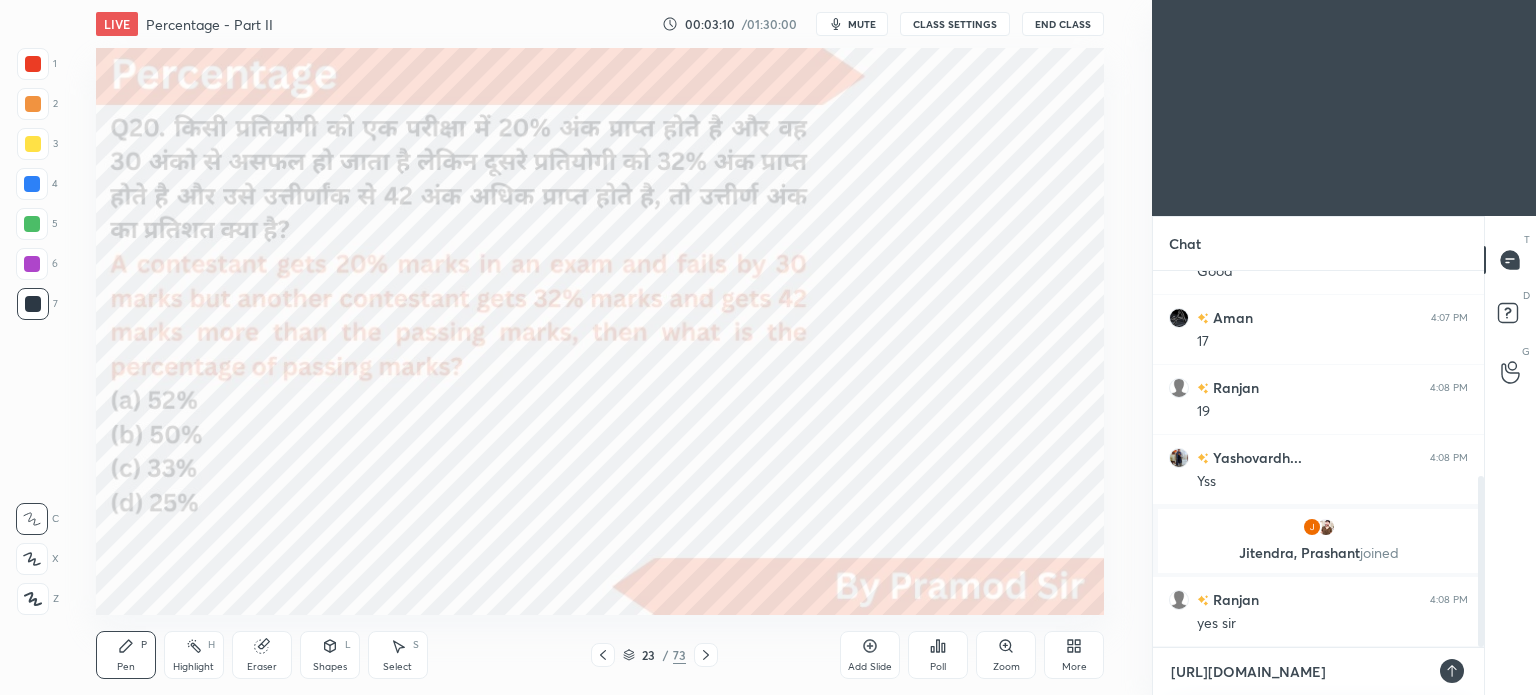 scroll, scrollTop: 368, scrollLeft: 325, axis: both 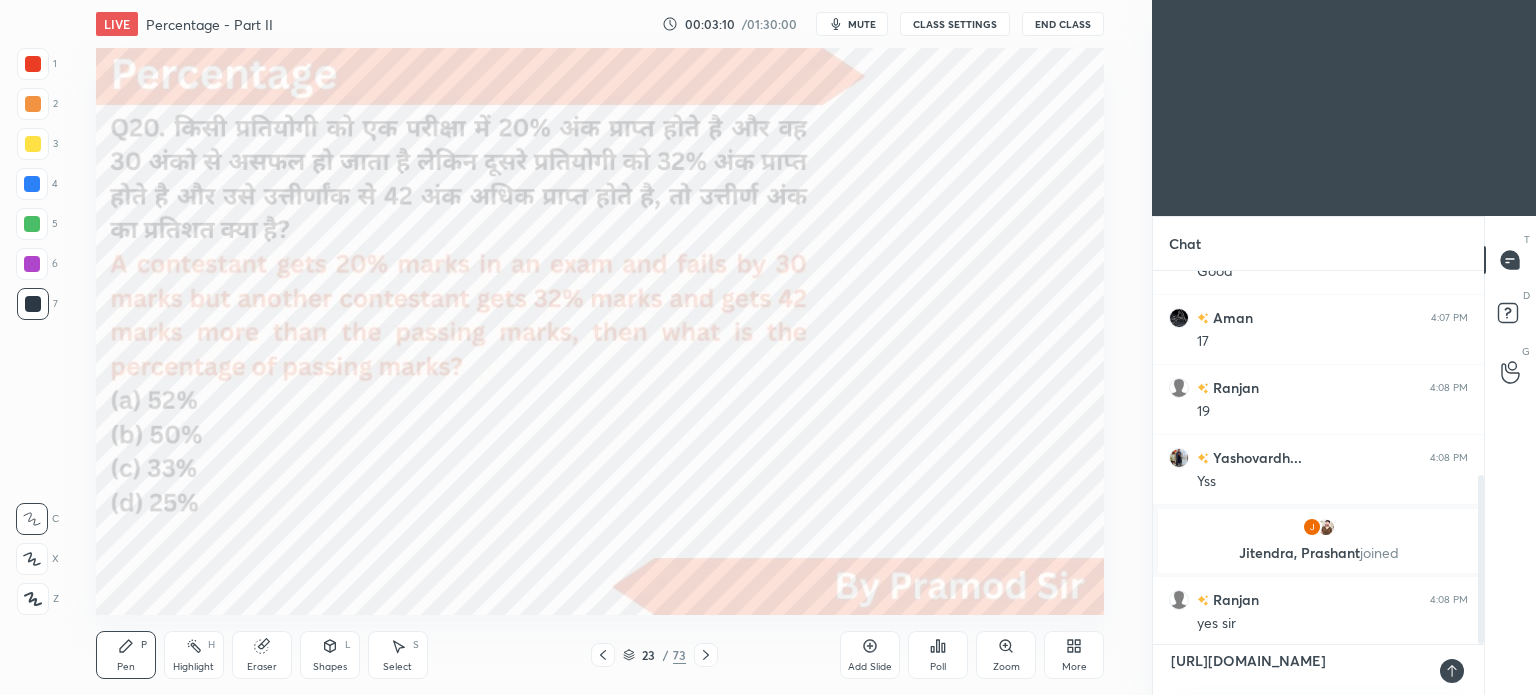 type 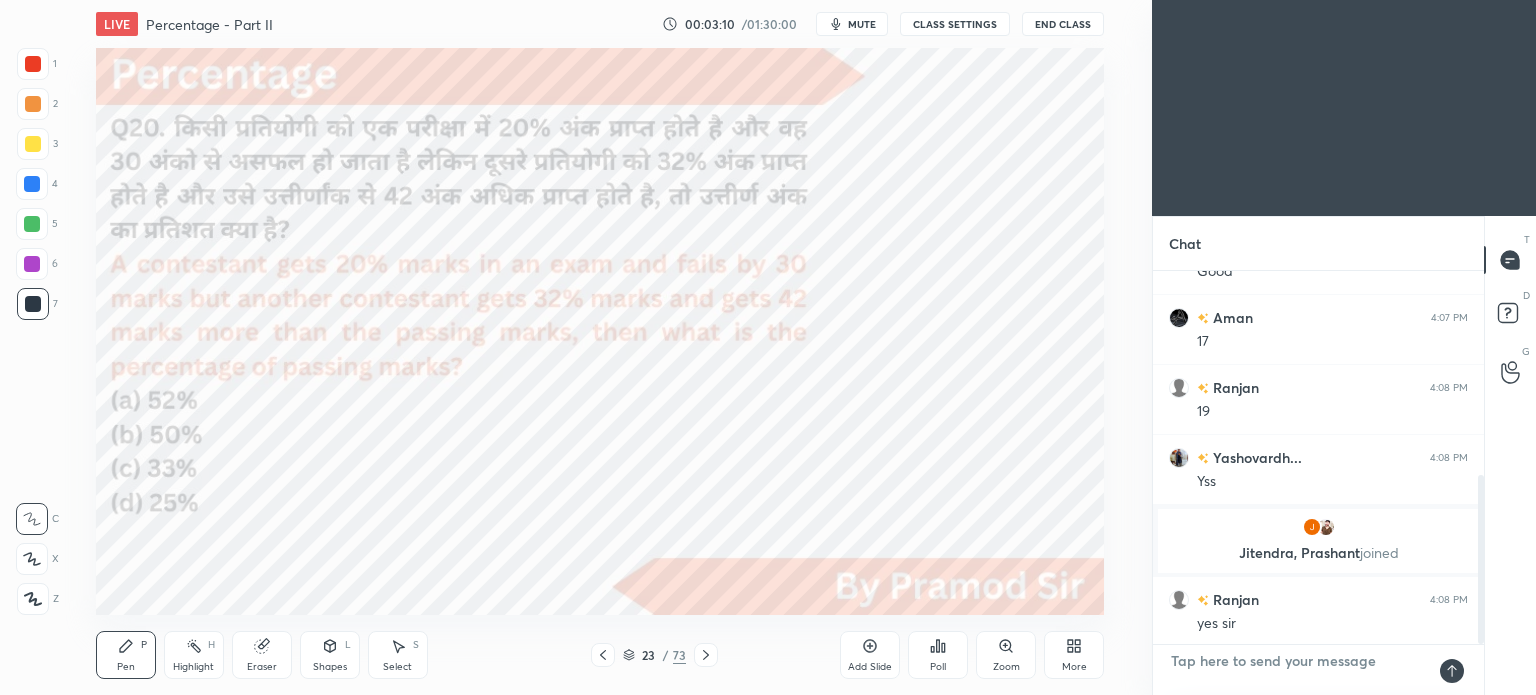 scroll, scrollTop: 5, scrollLeft: 6, axis: both 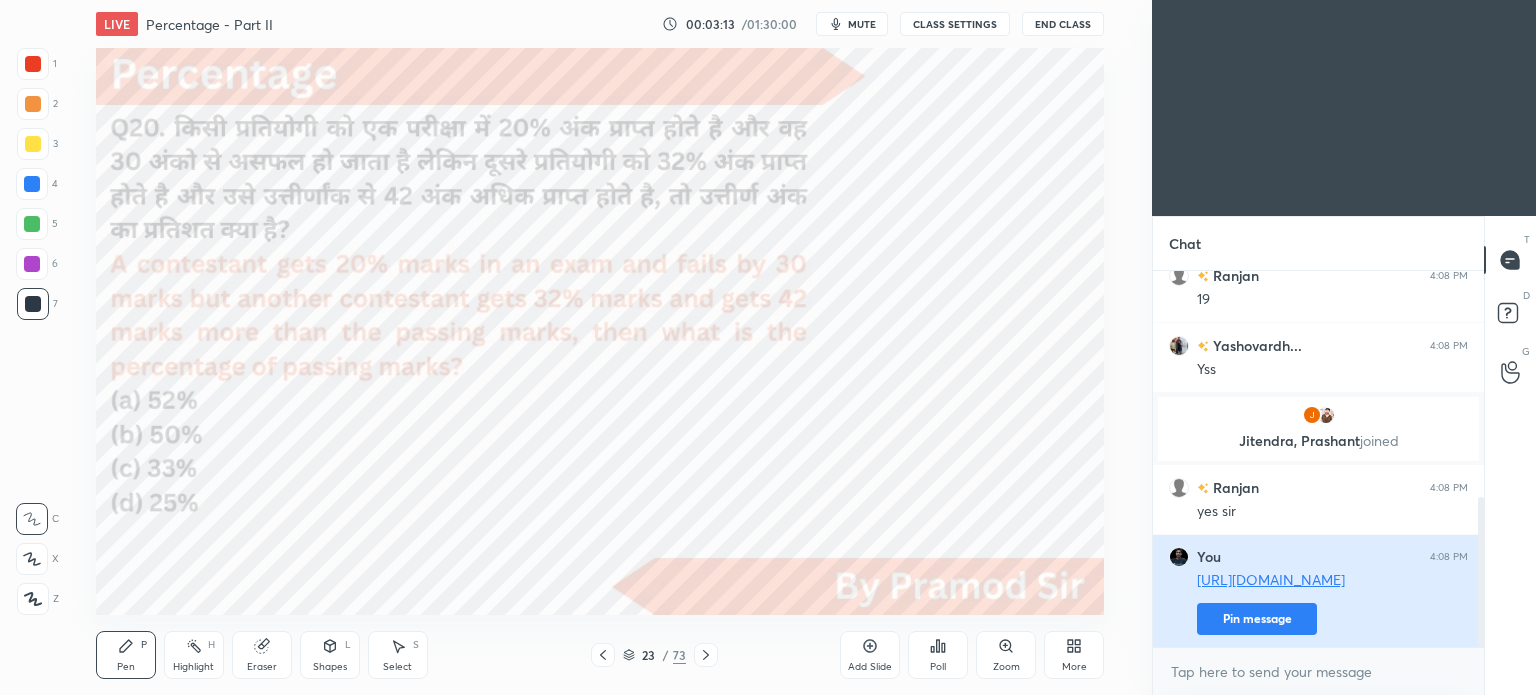 click on "Pin message" at bounding box center (1257, 619) 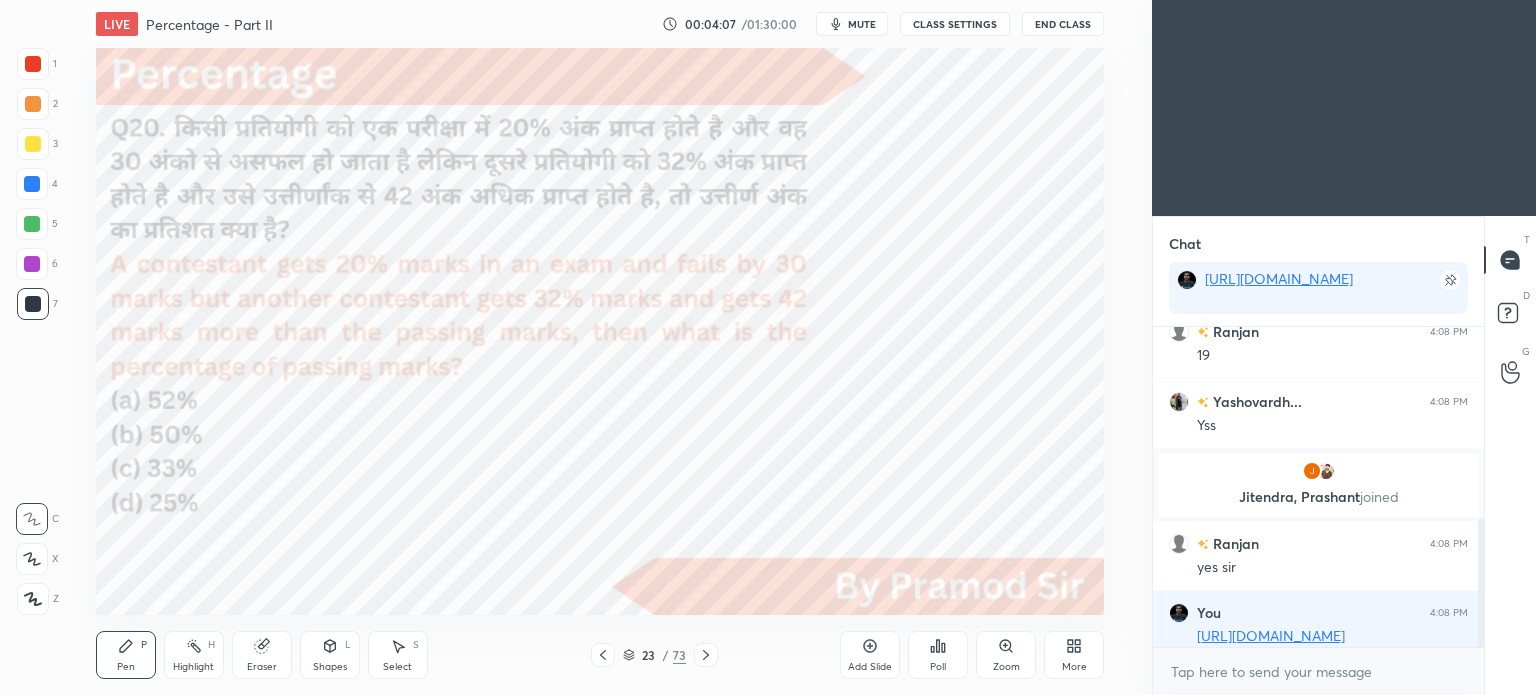 scroll, scrollTop: 620, scrollLeft: 0, axis: vertical 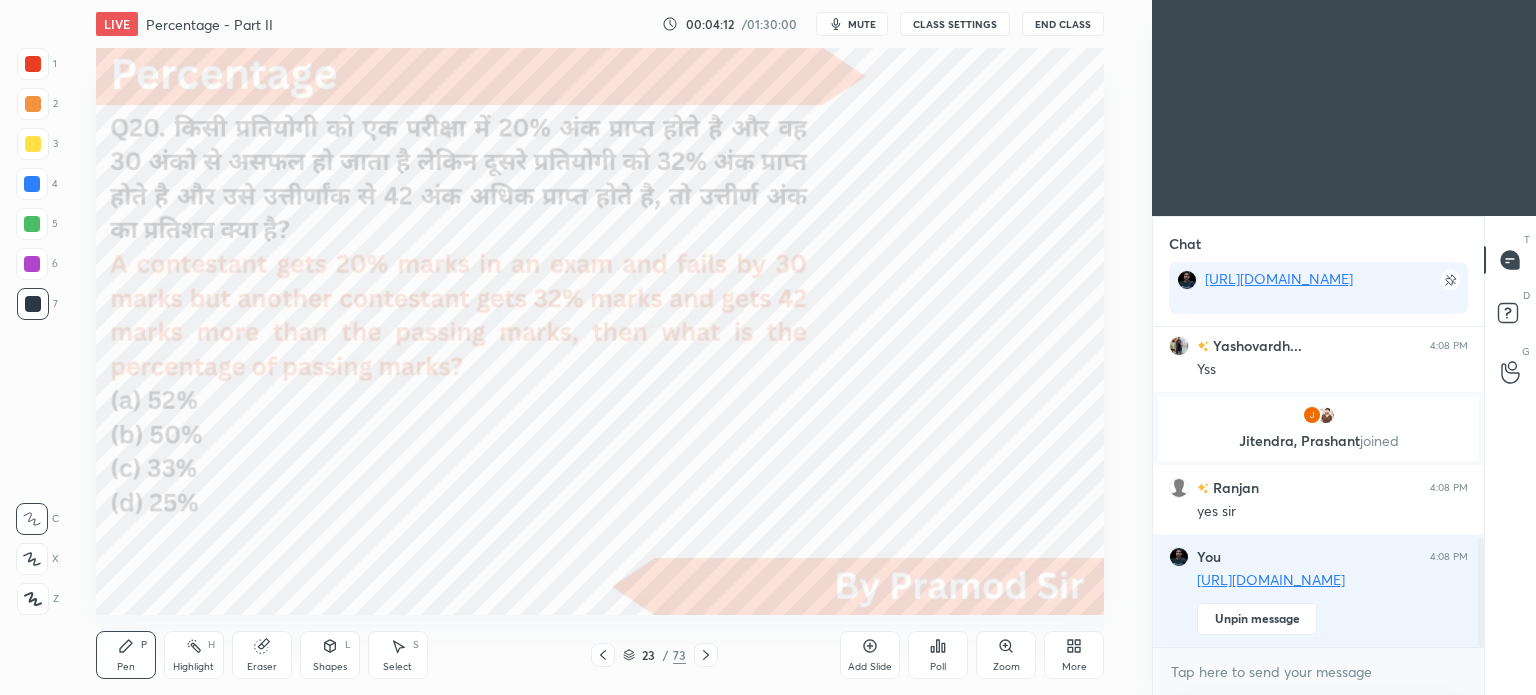 click on "Eraser" at bounding box center [262, 667] 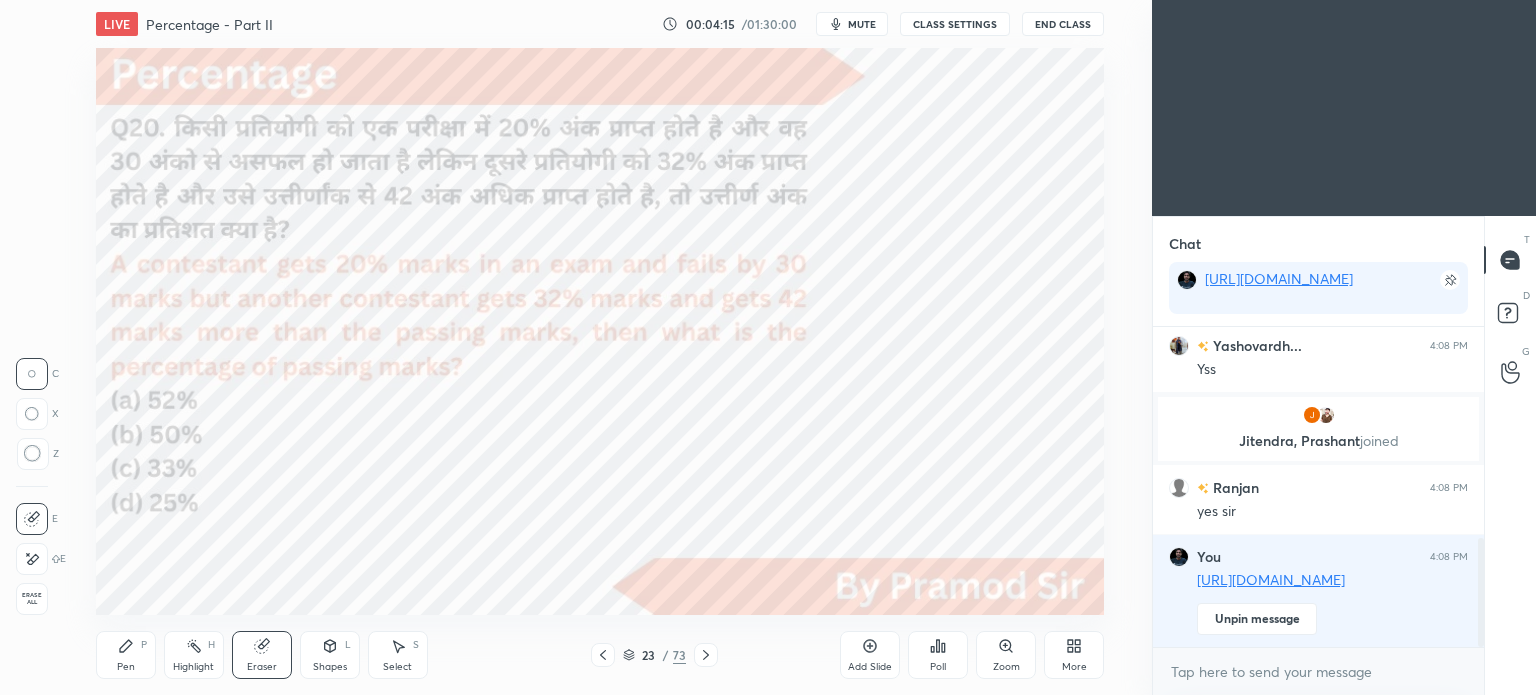 click on "Pen P" at bounding box center [126, 655] 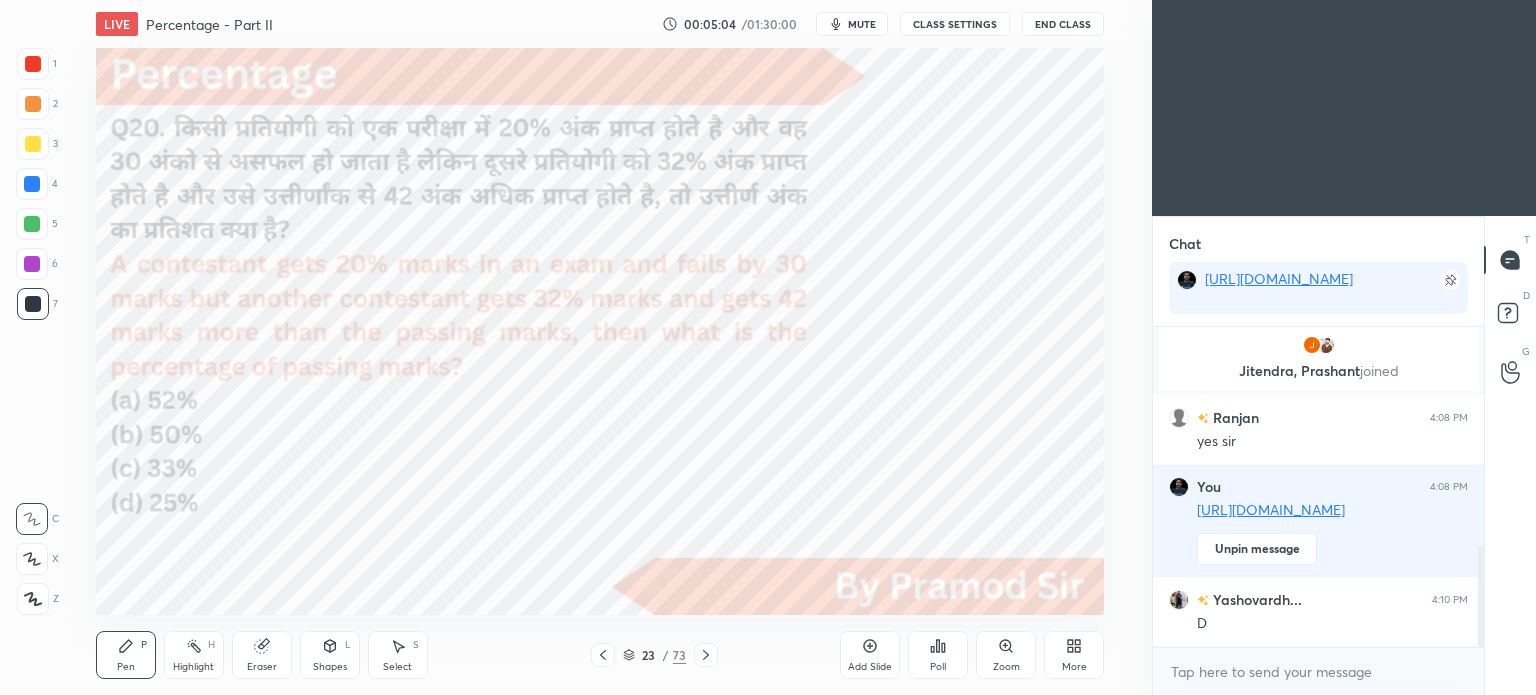 scroll, scrollTop: 710, scrollLeft: 0, axis: vertical 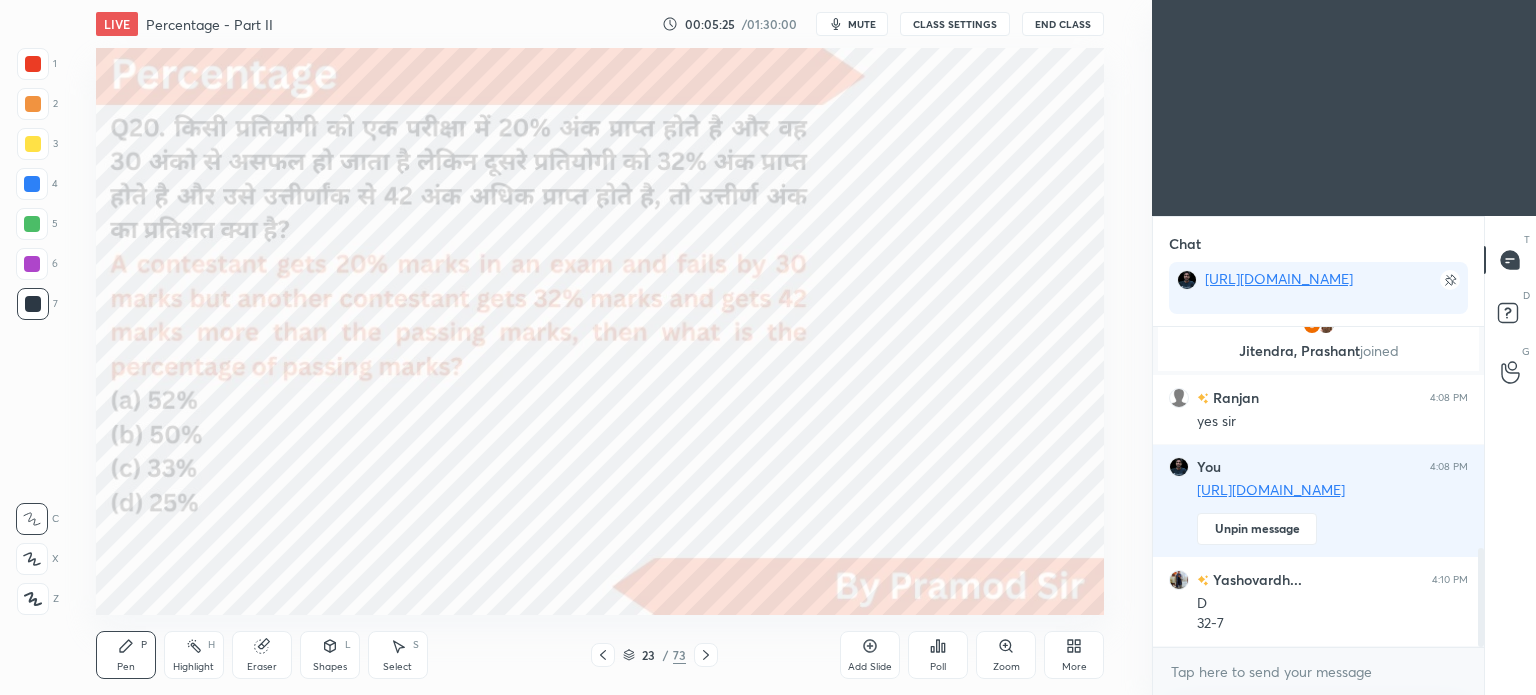 click on "Eraser" at bounding box center [262, 655] 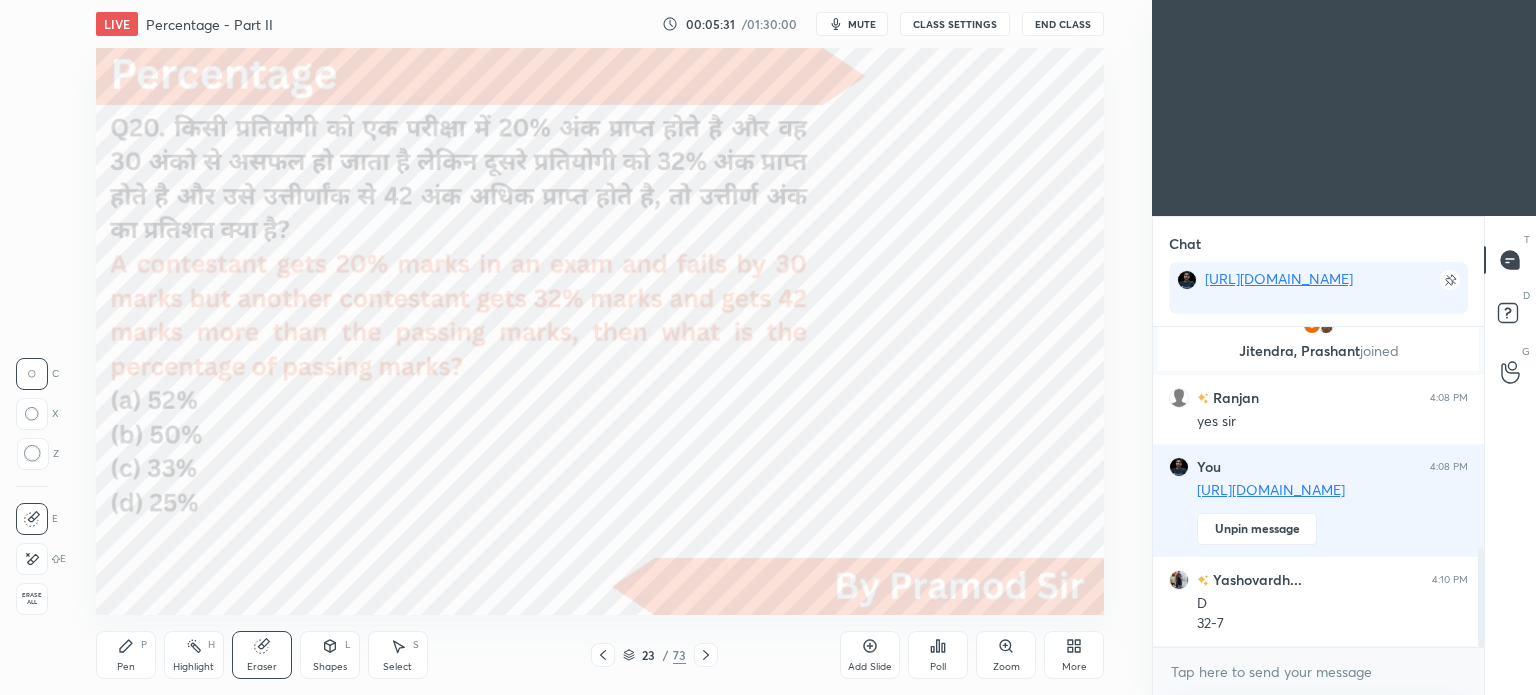 click on "Pen P" at bounding box center [126, 655] 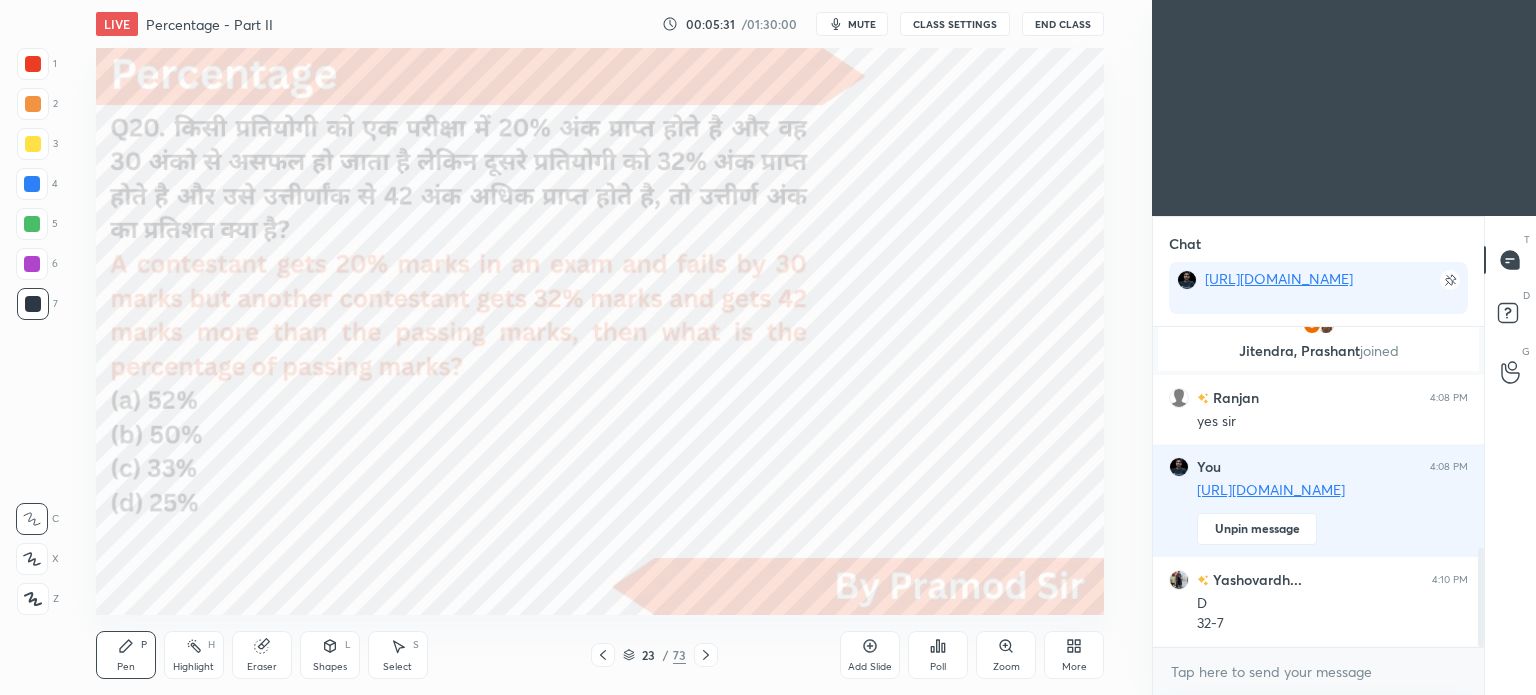 click on "Pen" at bounding box center [126, 667] 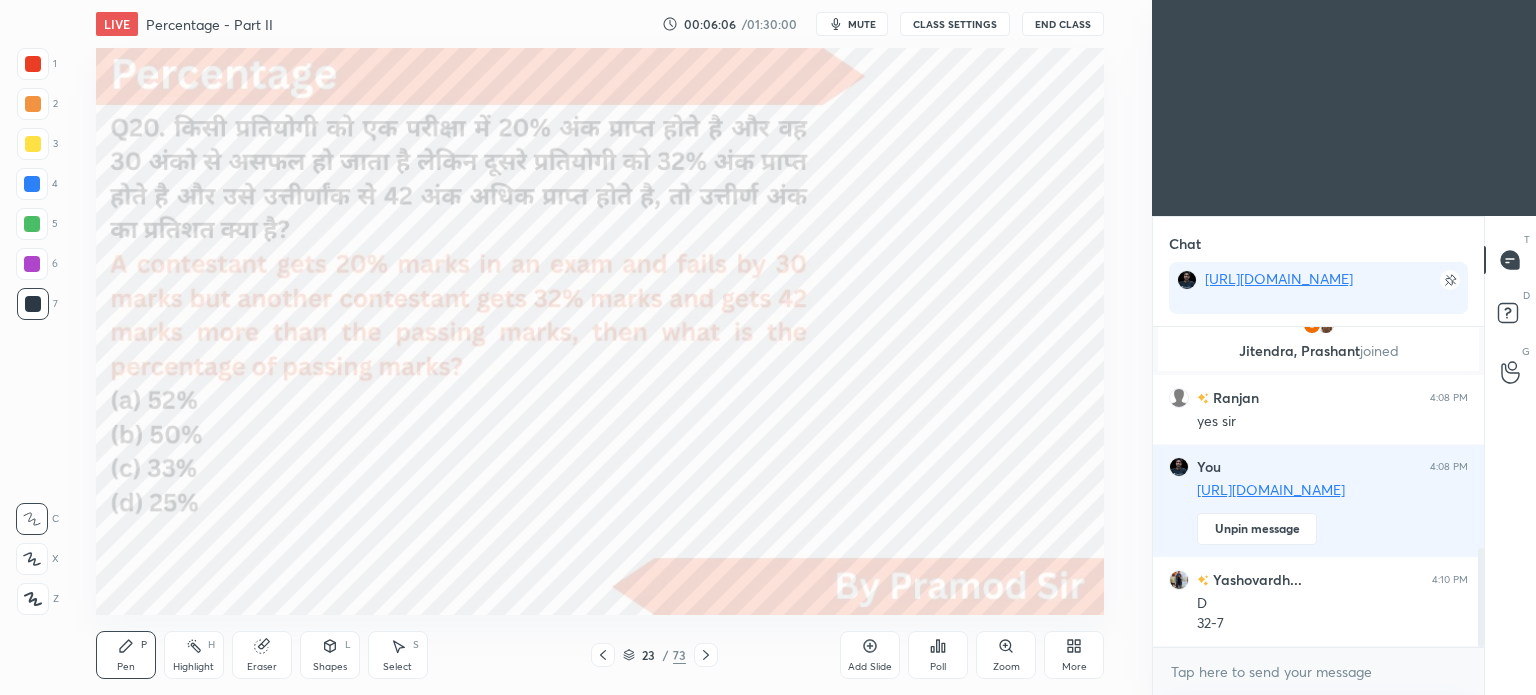 scroll, scrollTop: 780, scrollLeft: 0, axis: vertical 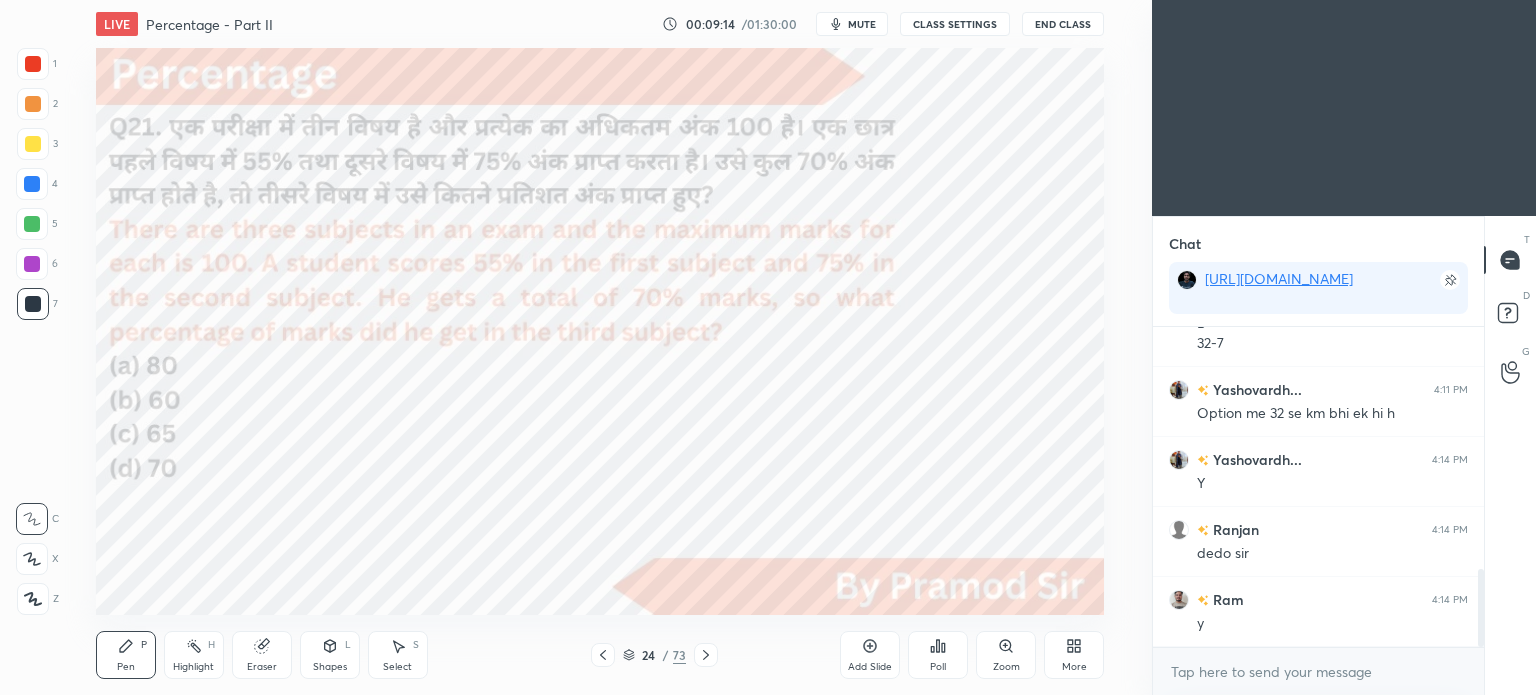 click 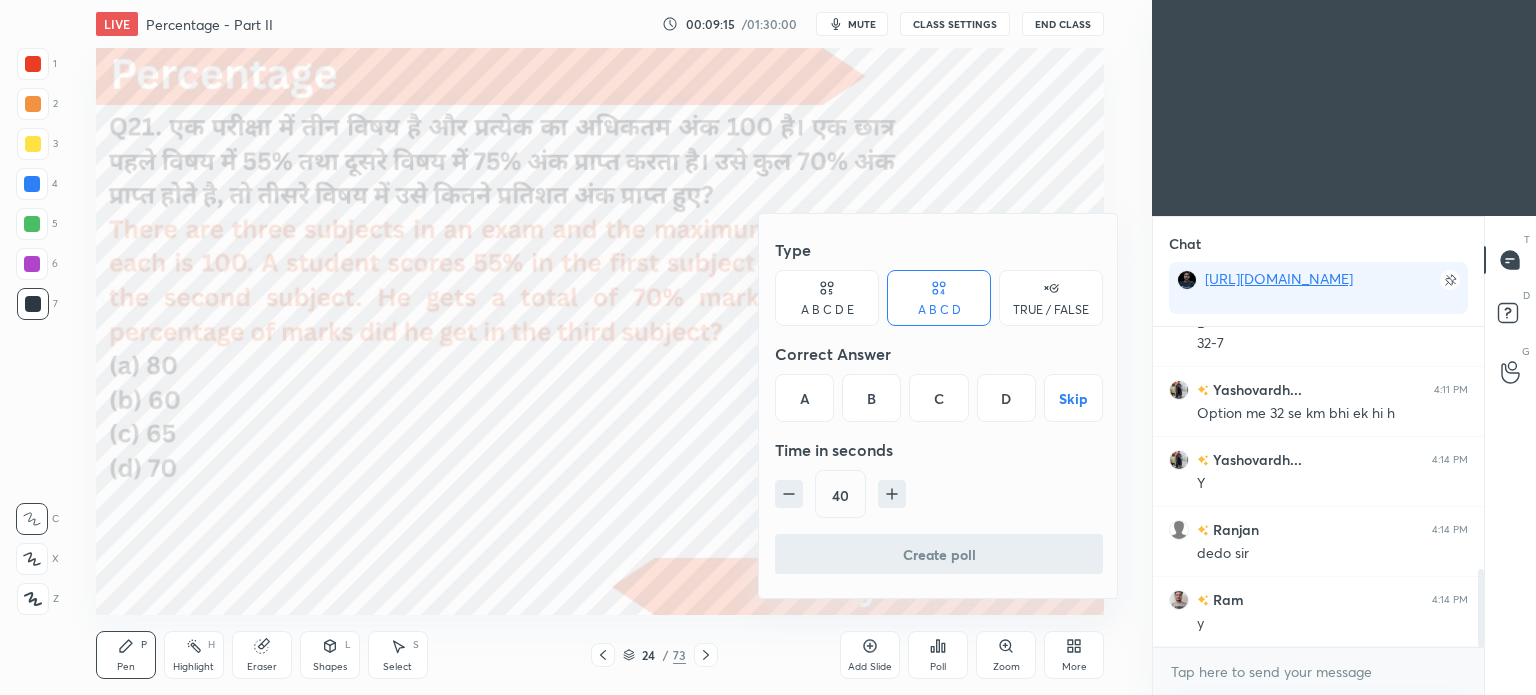 click on "A" at bounding box center [804, 398] 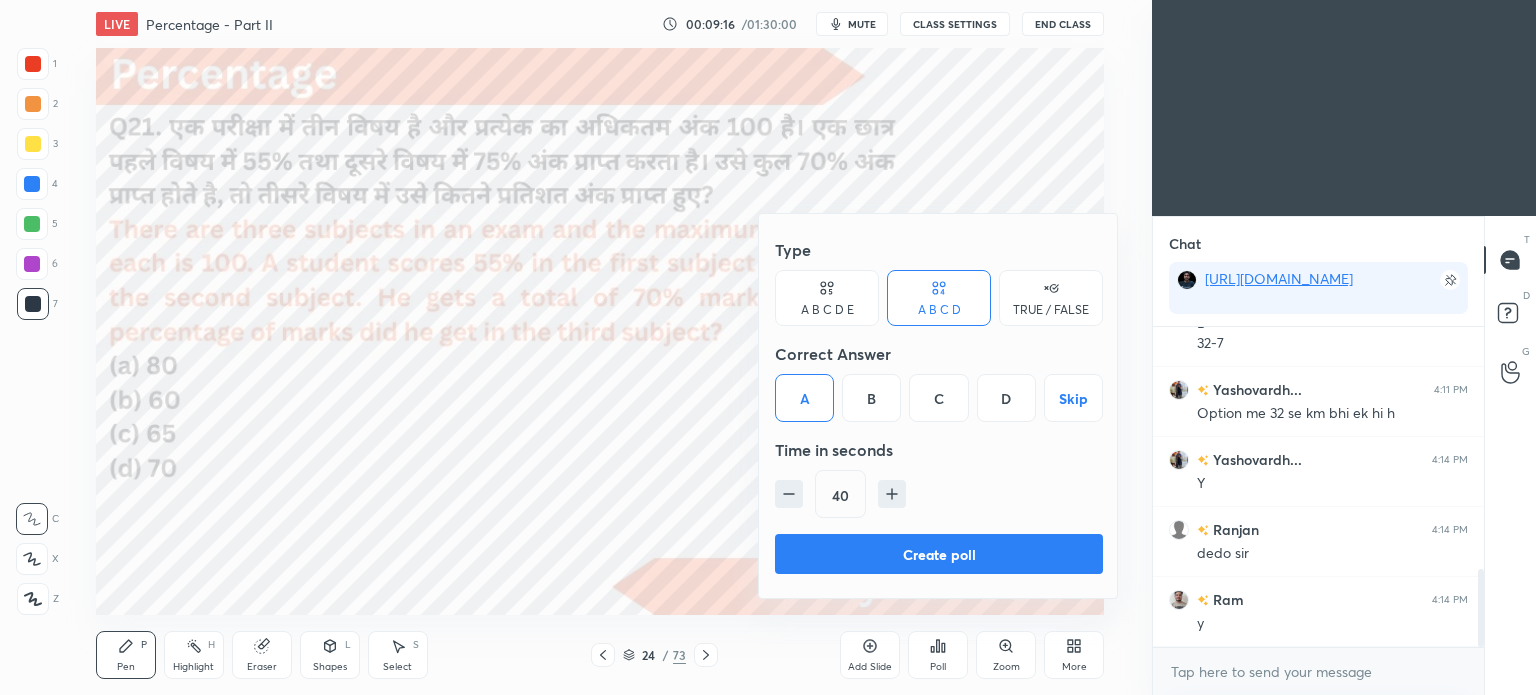 click on "Create poll" at bounding box center [939, 554] 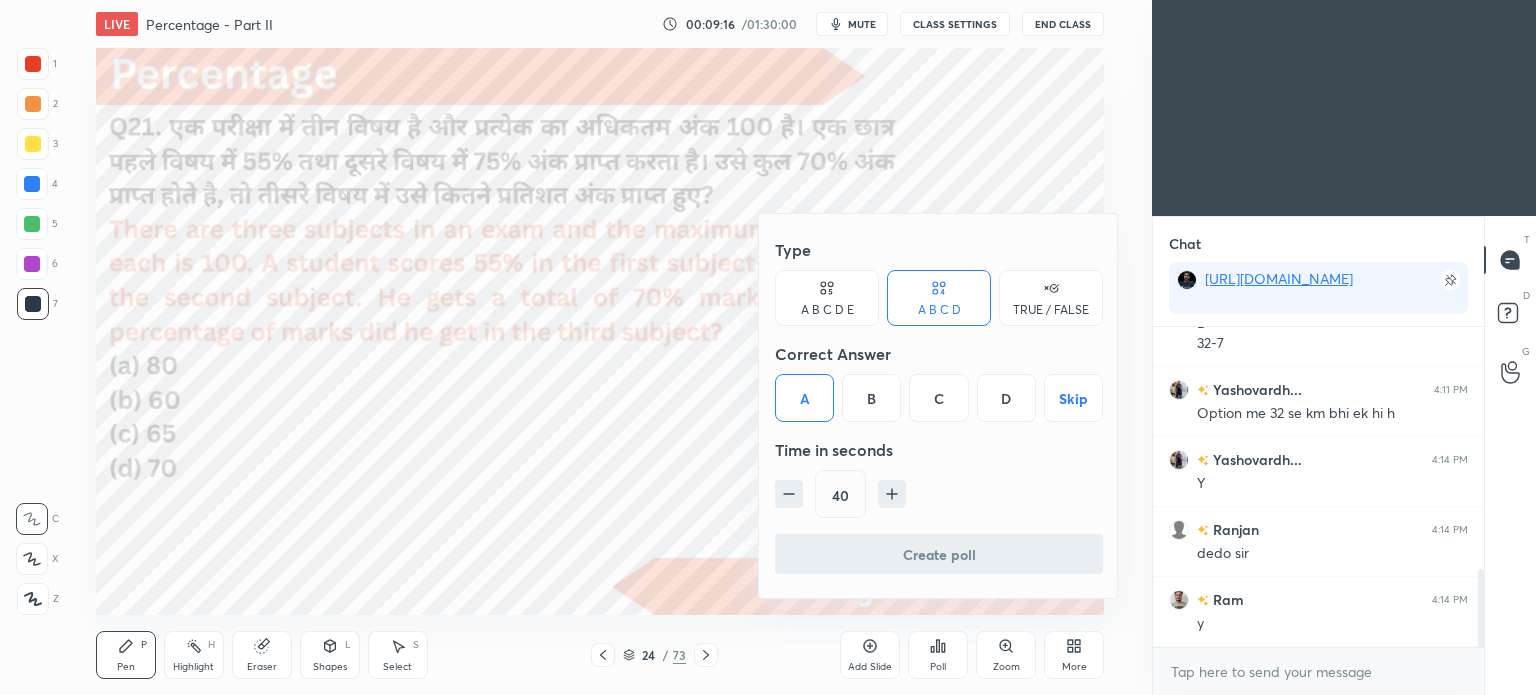 scroll, scrollTop: 128, scrollLeft: 325, axis: both 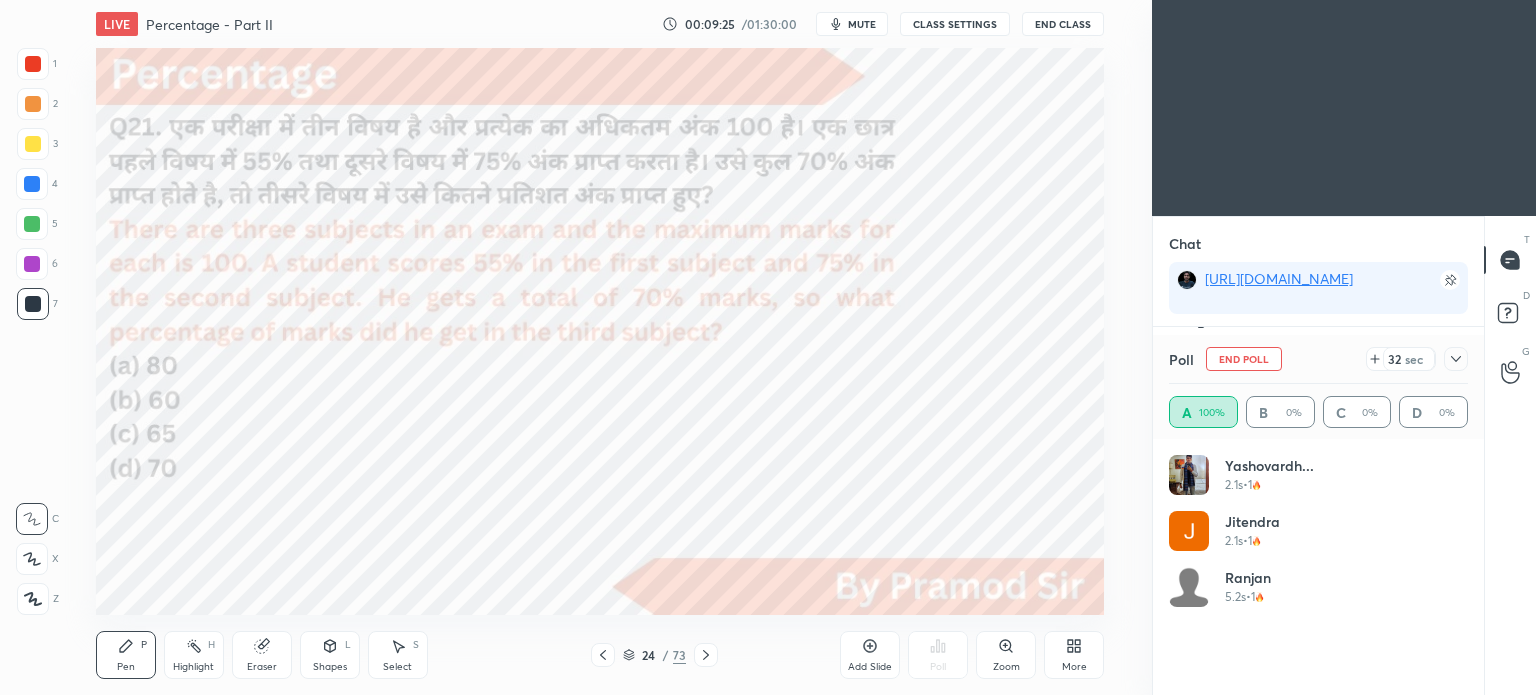 click at bounding box center (1456, 359) 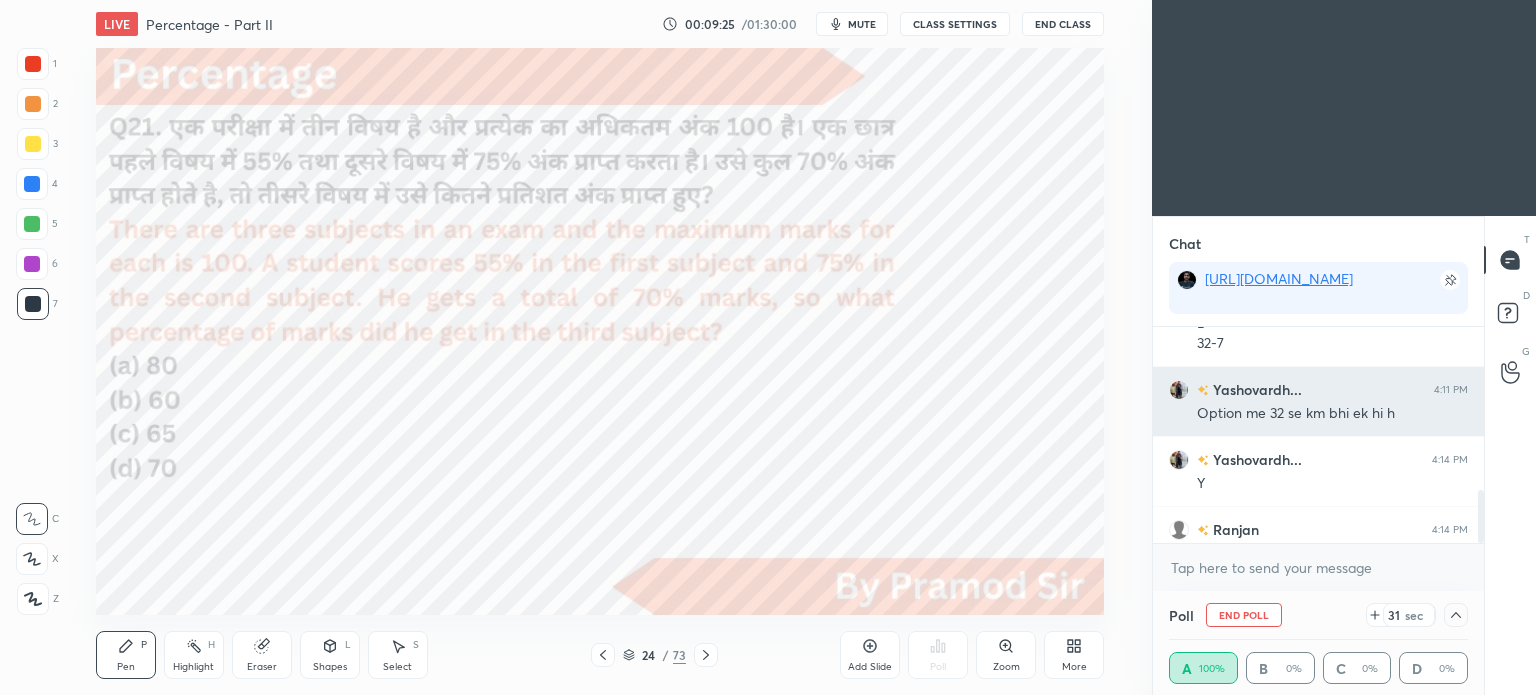 scroll, scrollTop: 184, scrollLeft: 293, axis: both 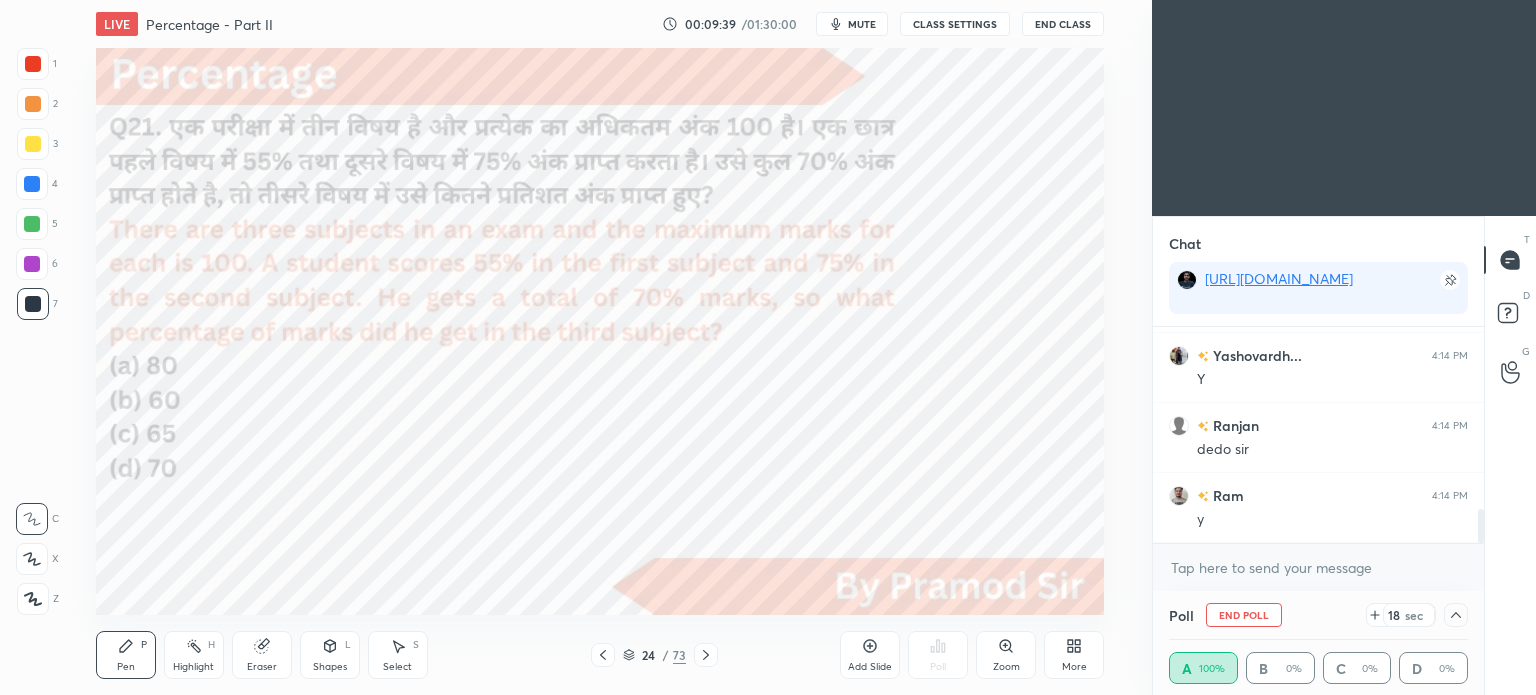click 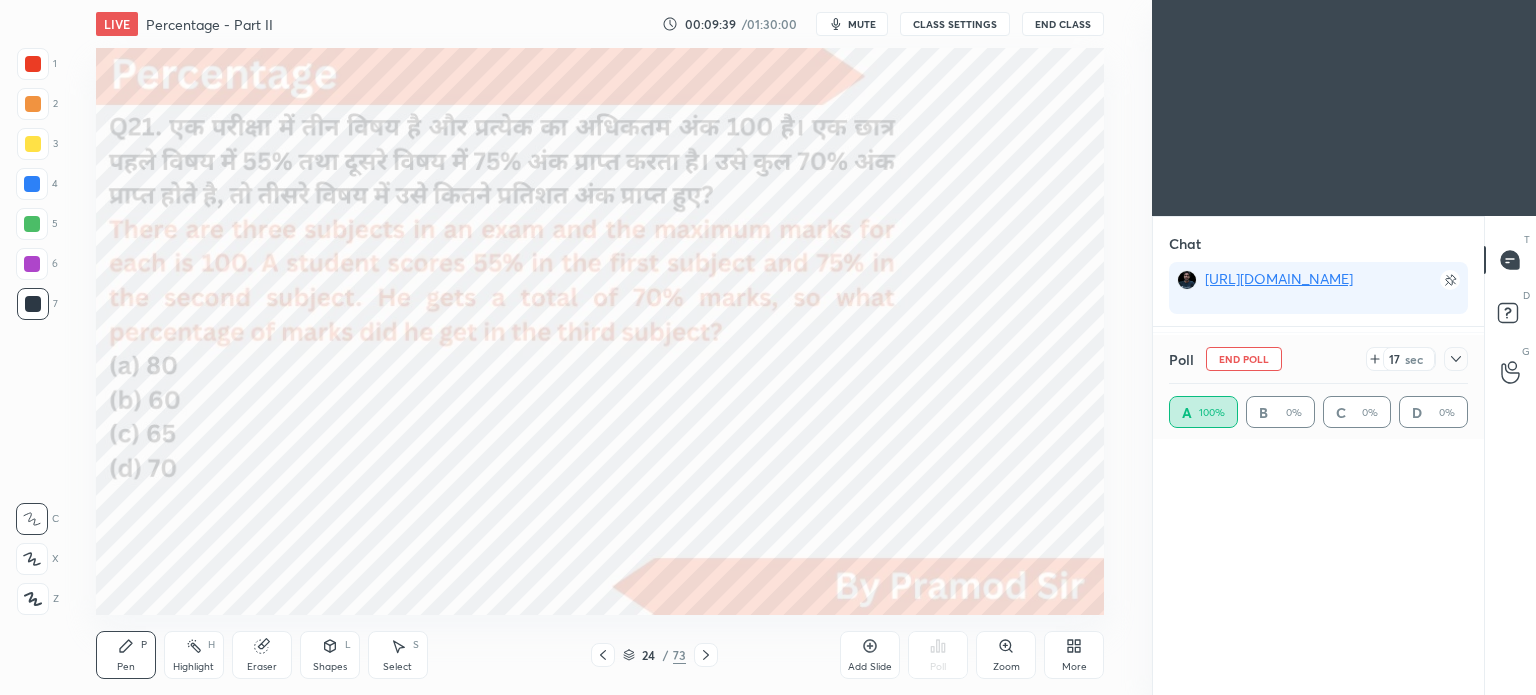 scroll, scrollTop: 0, scrollLeft: 0, axis: both 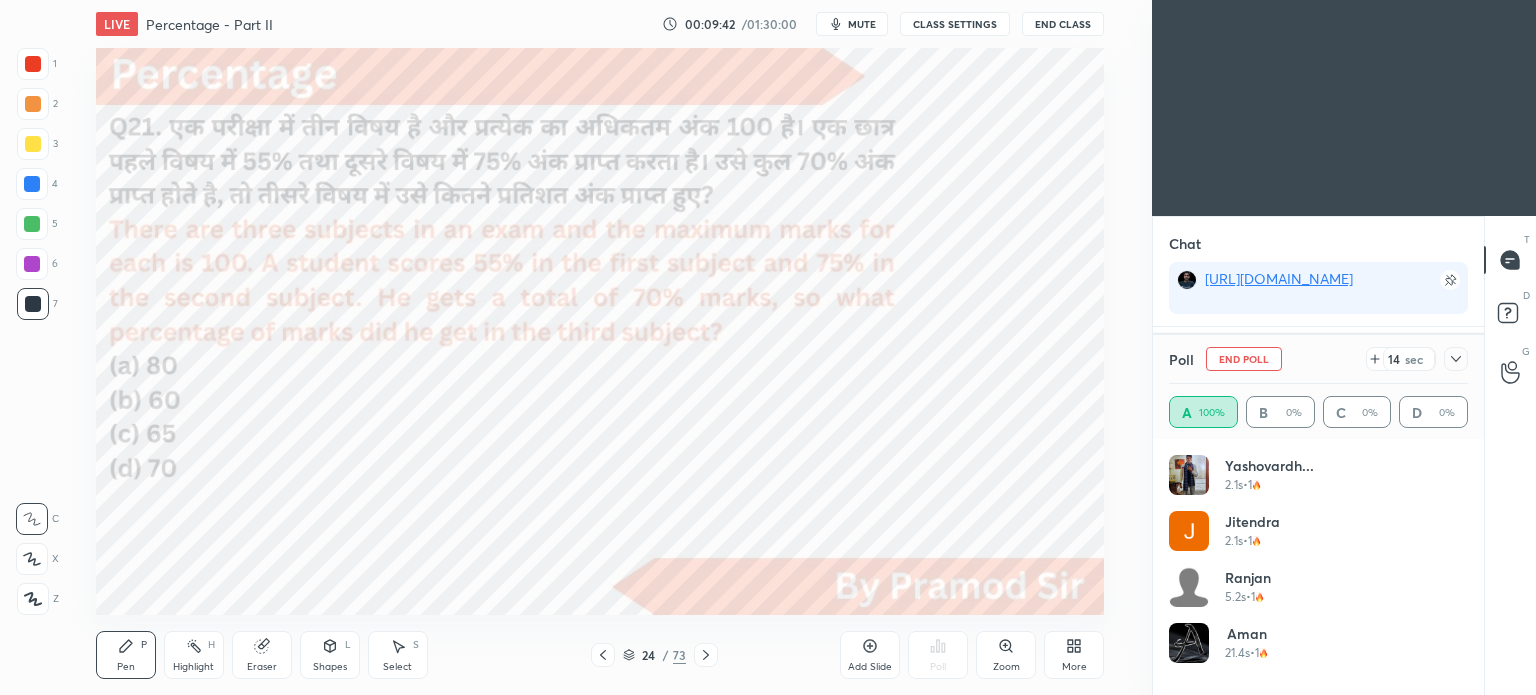 click 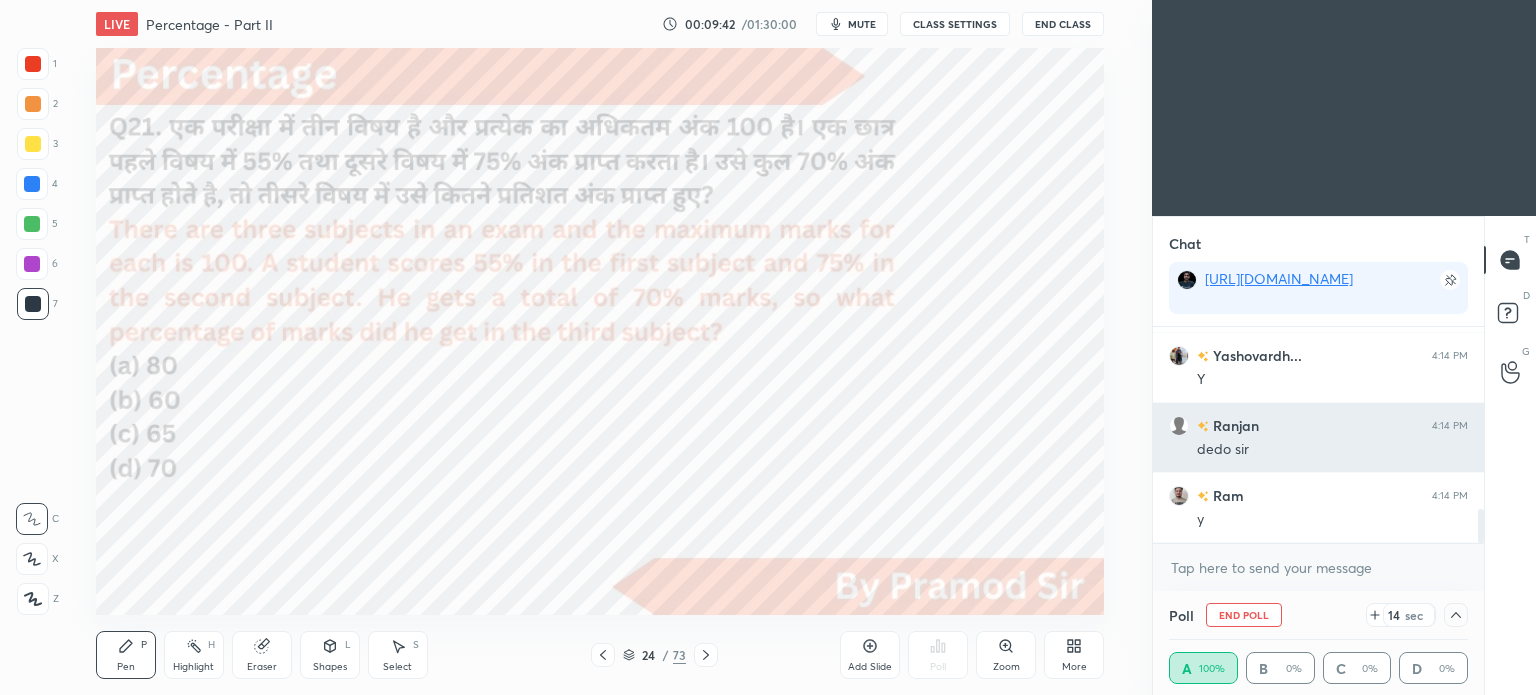 scroll, scrollTop: 0, scrollLeft: 0, axis: both 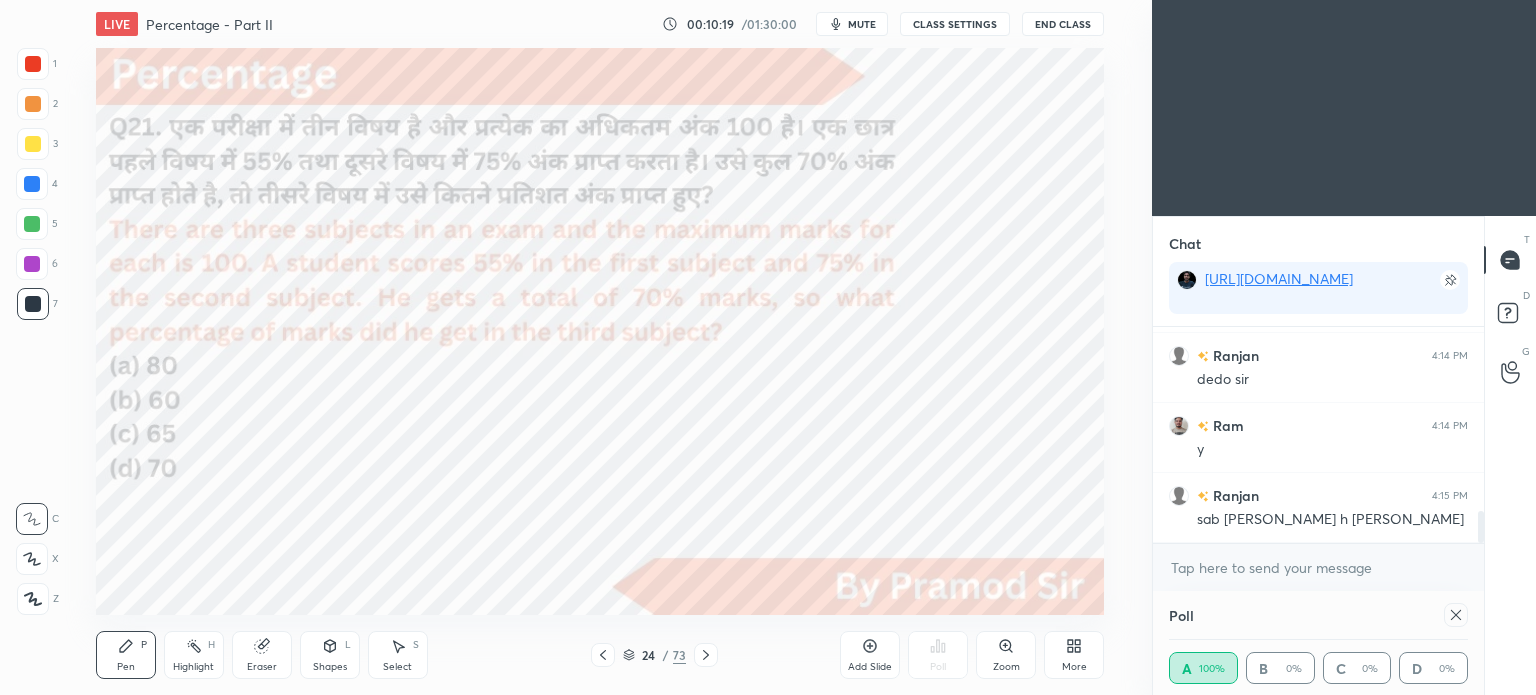 click 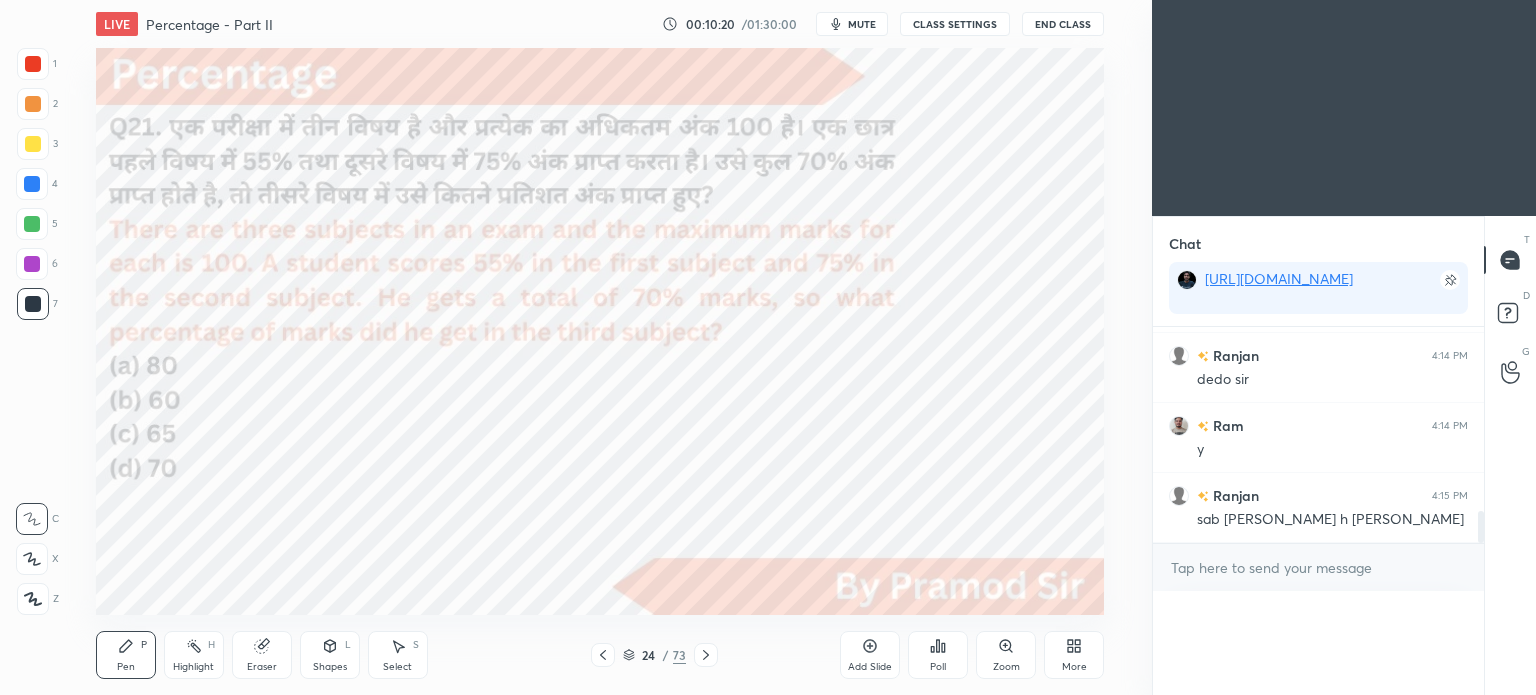 scroll, scrollTop: 7, scrollLeft: 6, axis: both 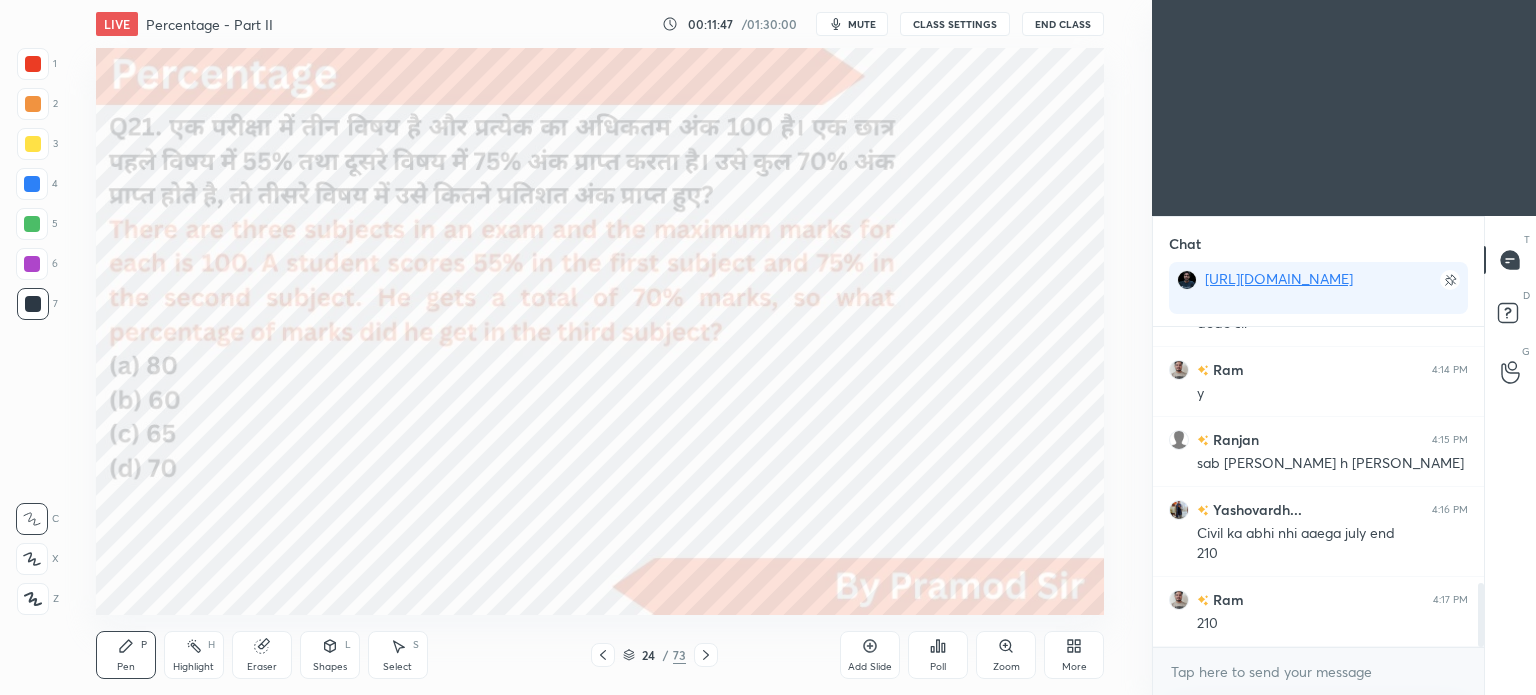 click at bounding box center (706, 655) 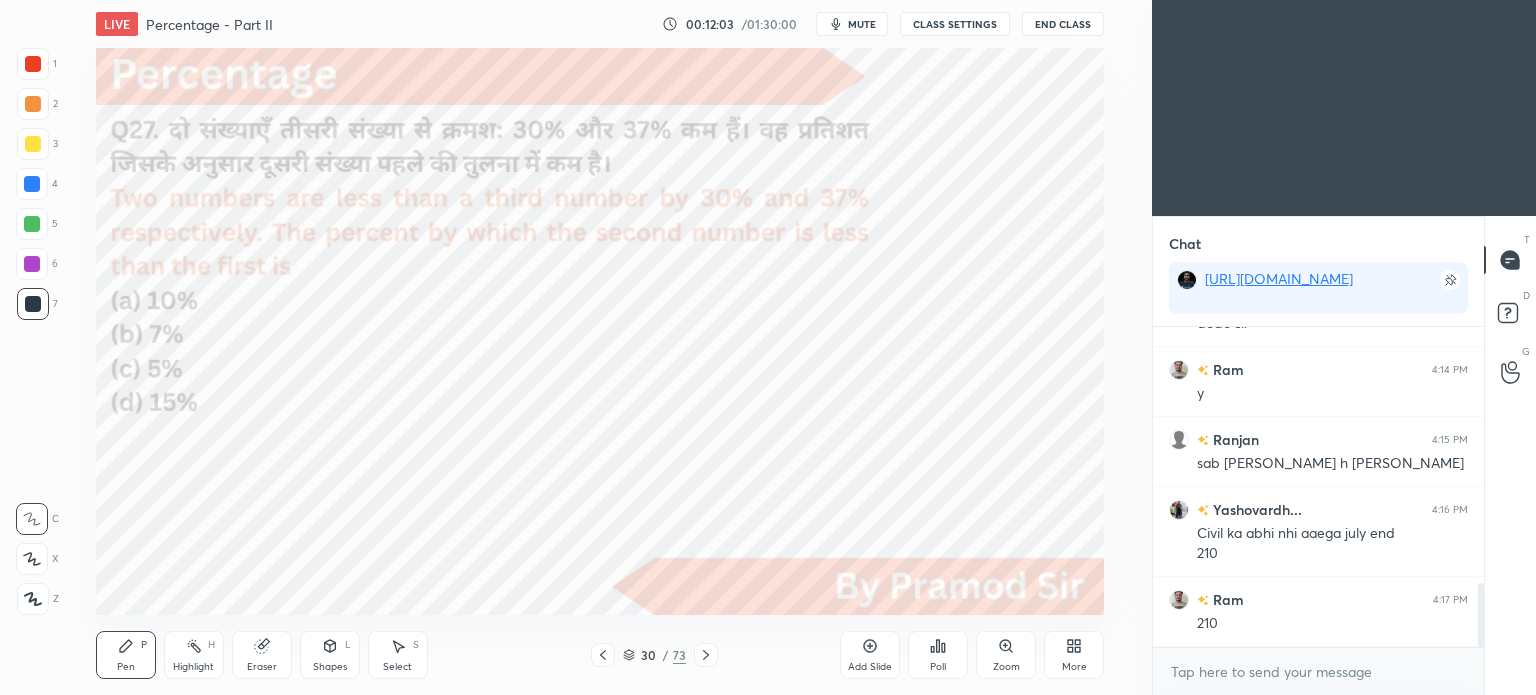 click 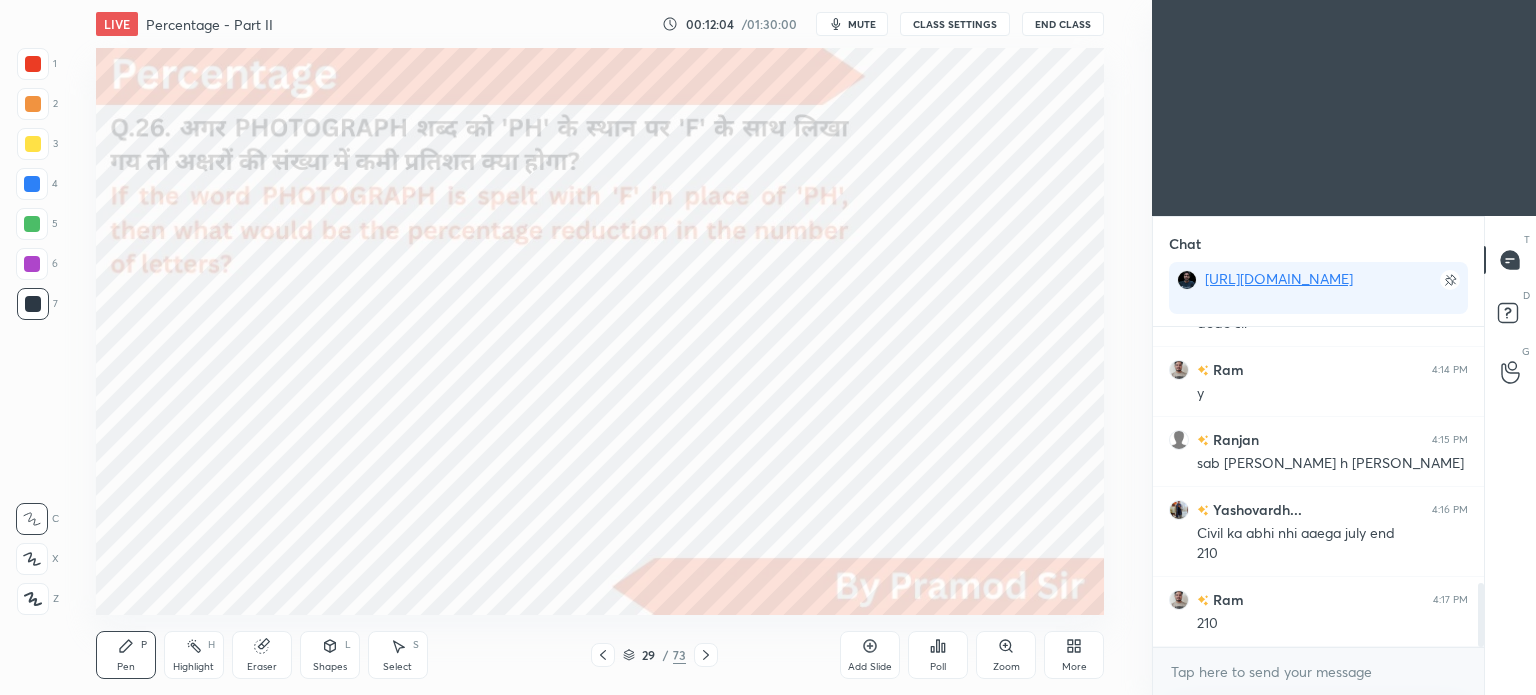 click 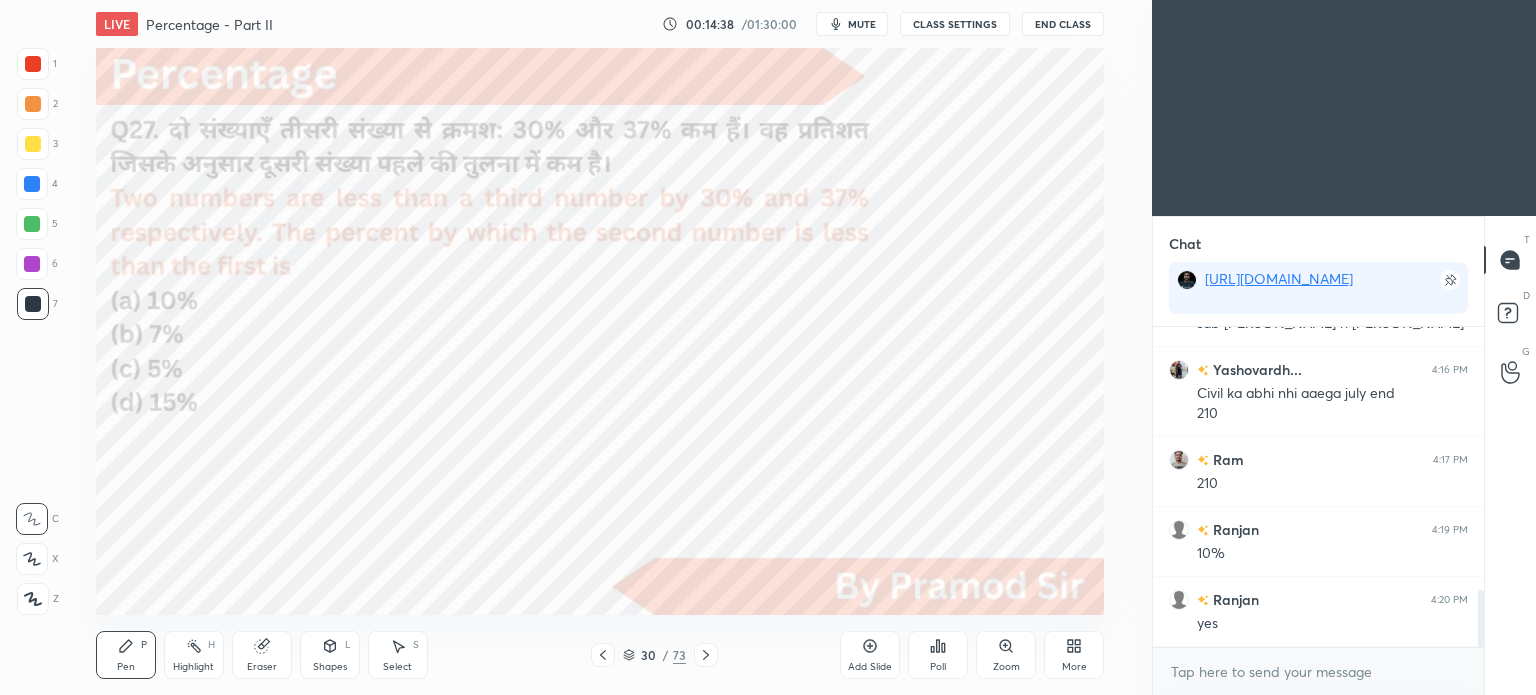 scroll, scrollTop: 1484, scrollLeft: 0, axis: vertical 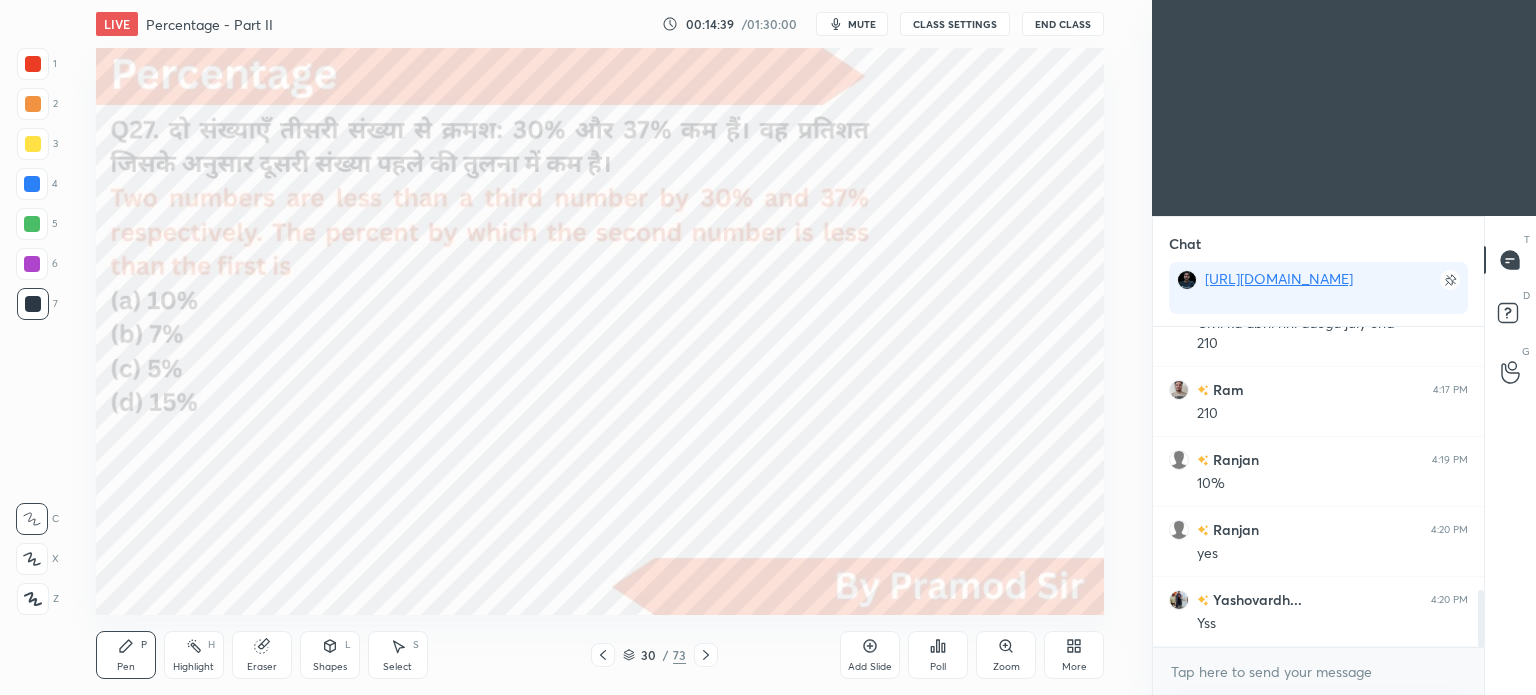 click at bounding box center [33, 64] 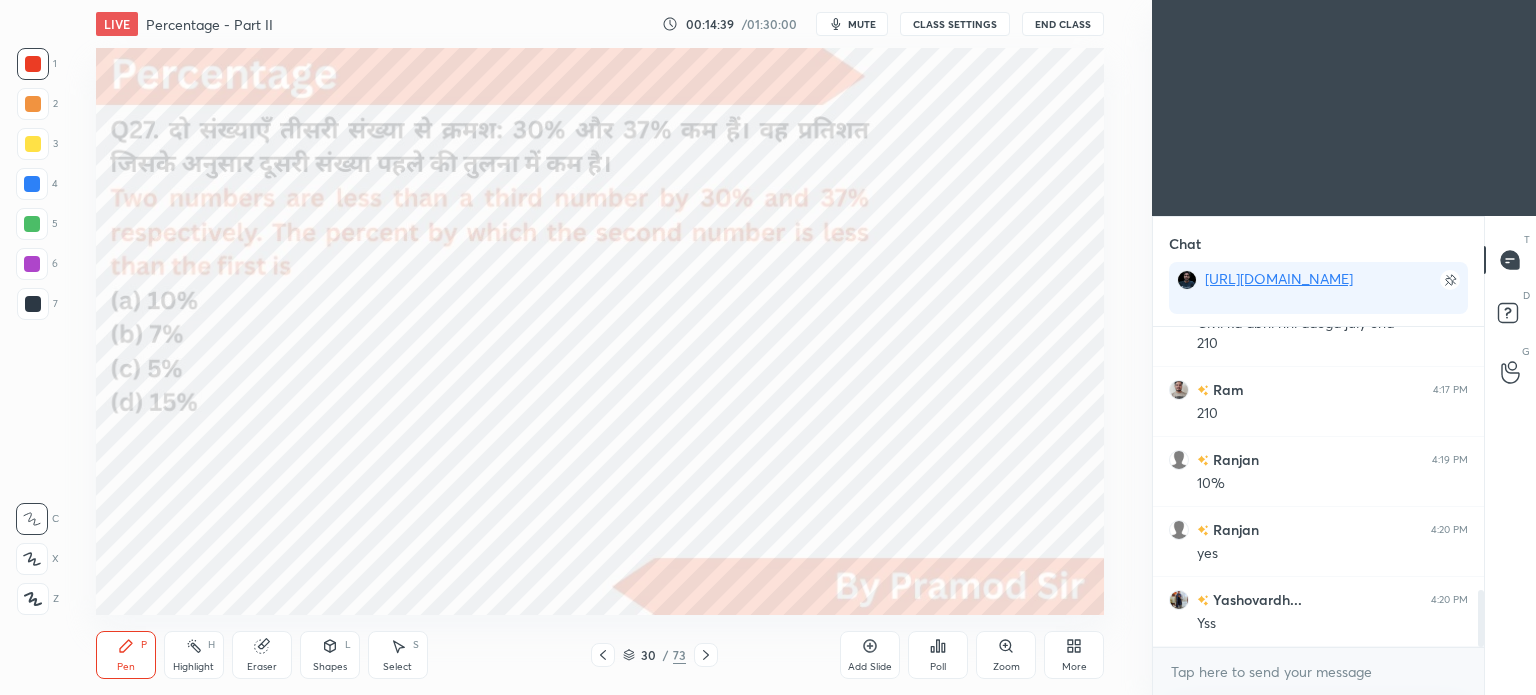 click at bounding box center [33, 64] 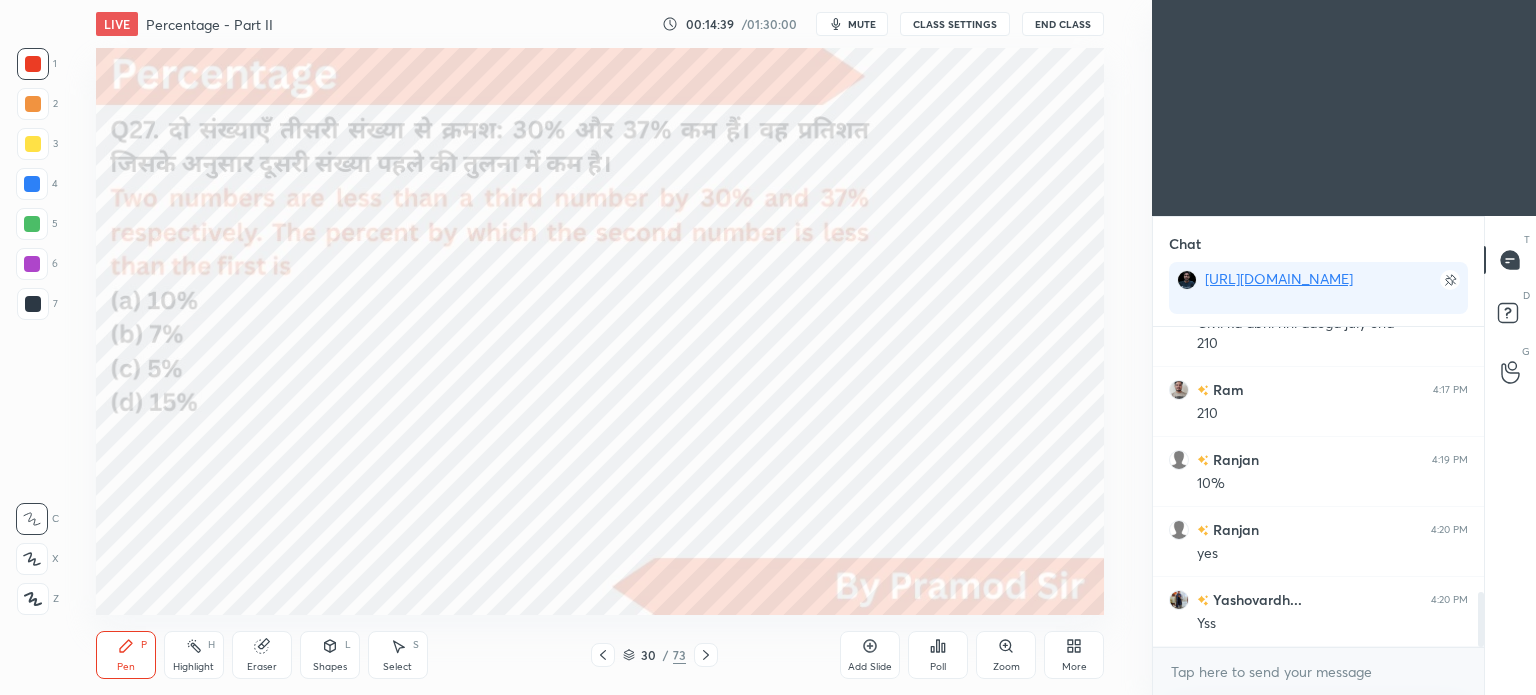 scroll, scrollTop: 1554, scrollLeft: 0, axis: vertical 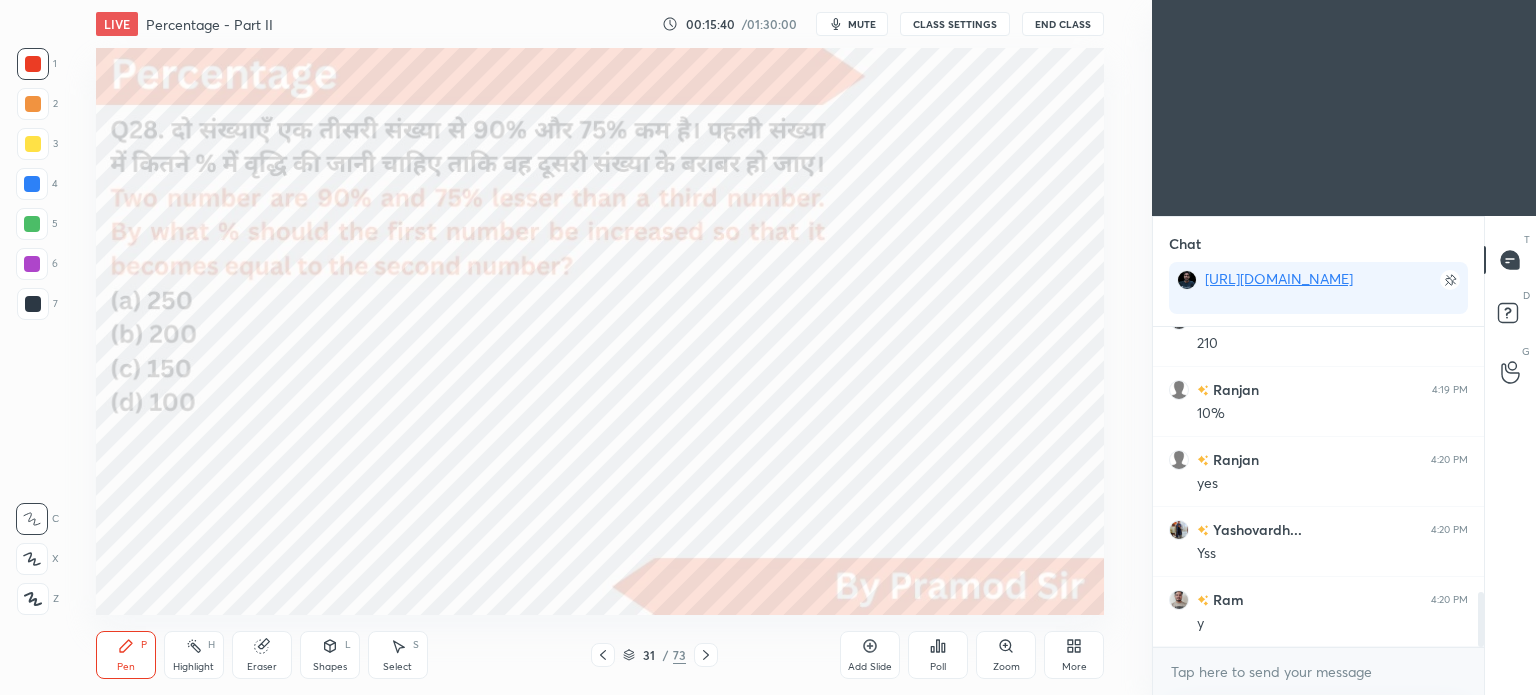 click 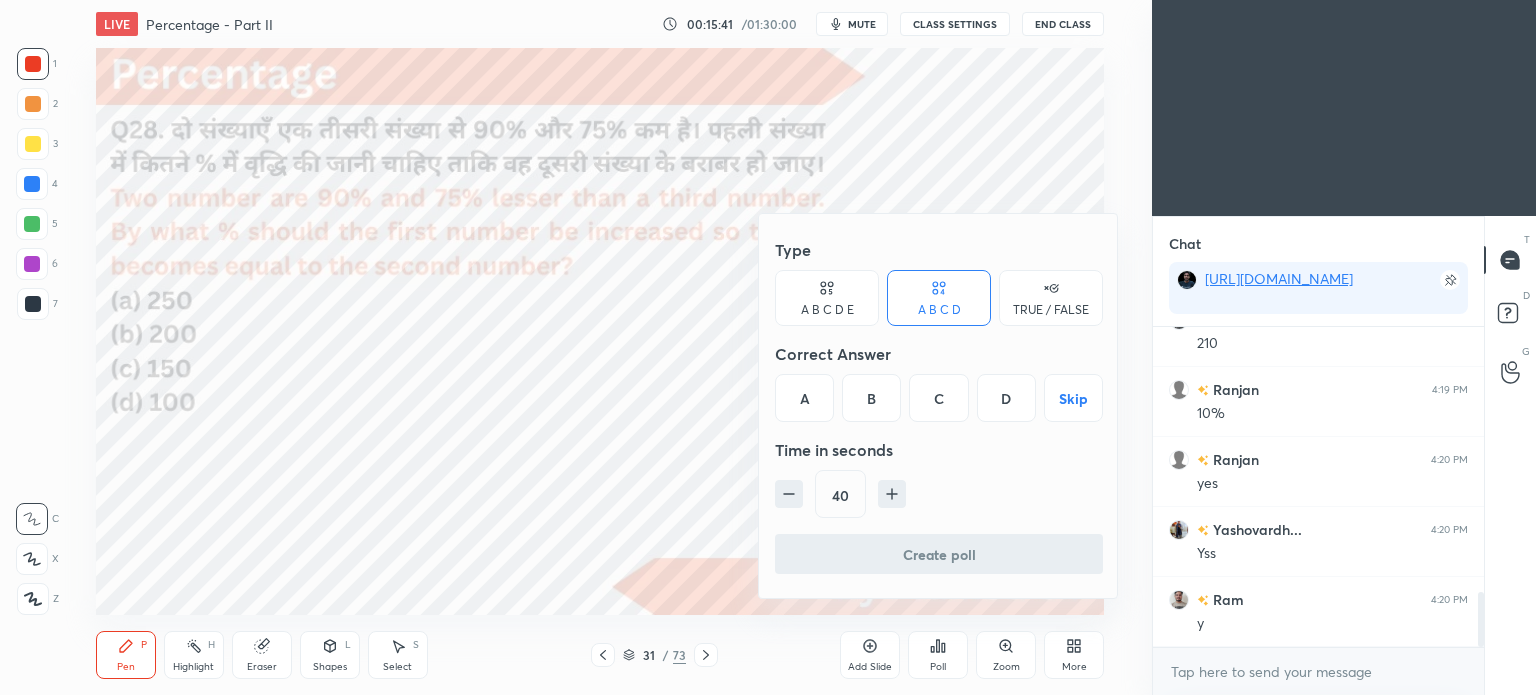 click on "C" at bounding box center [938, 398] 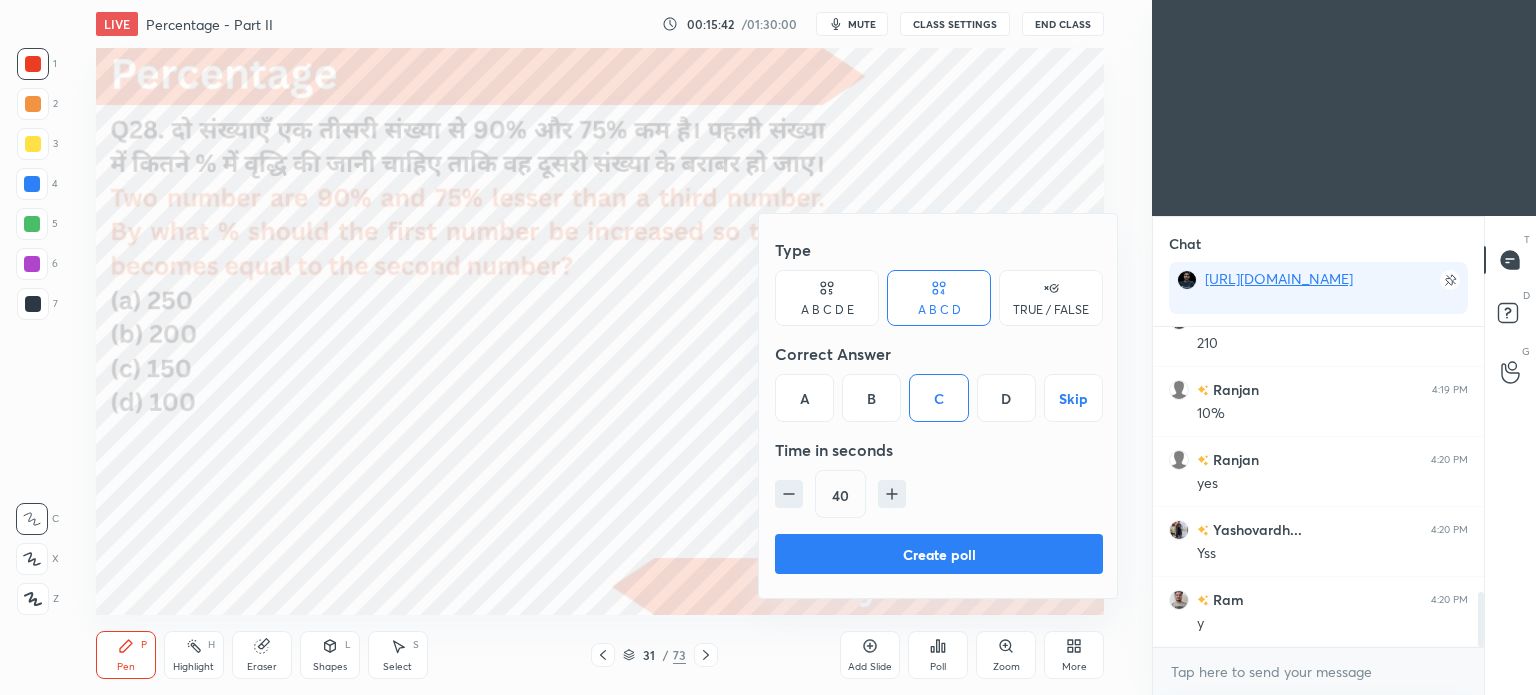 click on "Create poll" at bounding box center [939, 554] 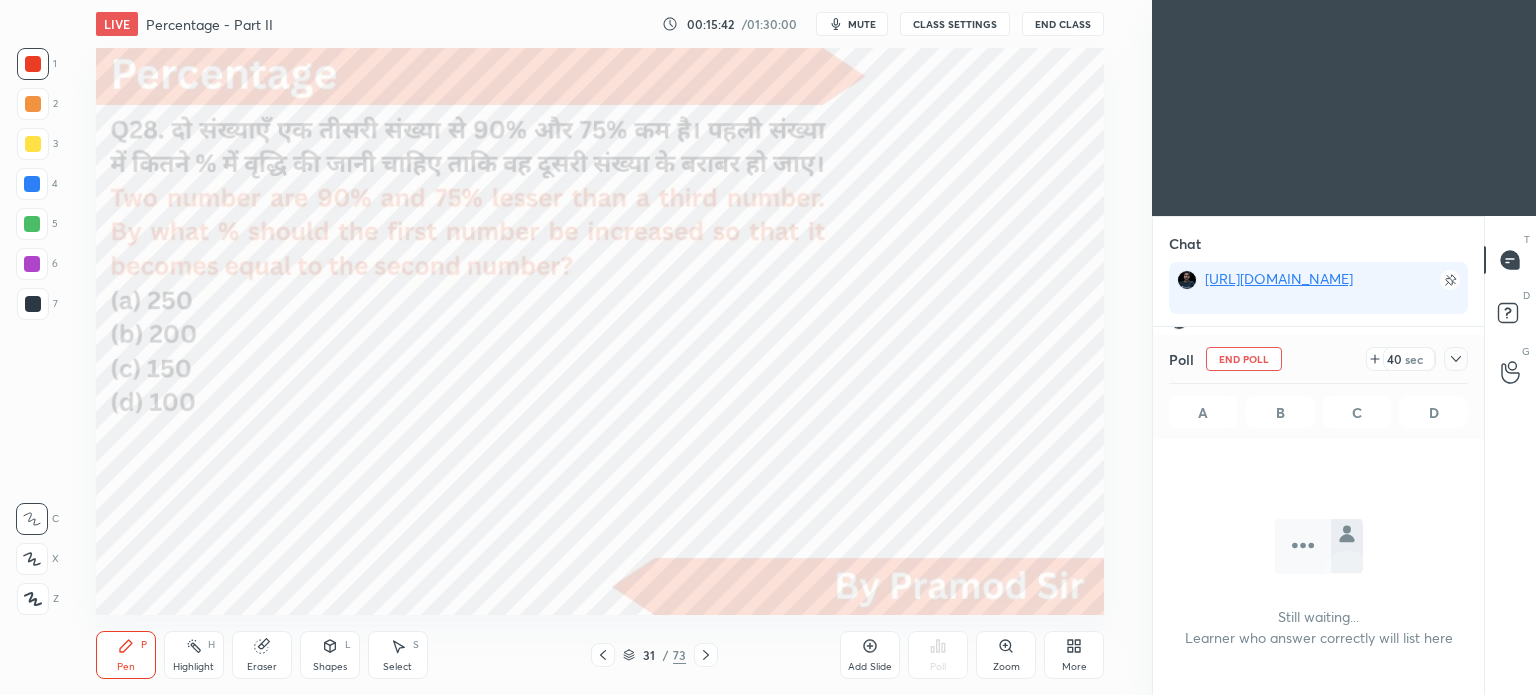 scroll, scrollTop: 81, scrollLeft: 325, axis: both 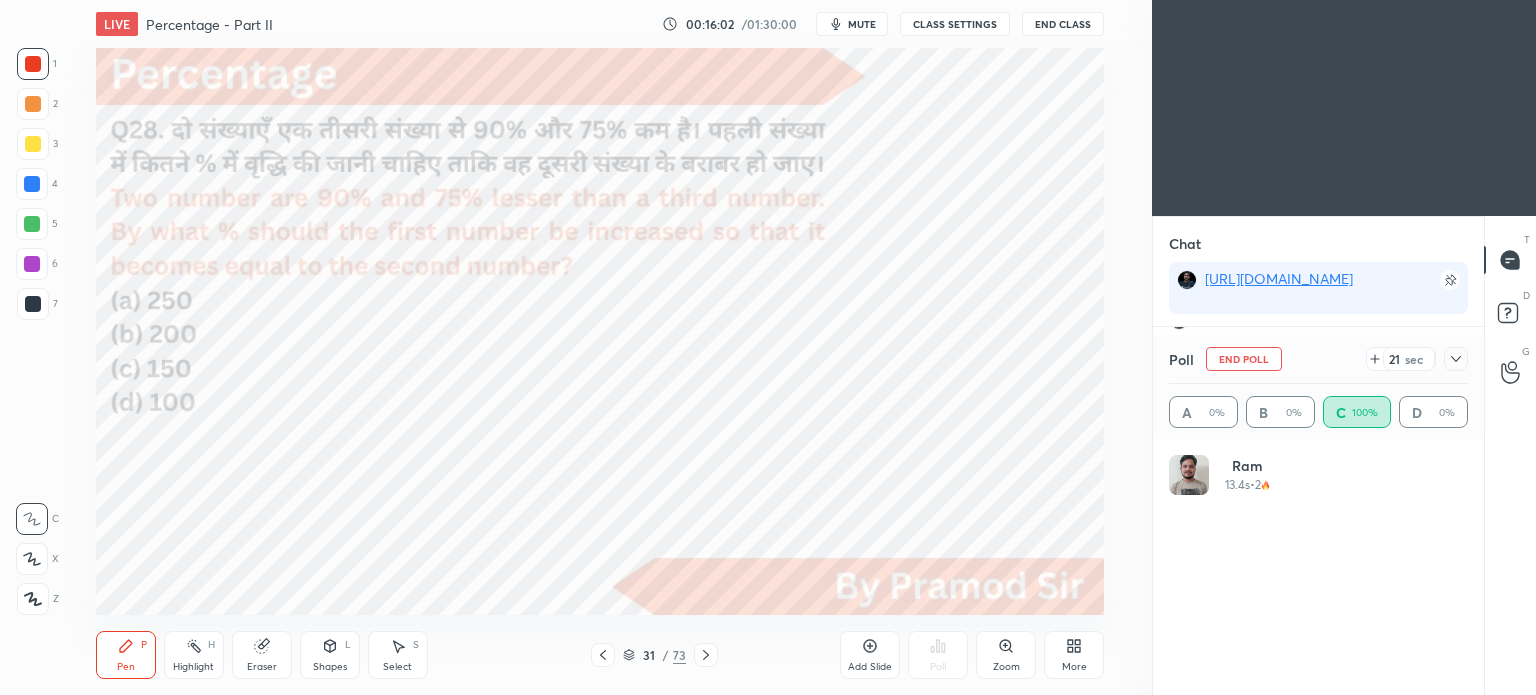 click 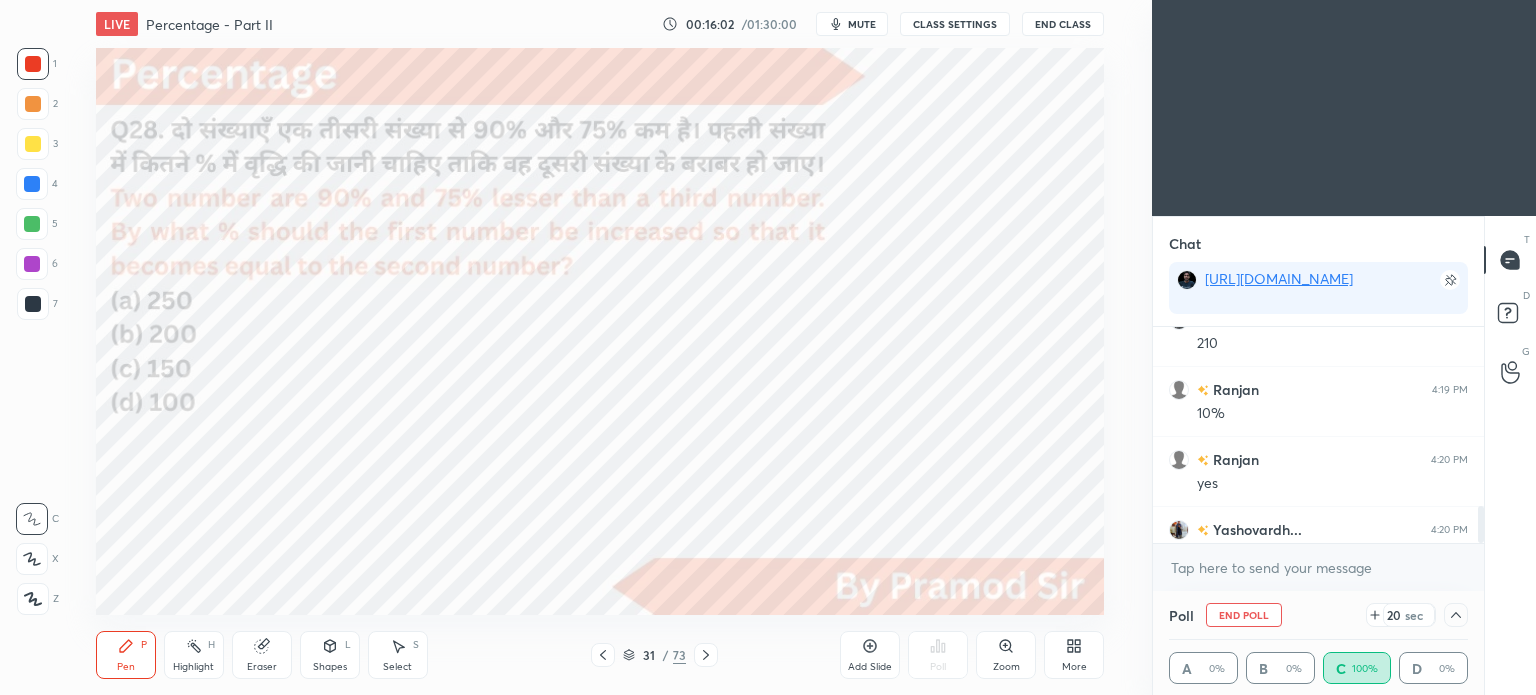 scroll, scrollTop: 70, scrollLeft: 293, axis: both 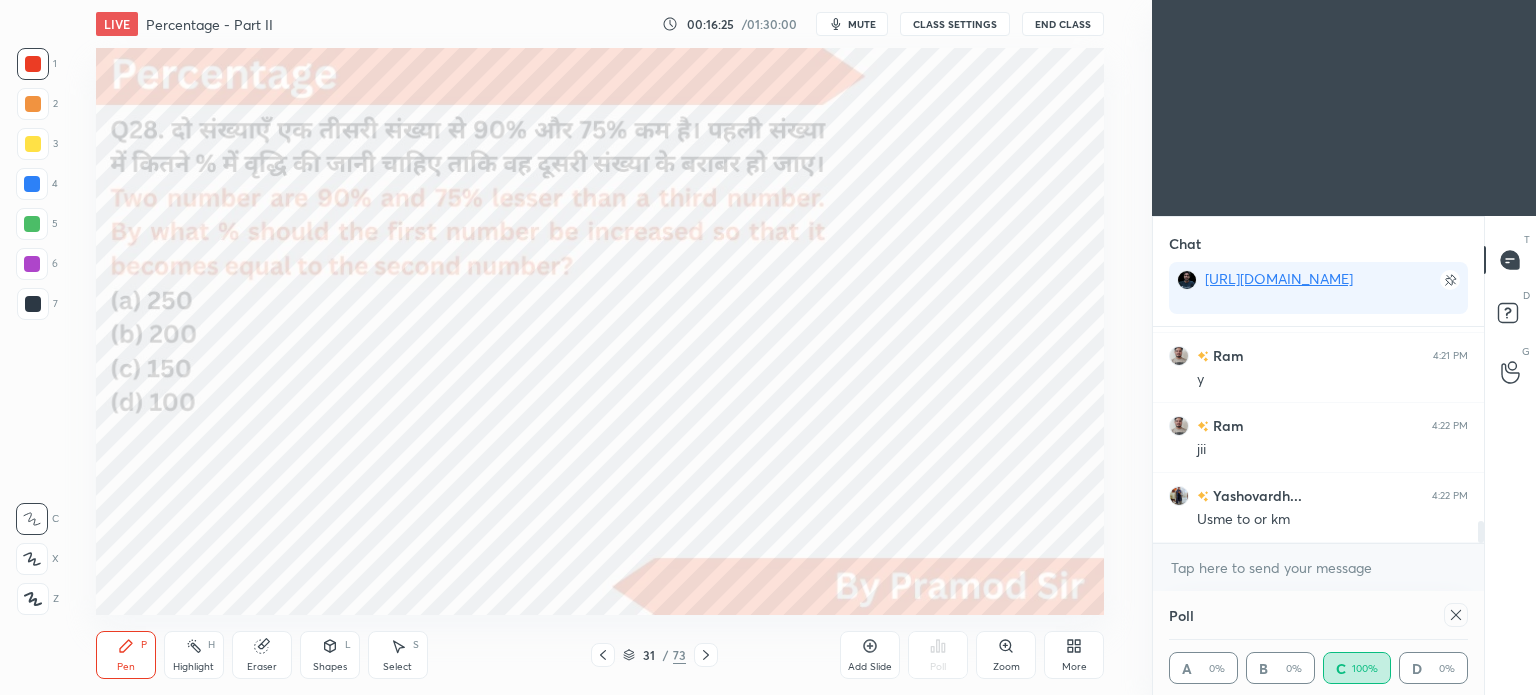 click 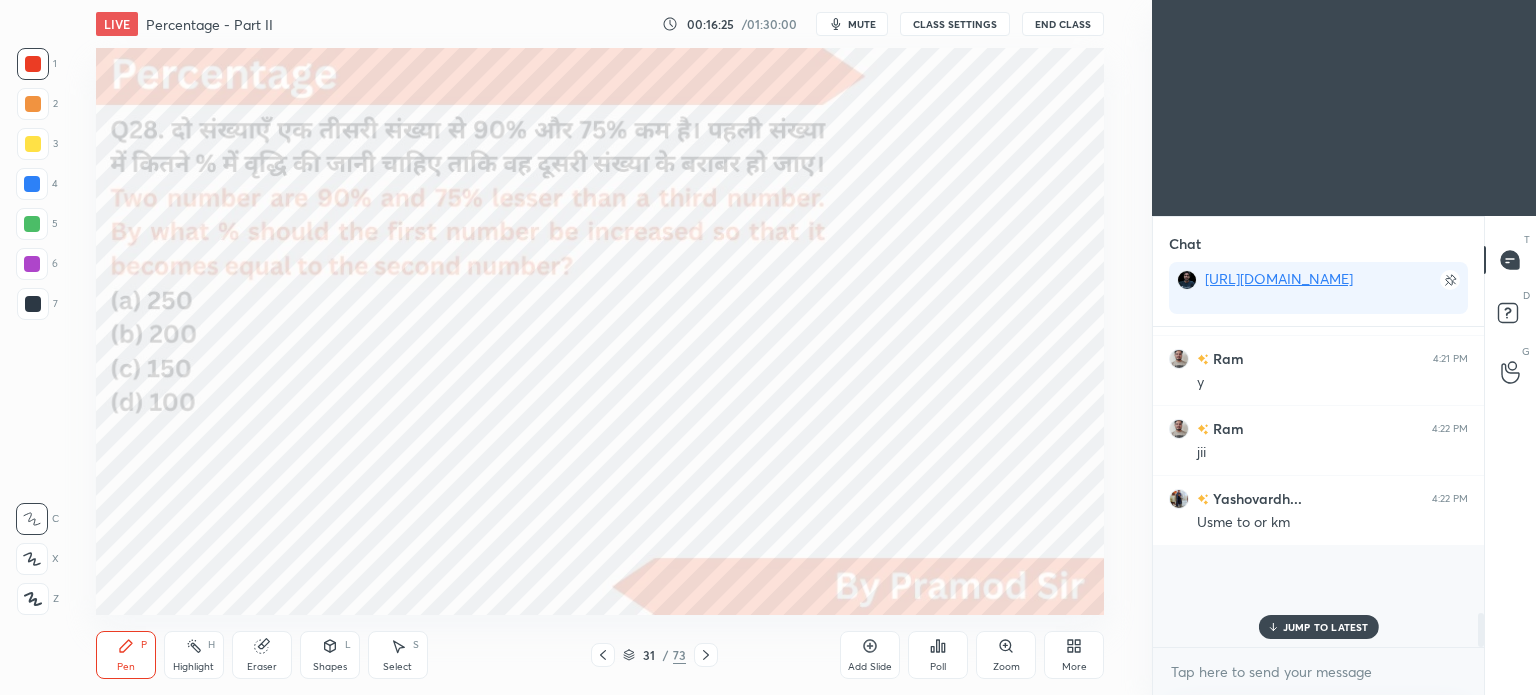 scroll, scrollTop: 7, scrollLeft: 6, axis: both 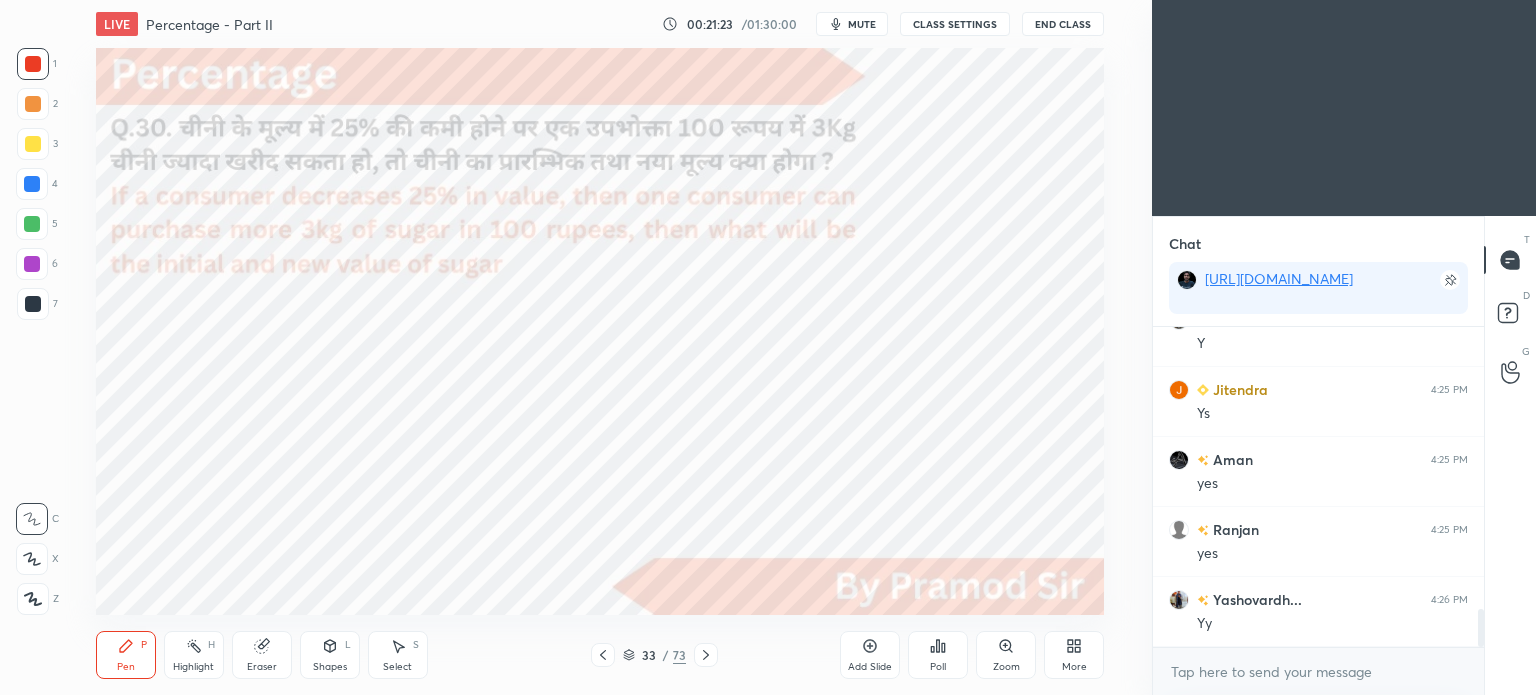 click 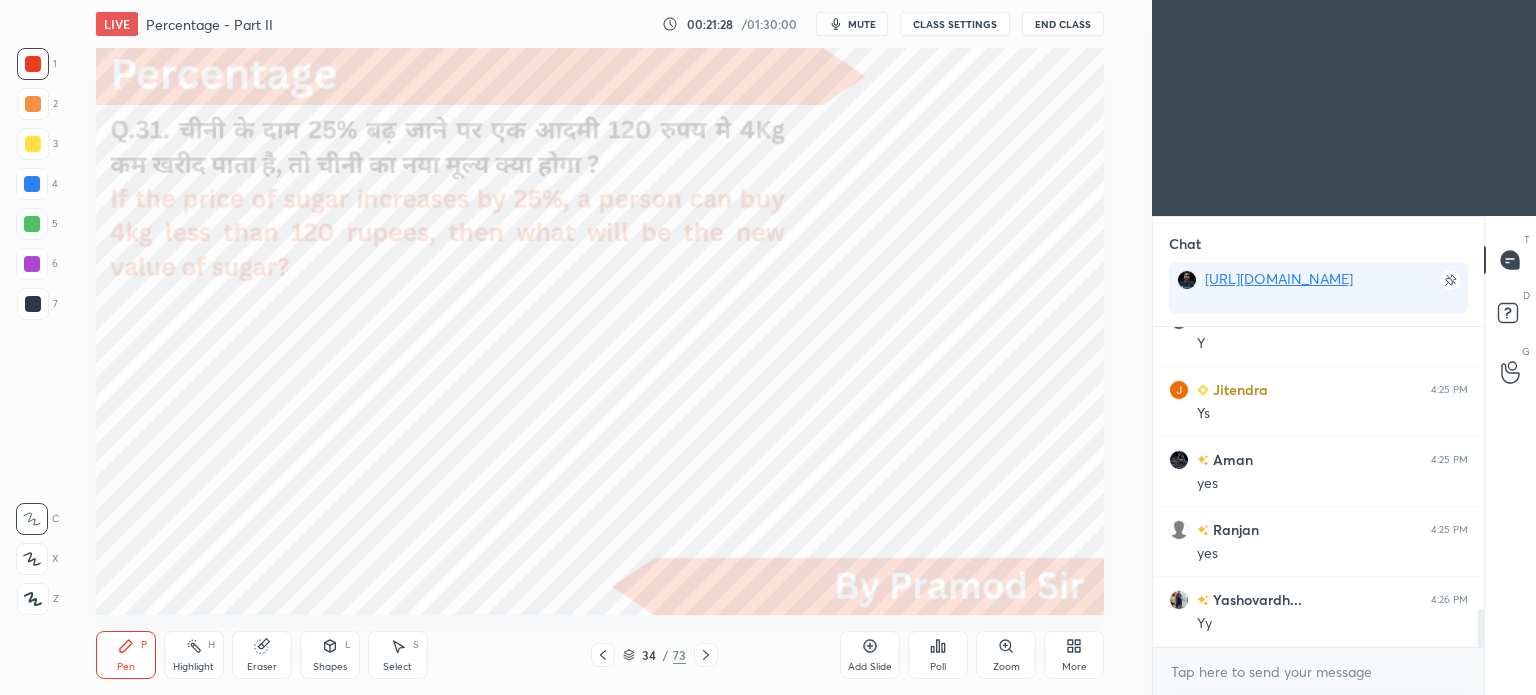 click 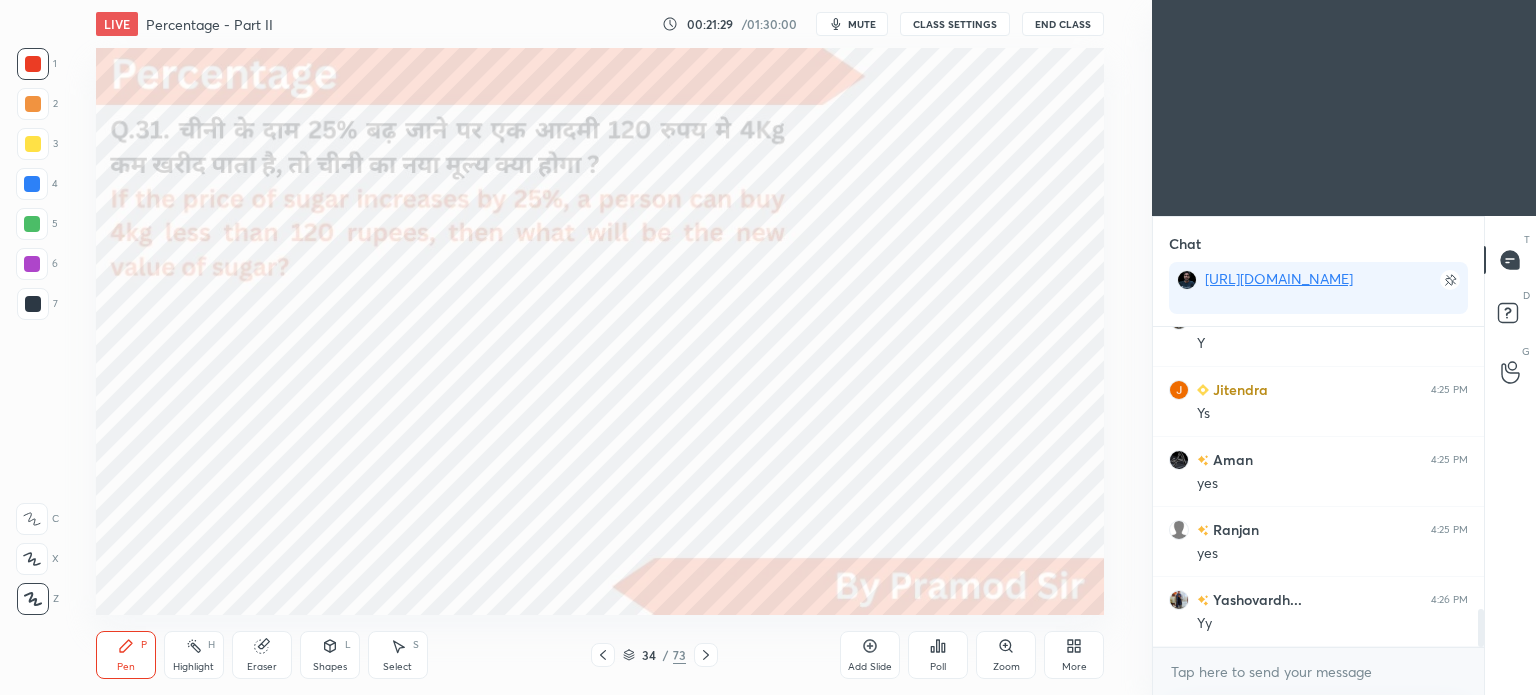 click at bounding box center [33, 304] 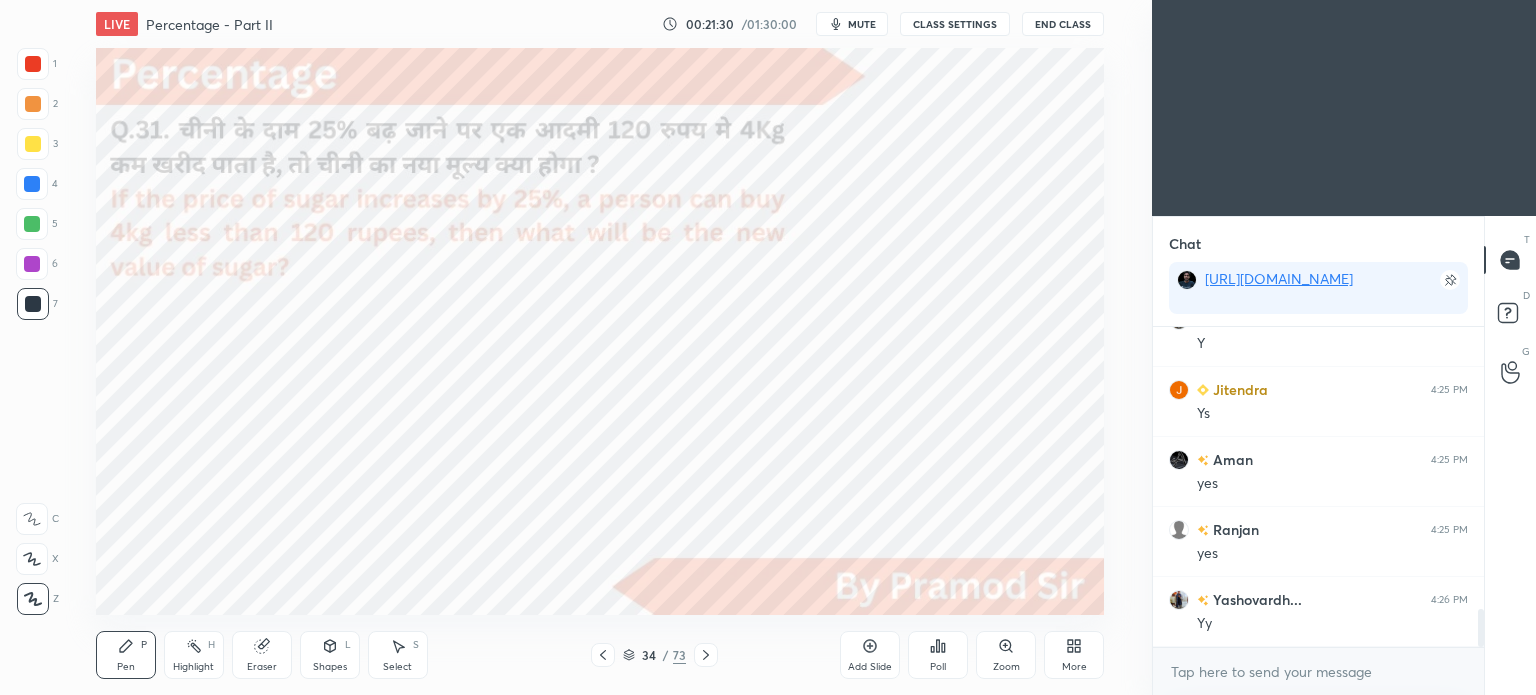 click 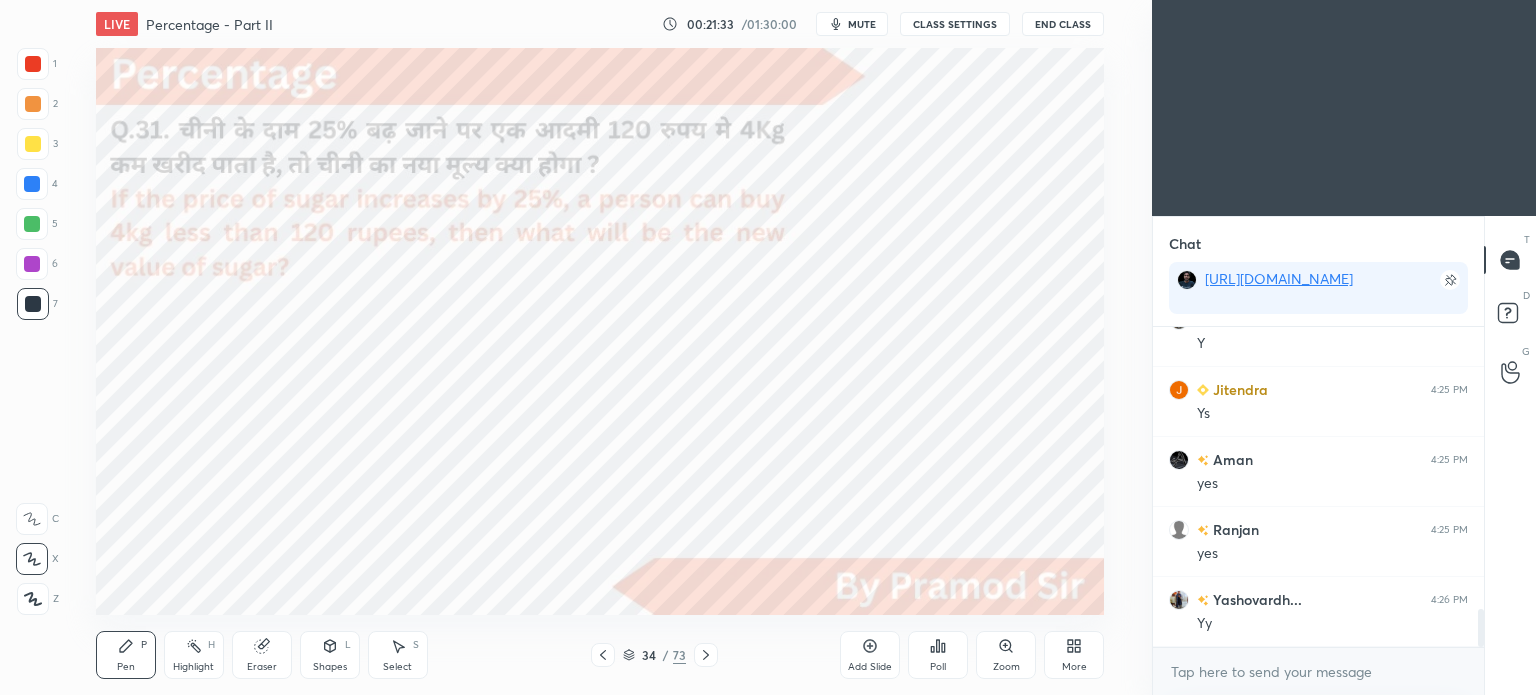 click on "mute" at bounding box center (862, 24) 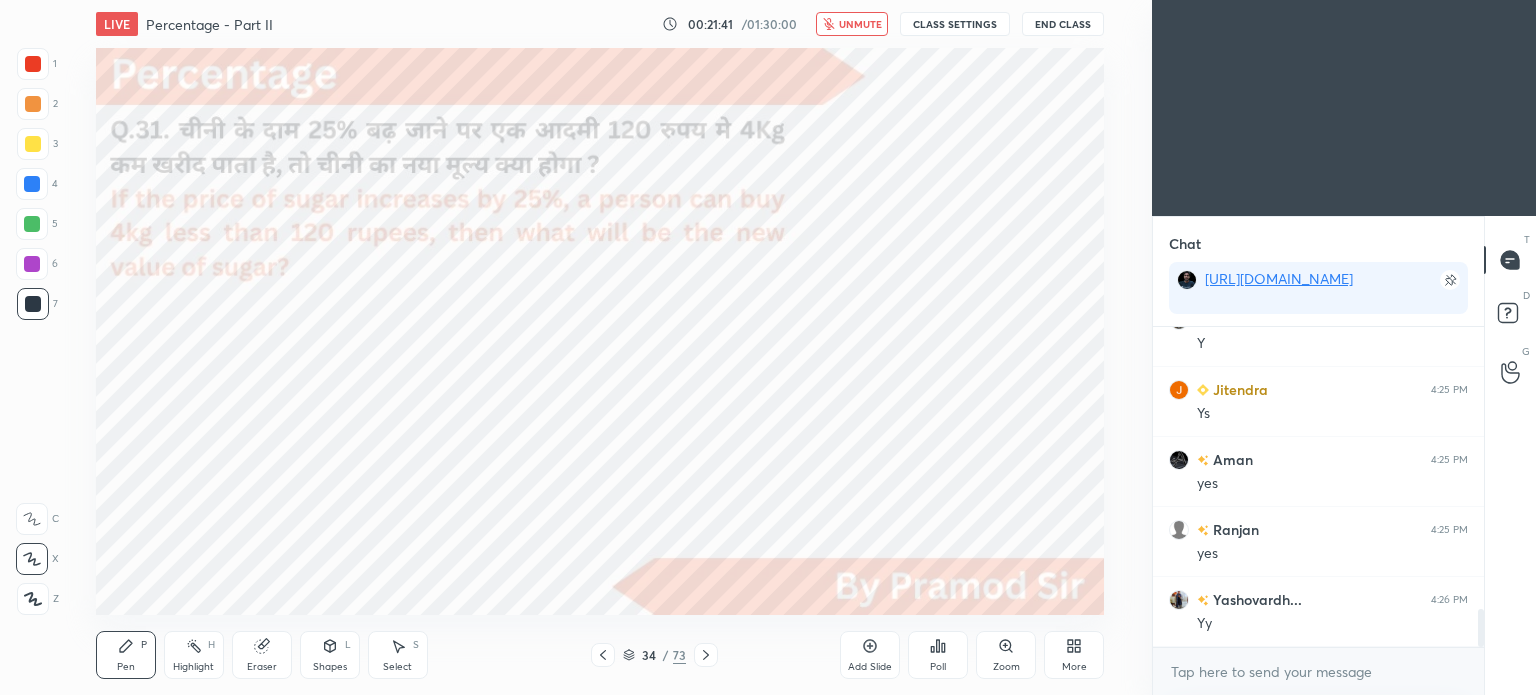 click on "End Class" at bounding box center (1063, 24) 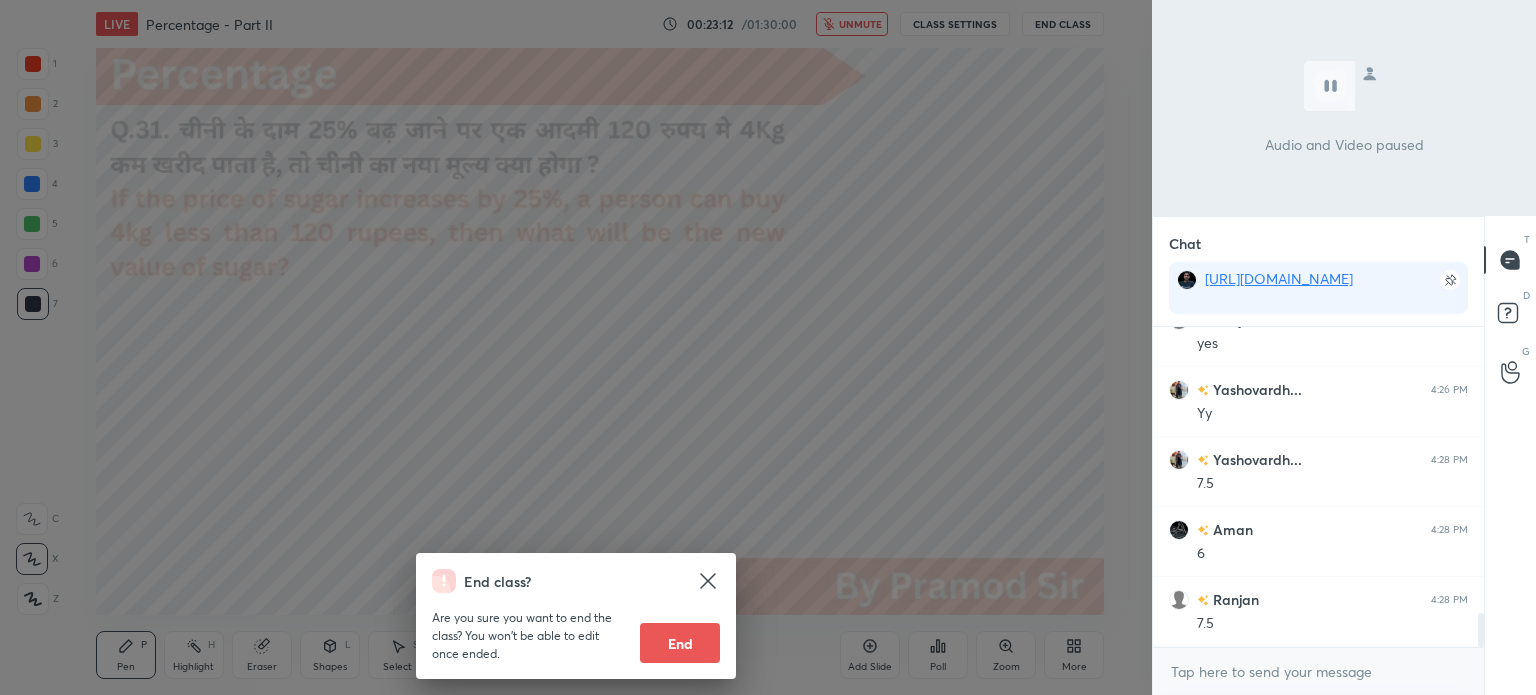 scroll, scrollTop: 2674, scrollLeft: 0, axis: vertical 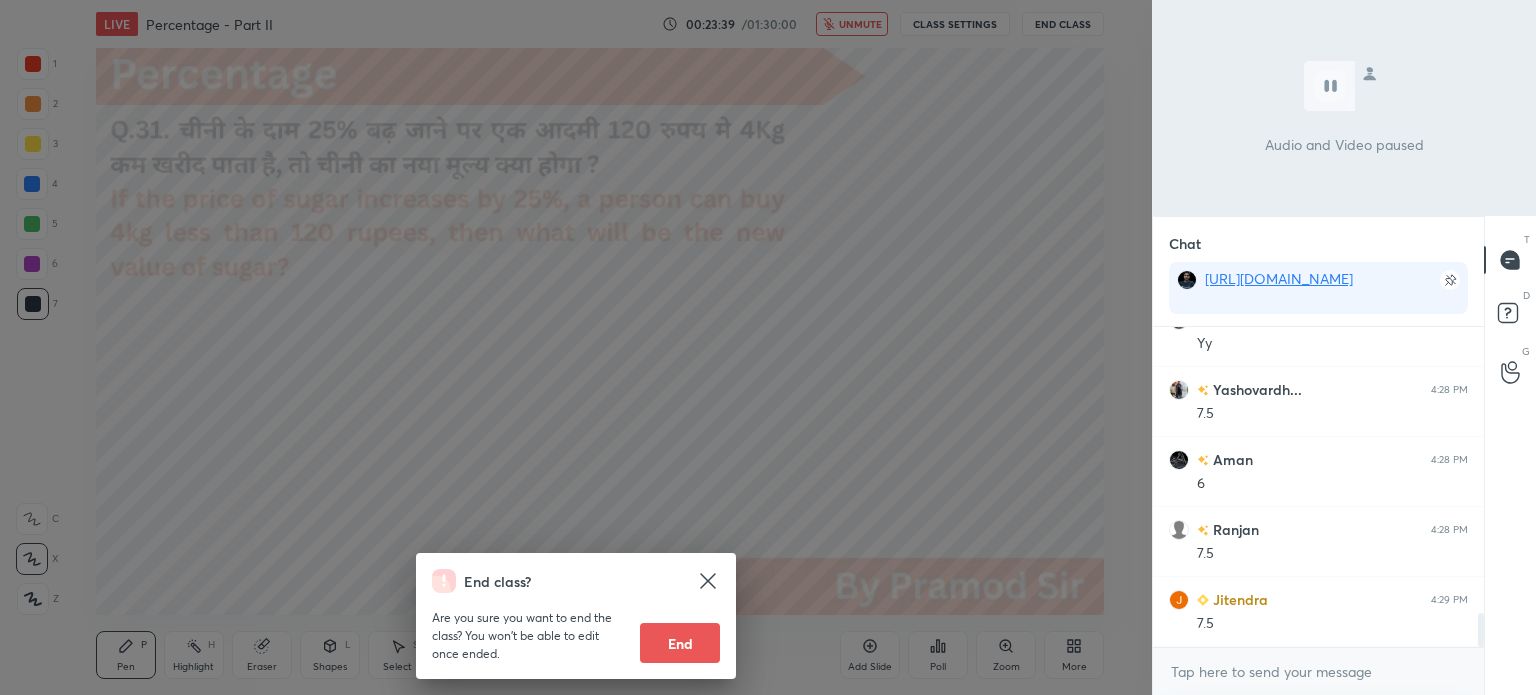 click on "End class? Are you sure you want to end the class? You won’t be able to edit once ended. End" at bounding box center [576, 347] 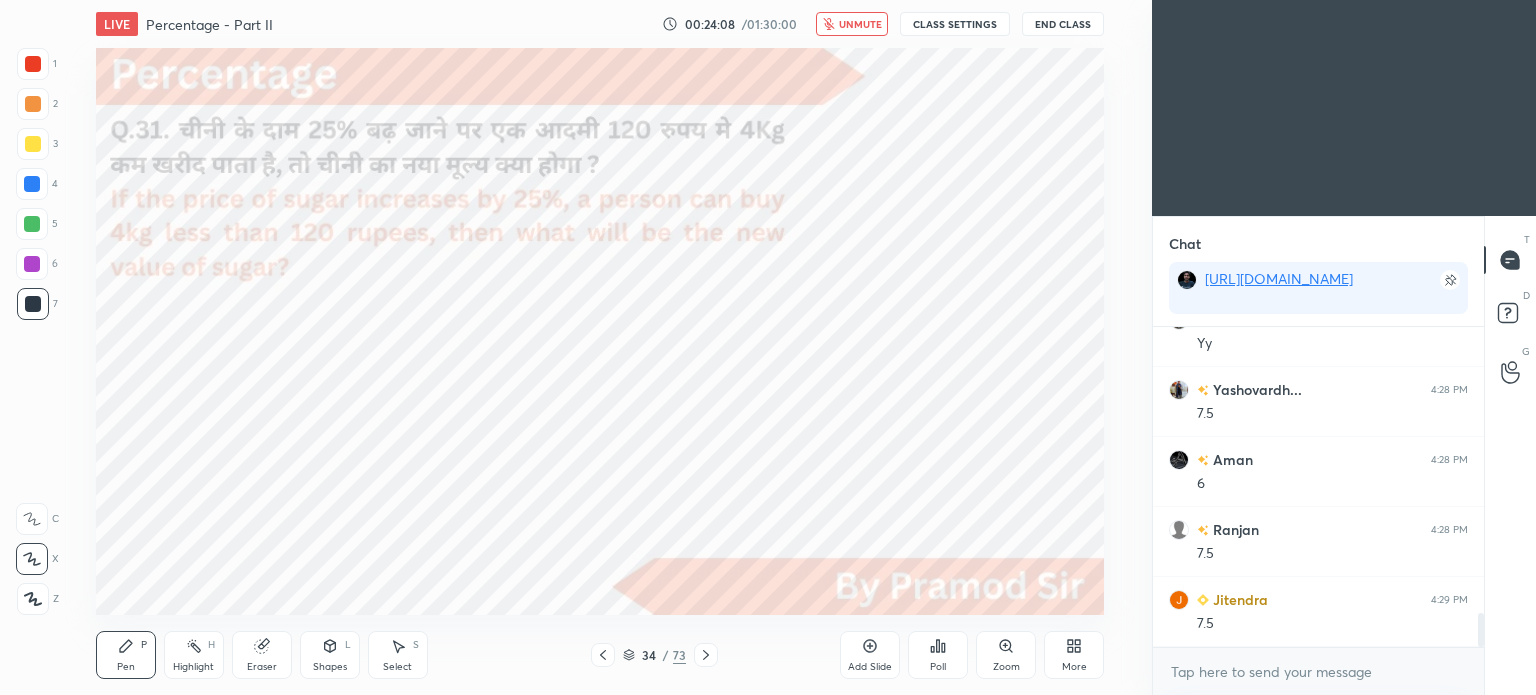 click on "unmute" at bounding box center (860, 24) 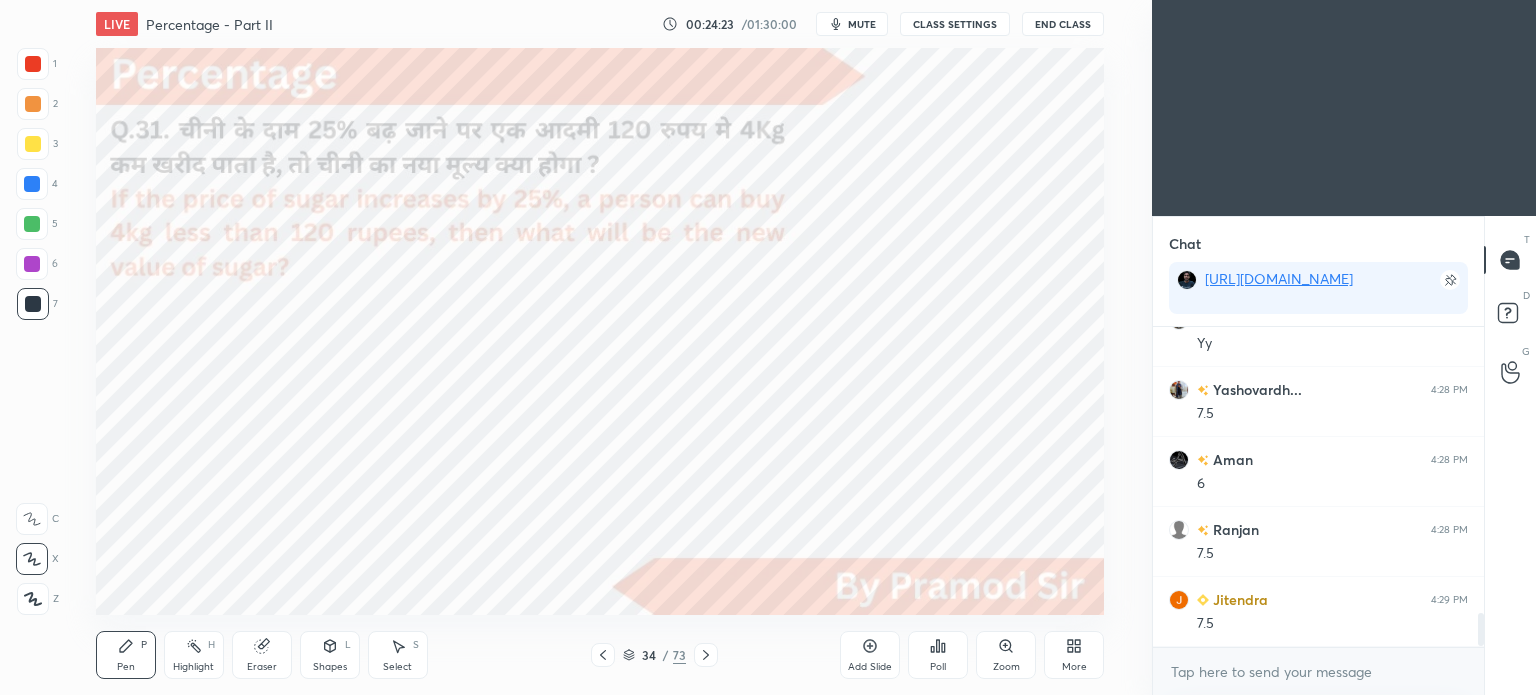scroll, scrollTop: 2744, scrollLeft: 0, axis: vertical 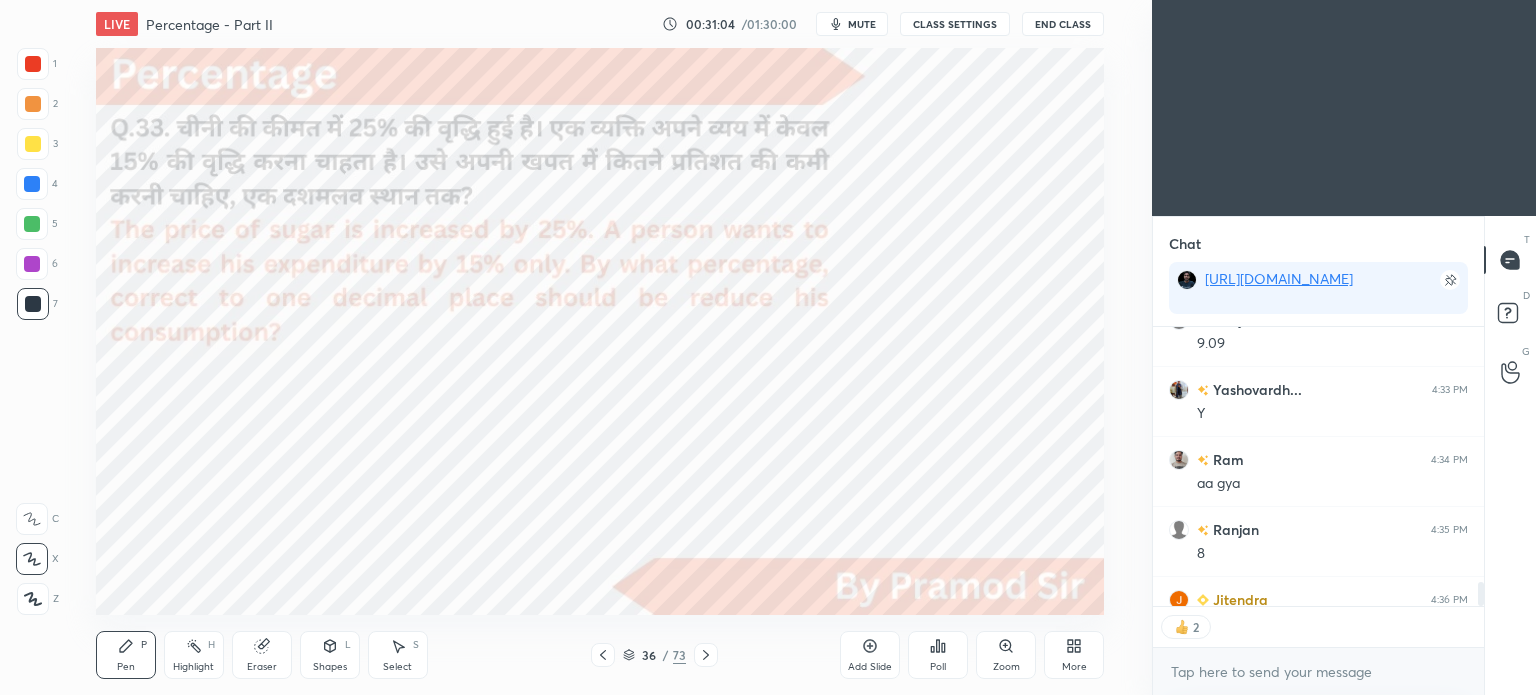 click 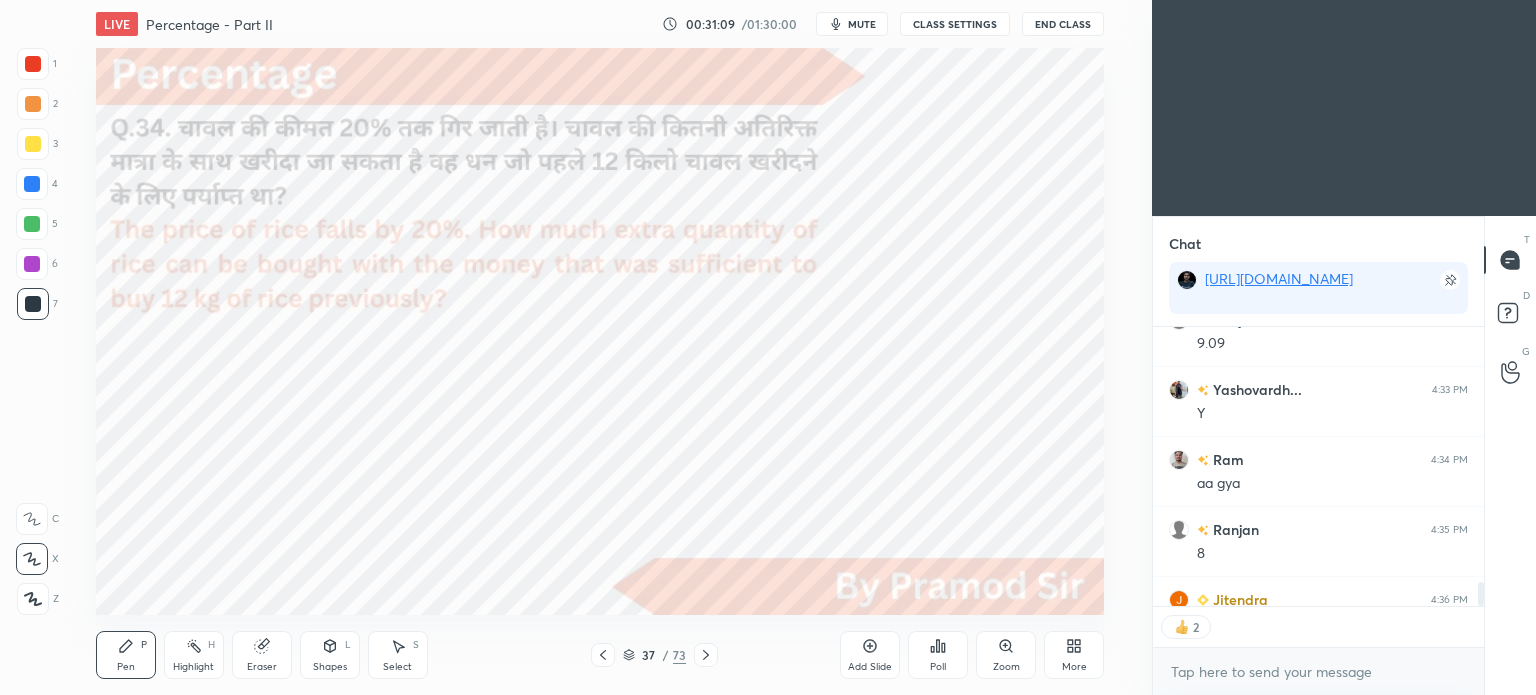 scroll, scrollTop: 7, scrollLeft: 6, axis: both 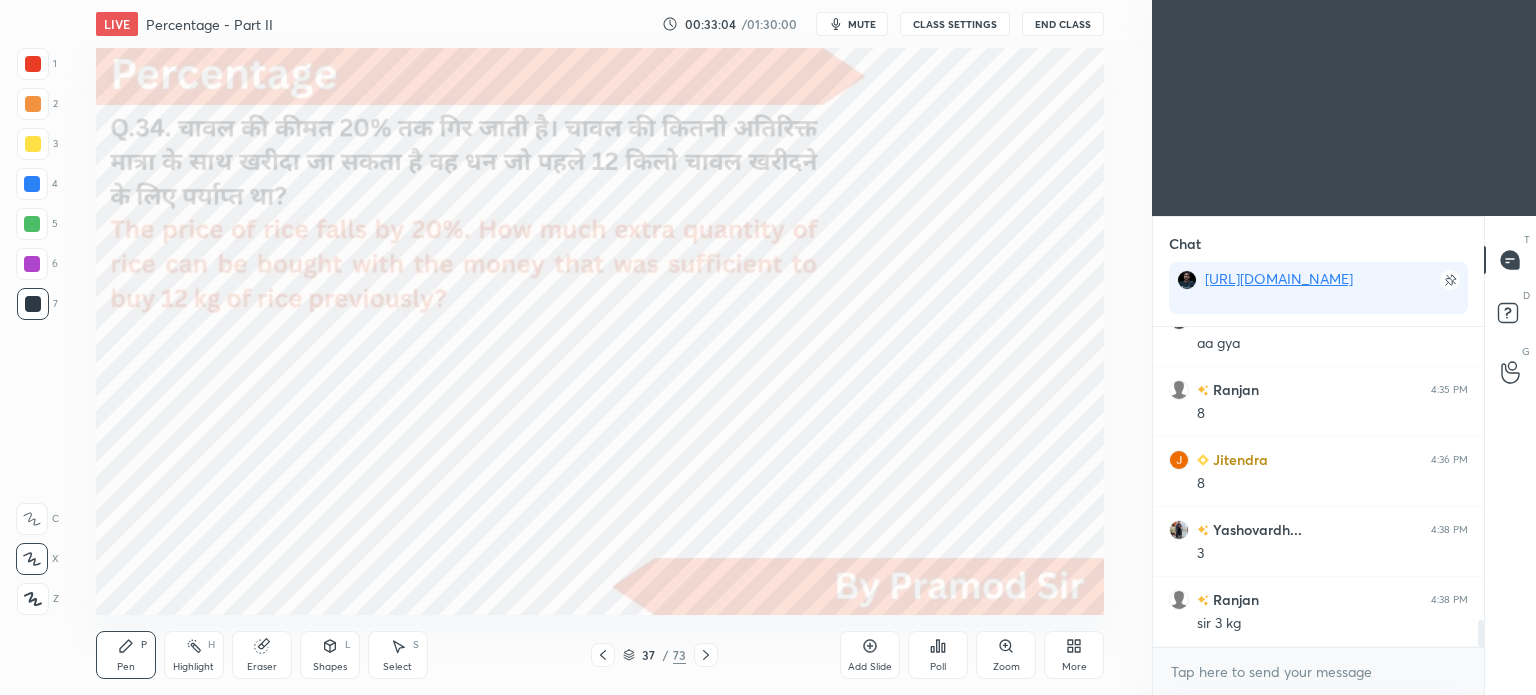 click at bounding box center [32, 184] 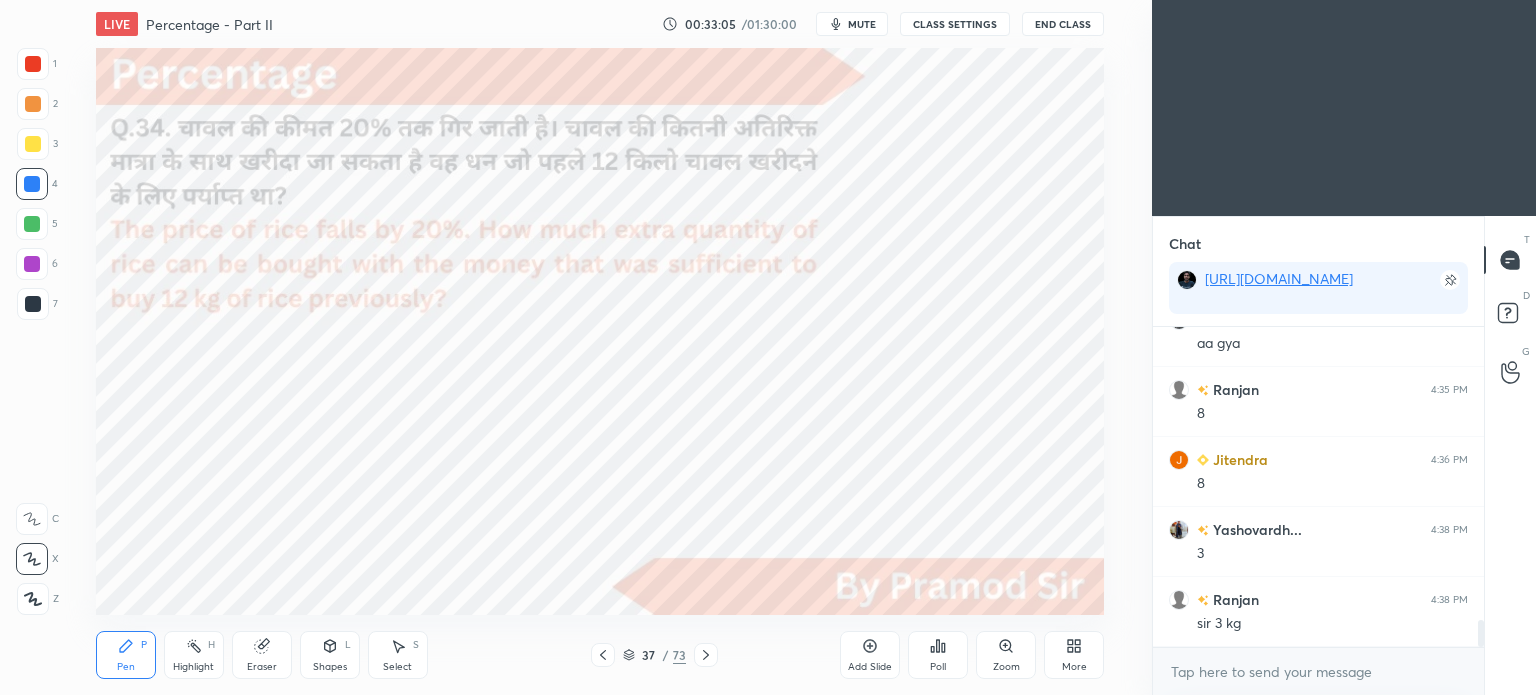 click at bounding box center (32, 184) 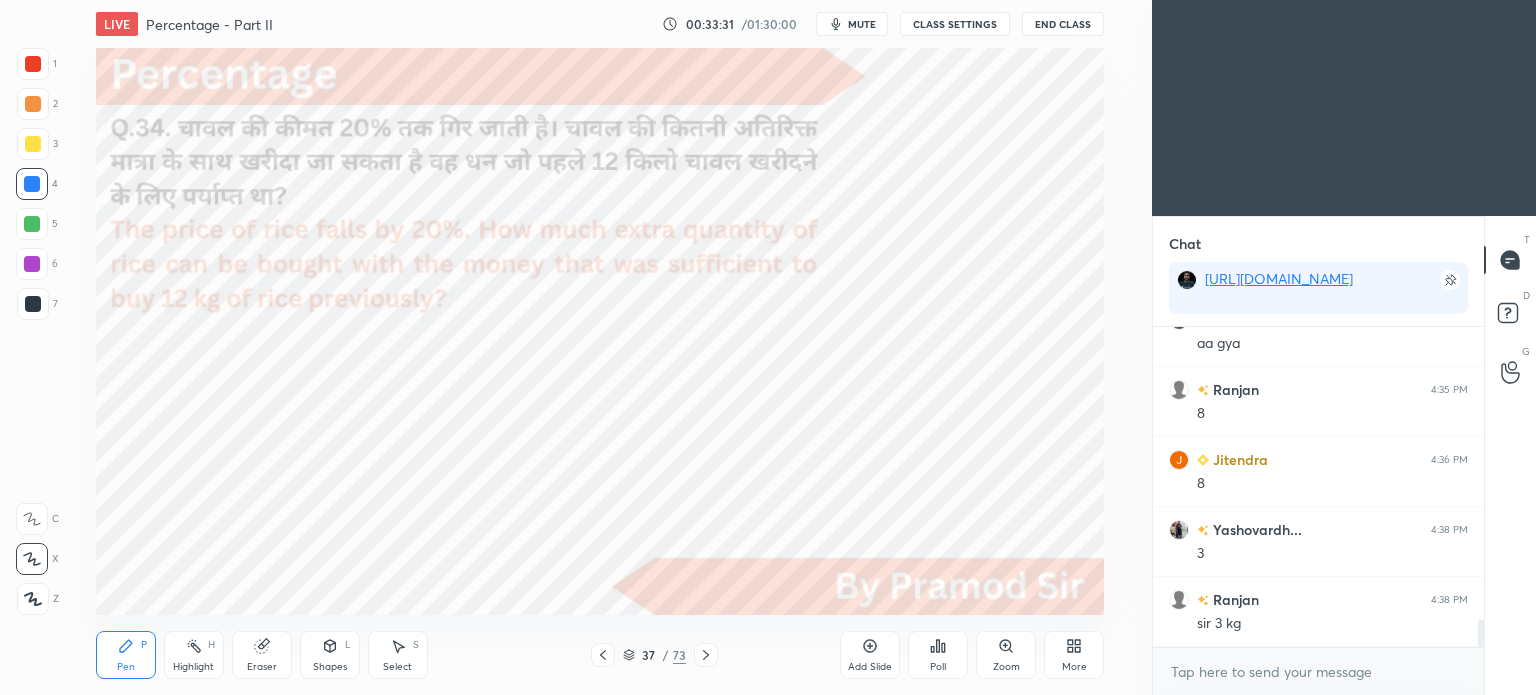 click on "Eraser" at bounding box center [262, 655] 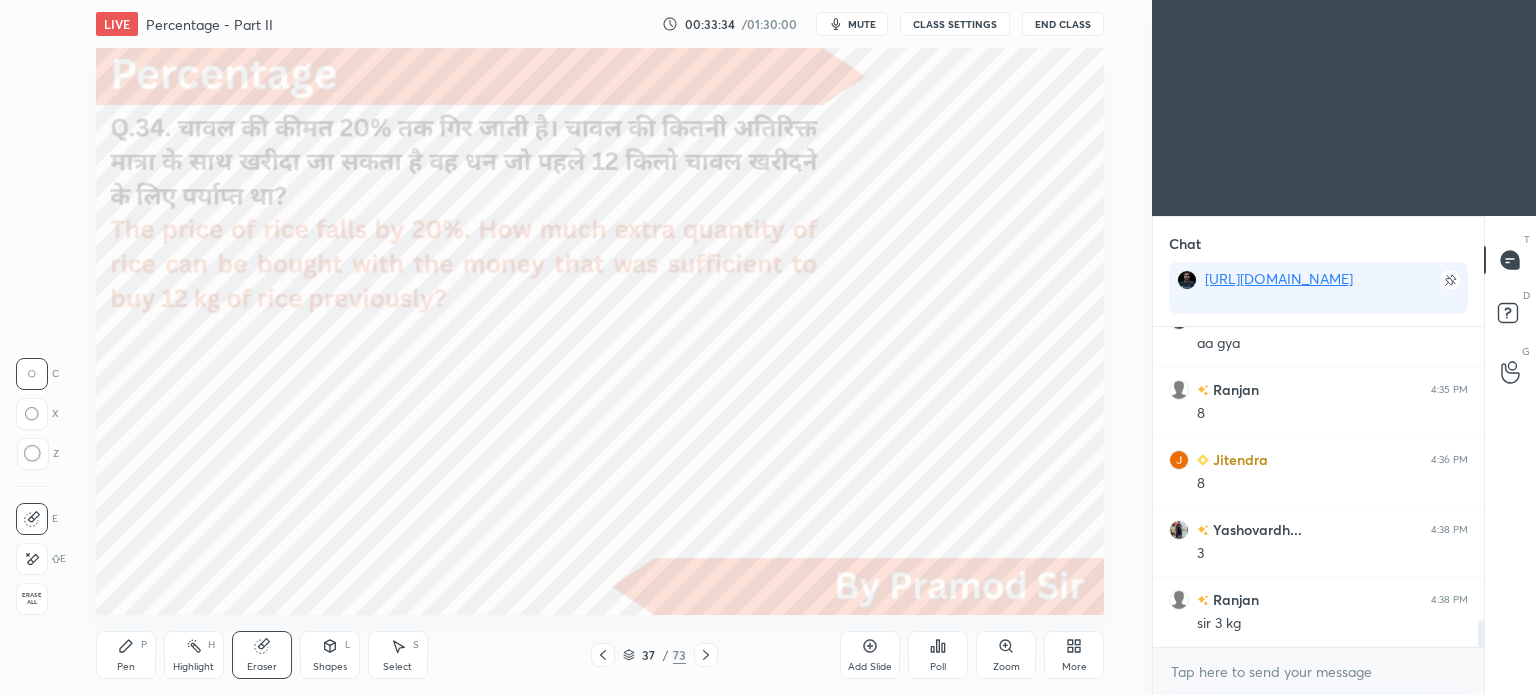 click on "Pen" at bounding box center (126, 667) 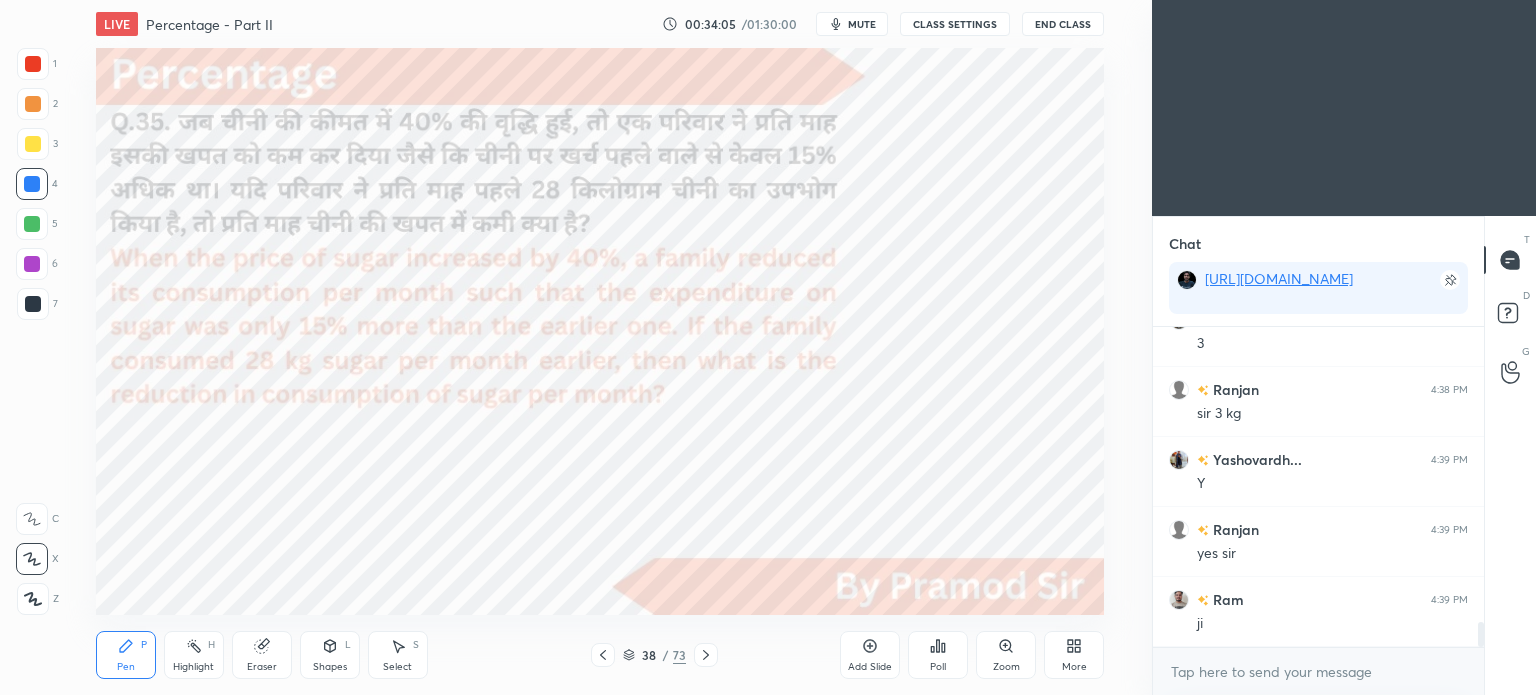 scroll, scrollTop: 3814, scrollLeft: 0, axis: vertical 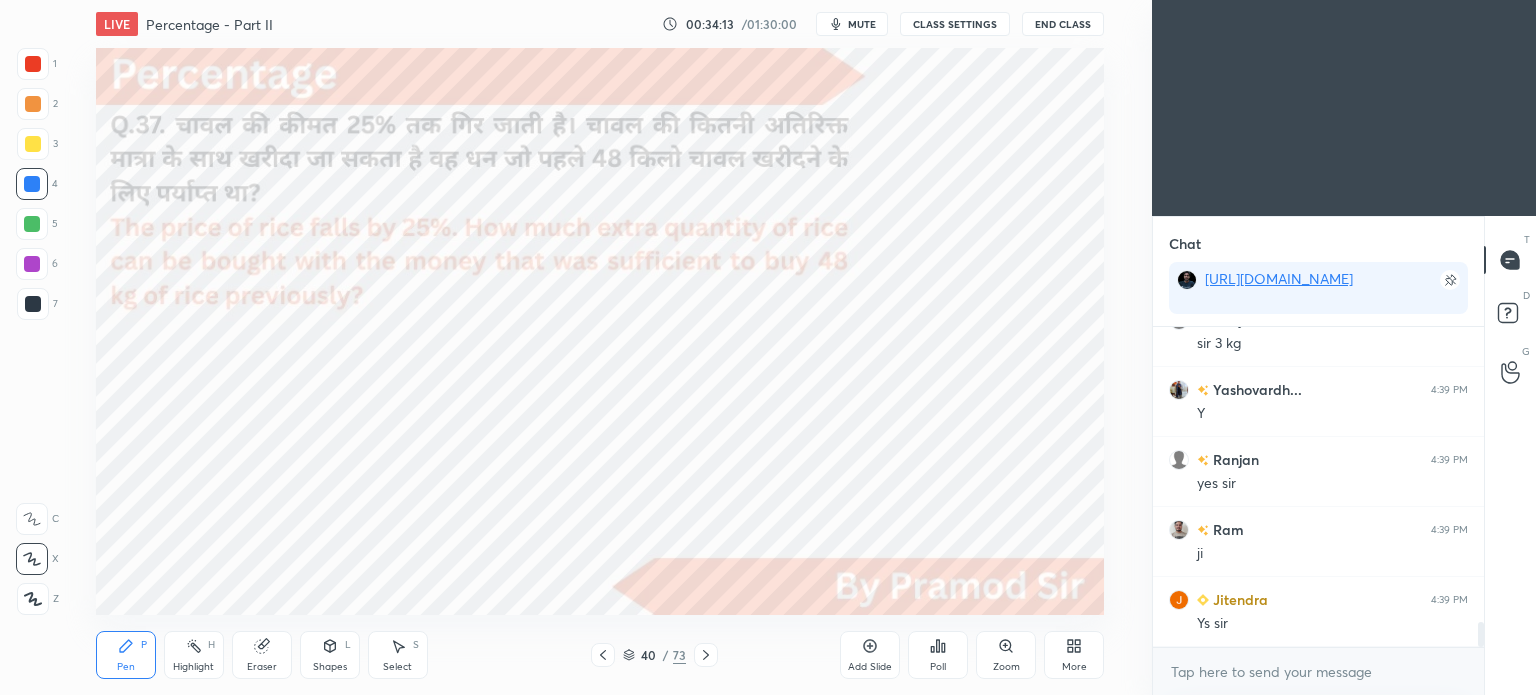 click at bounding box center (33, 304) 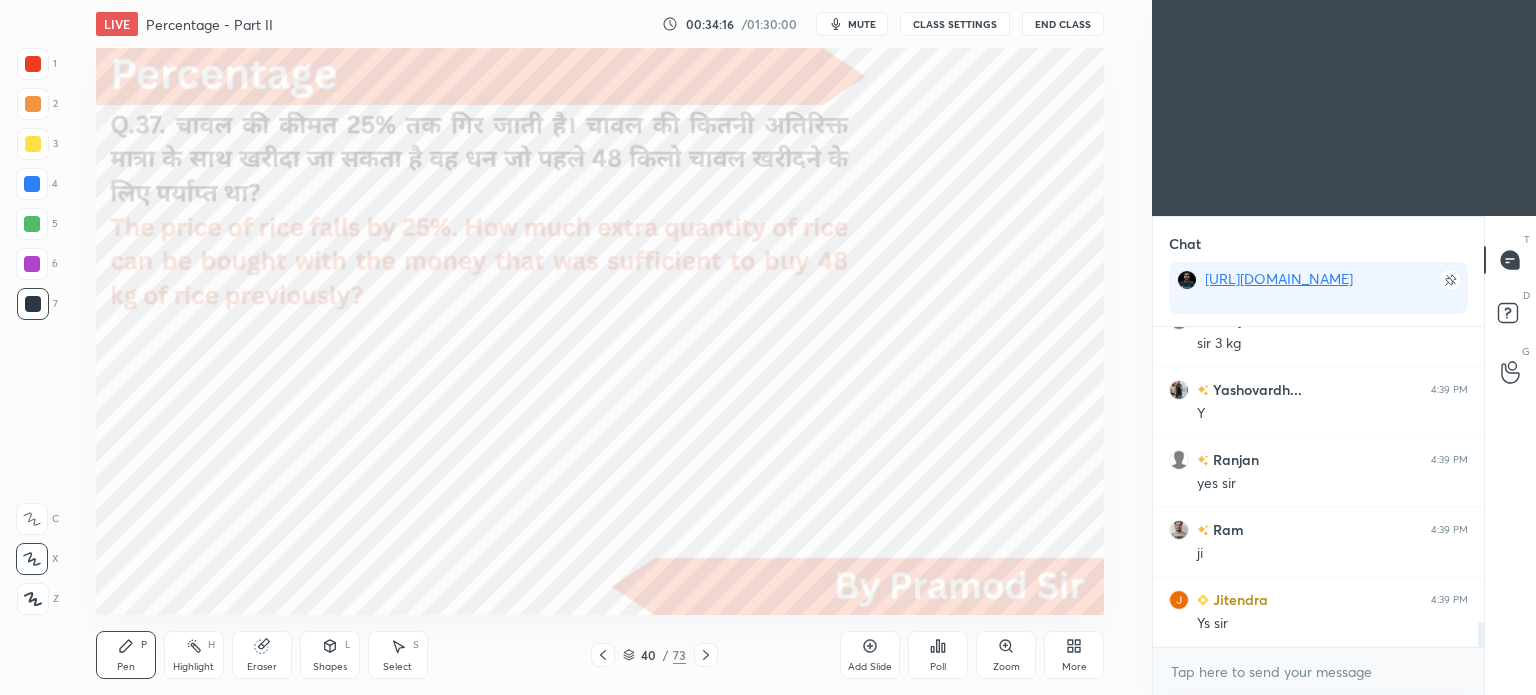 click 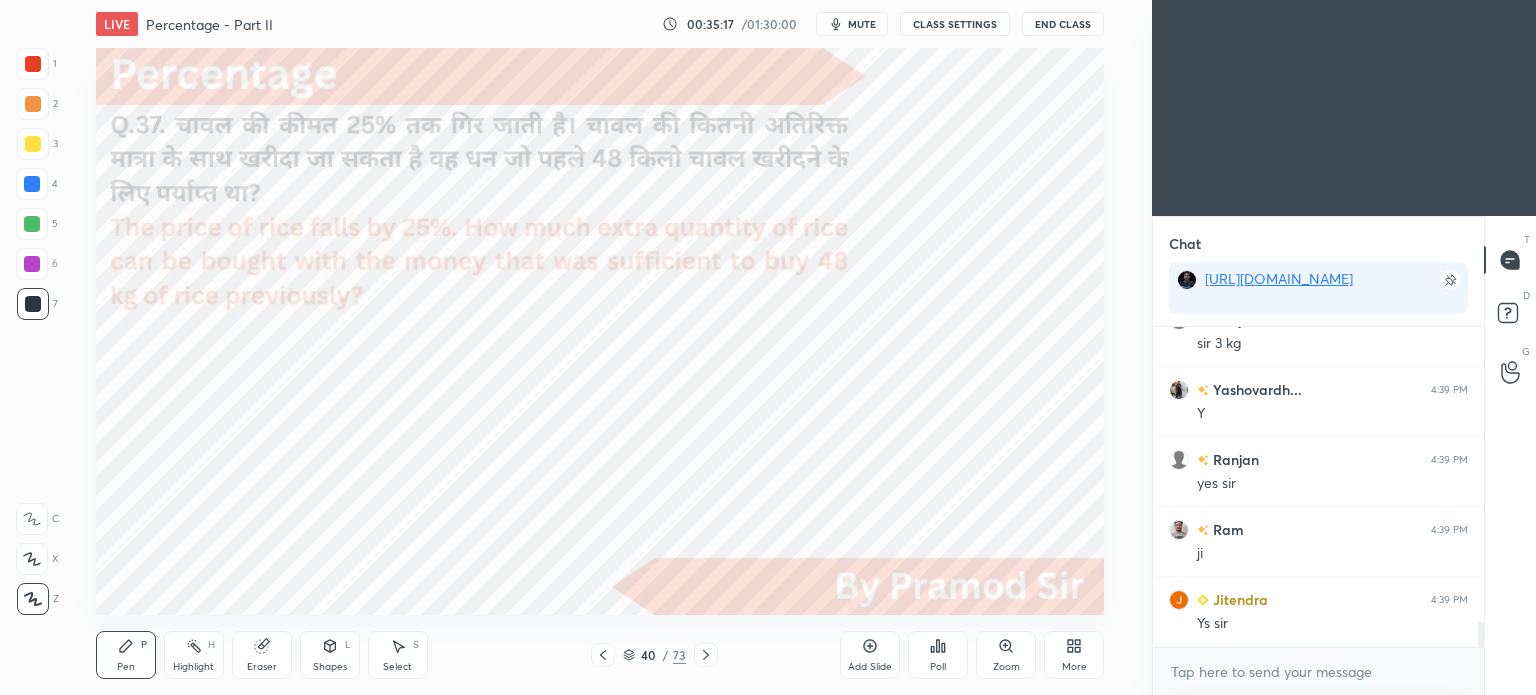 scroll, scrollTop: 3884, scrollLeft: 0, axis: vertical 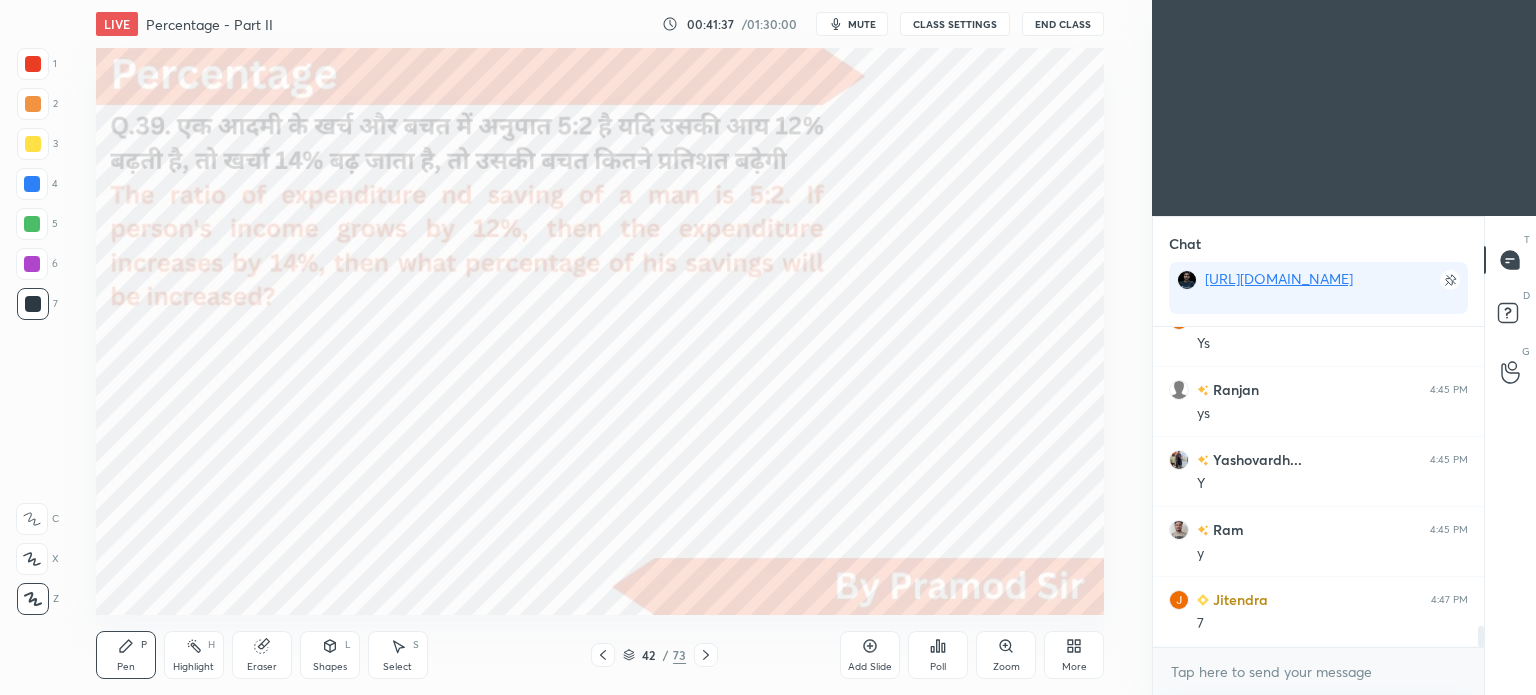 click at bounding box center [33, 64] 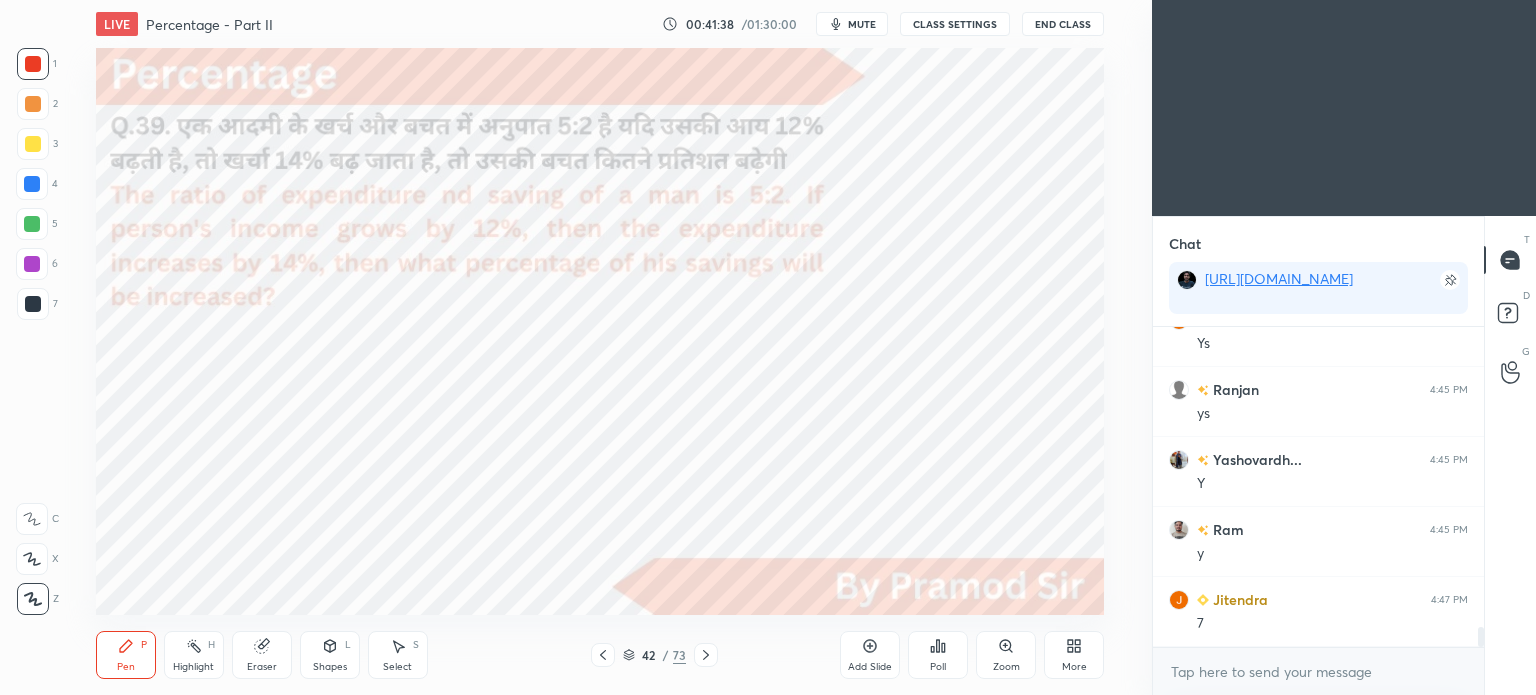 scroll, scrollTop: 4724, scrollLeft: 0, axis: vertical 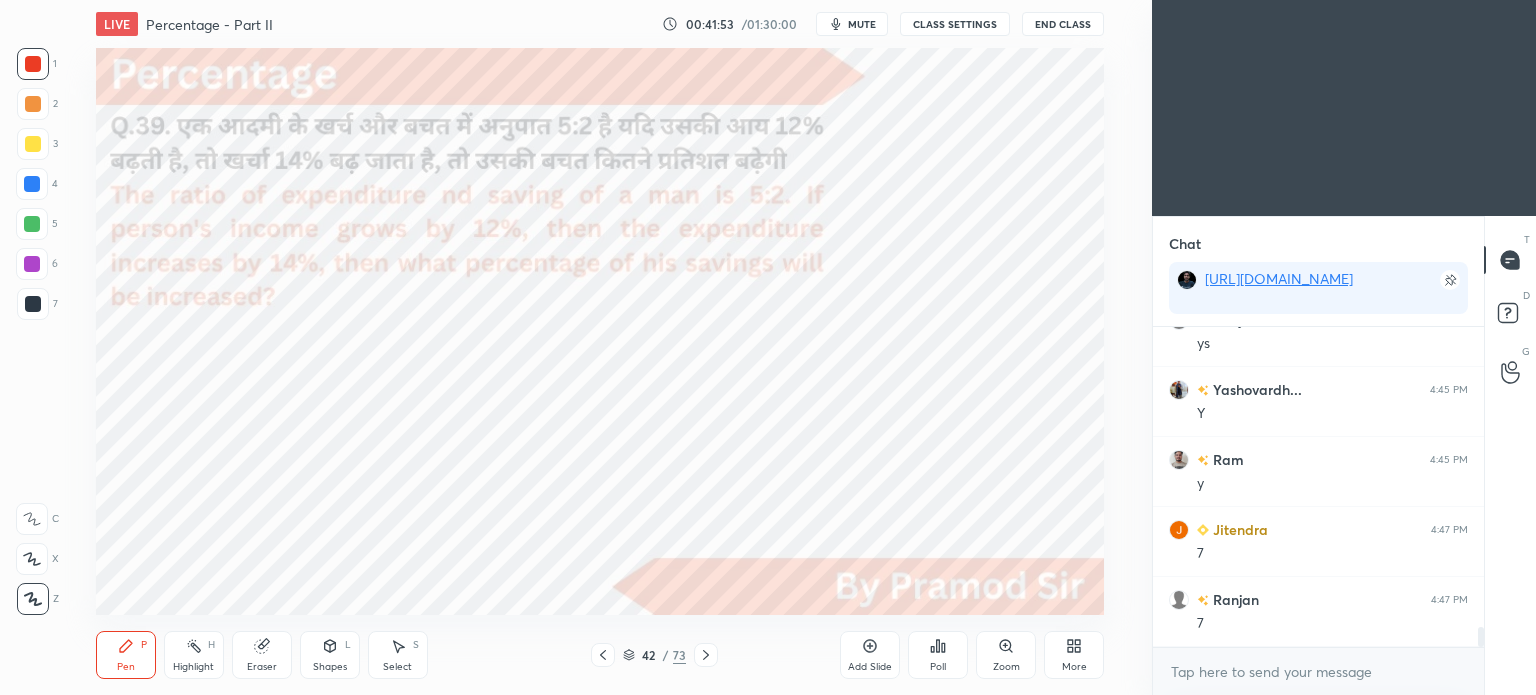 click at bounding box center (33, 304) 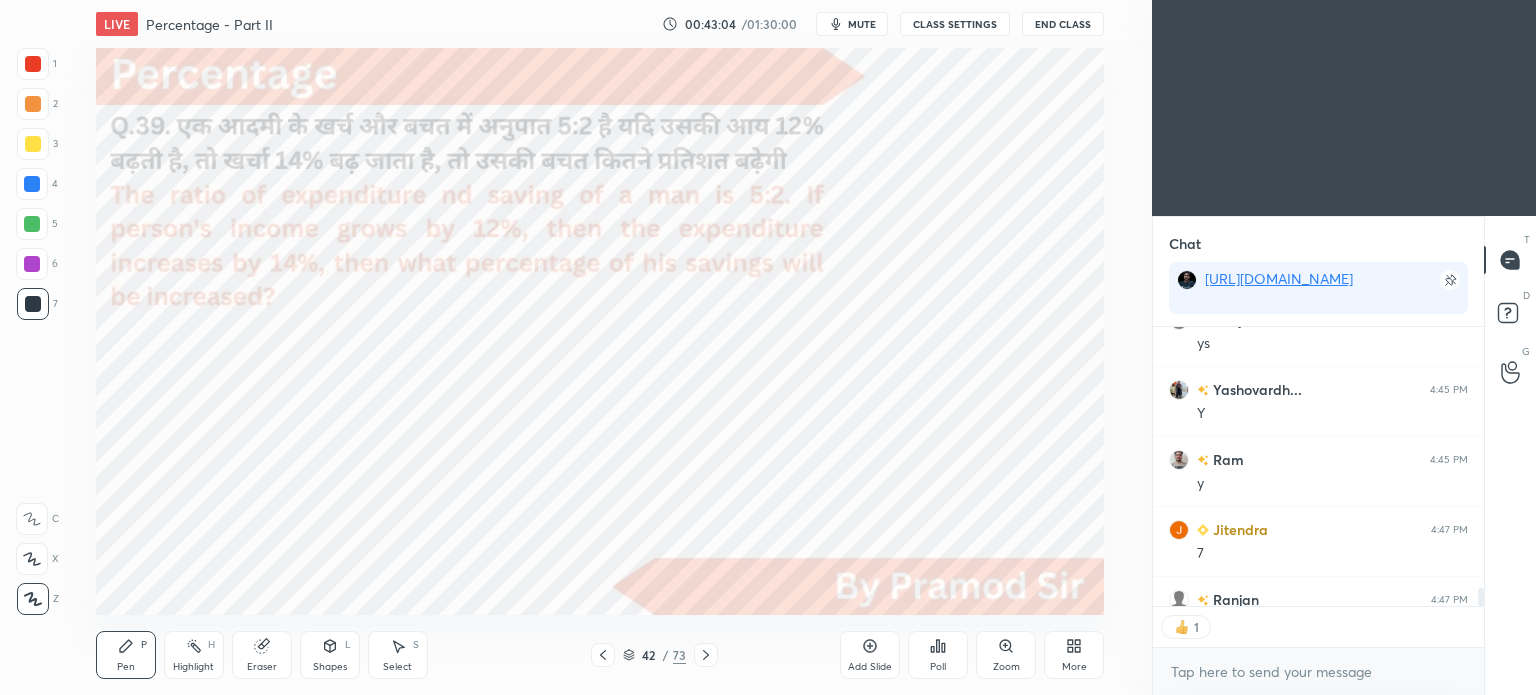 scroll, scrollTop: 6, scrollLeft: 6, axis: both 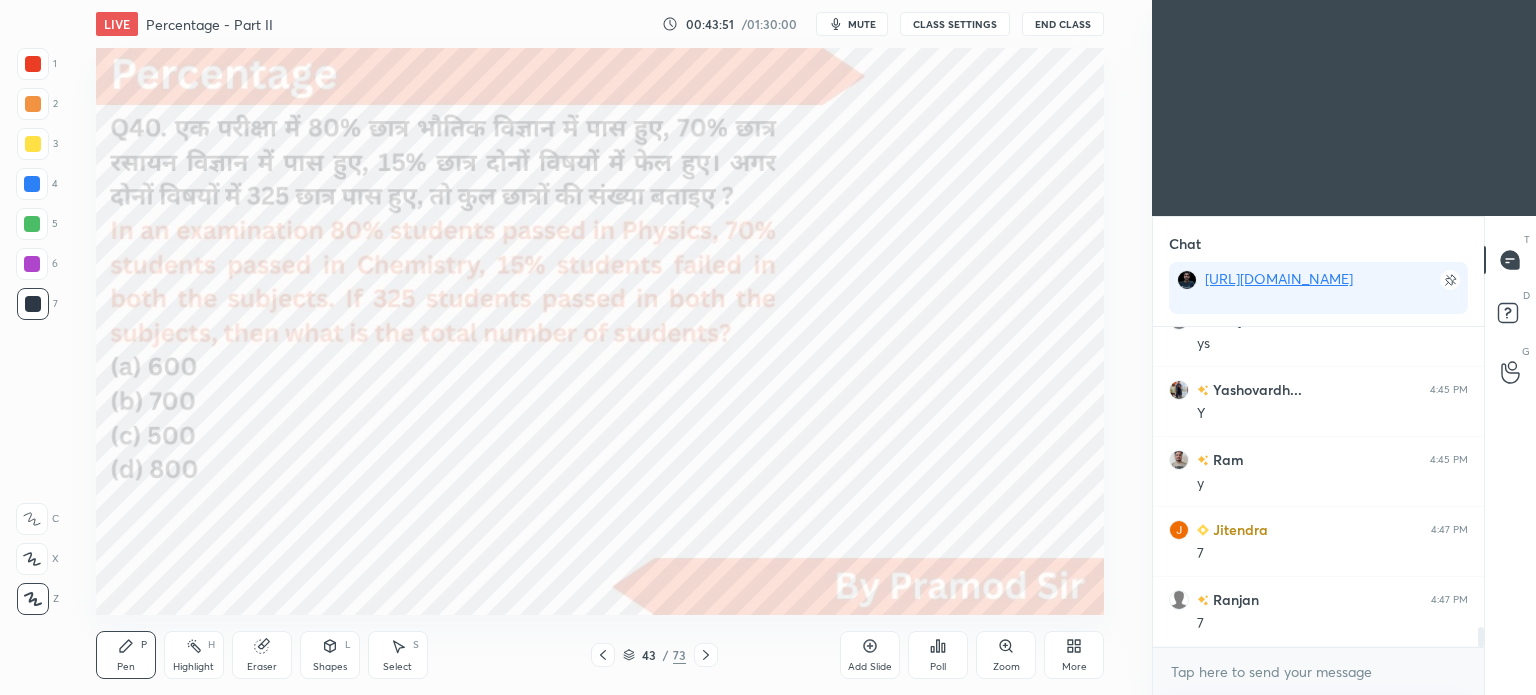 click on "mute" at bounding box center (852, 24) 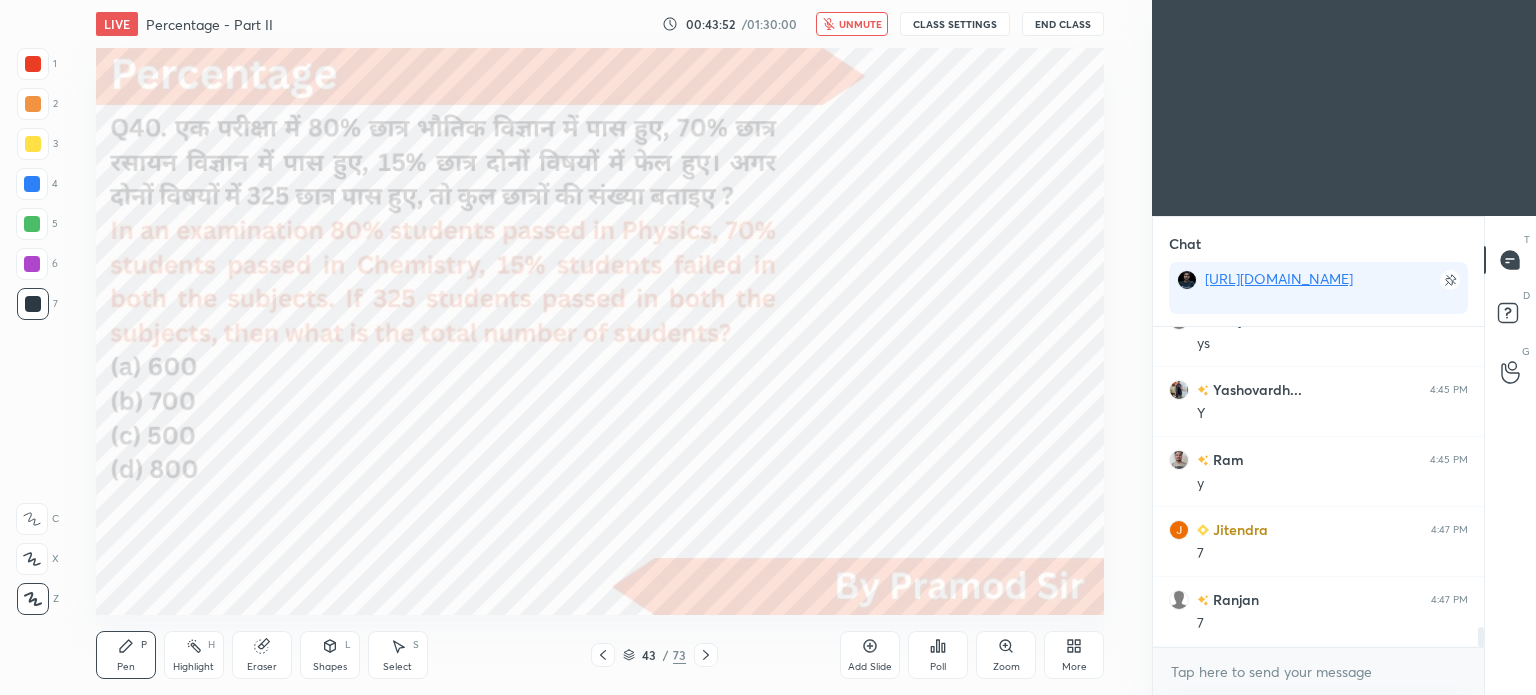 click on "End Class" at bounding box center (1063, 24) 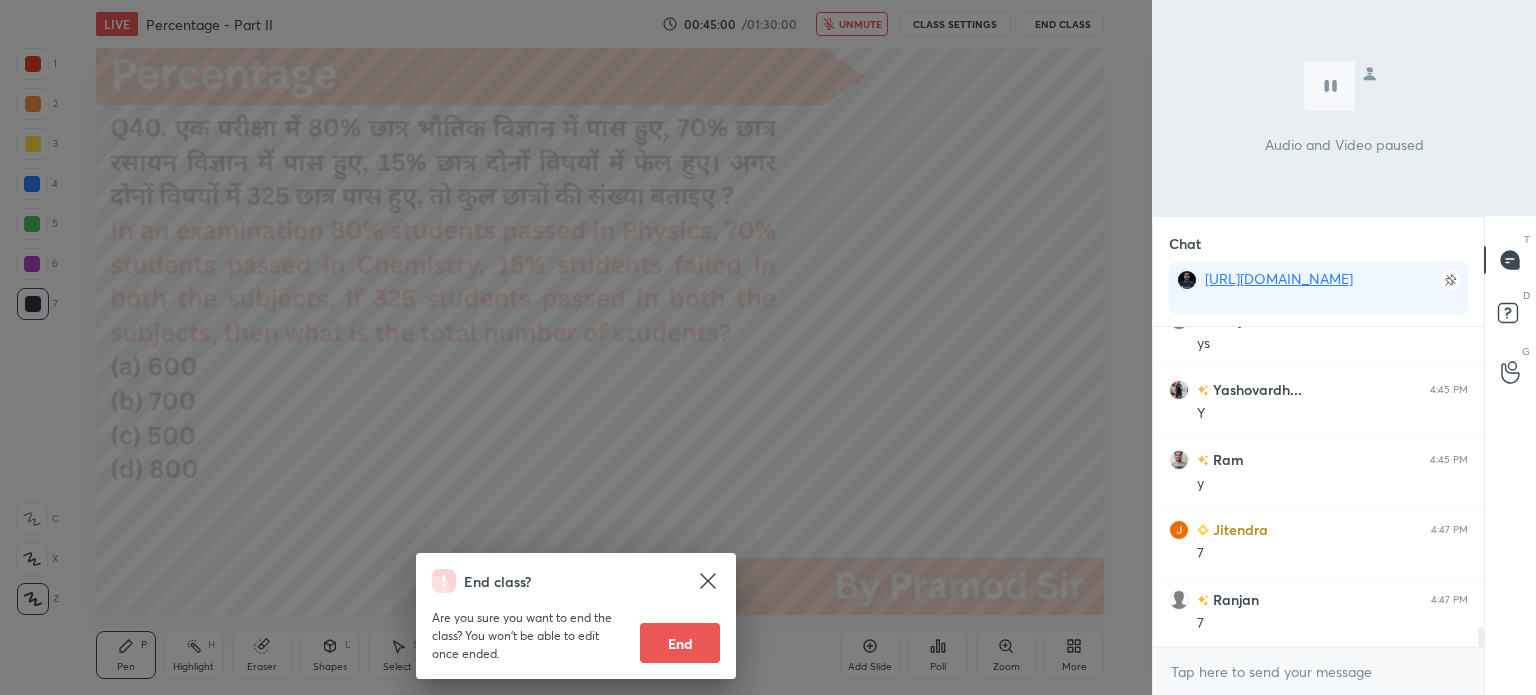 scroll, scrollTop: 4794, scrollLeft: 0, axis: vertical 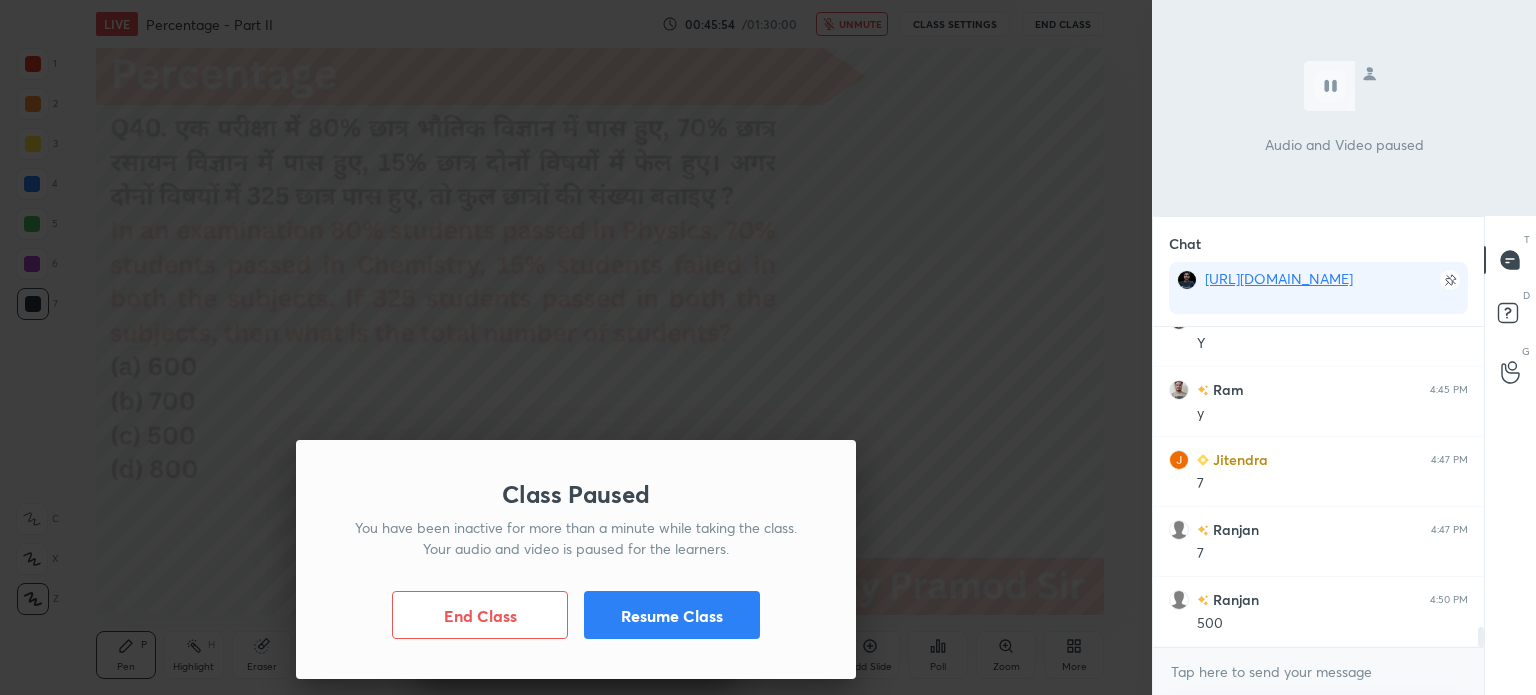 click on "Class Paused You have been inactive for more than a minute while taking the class. Your audio and video is paused for the learners. End Class Resume Class" at bounding box center [576, 347] 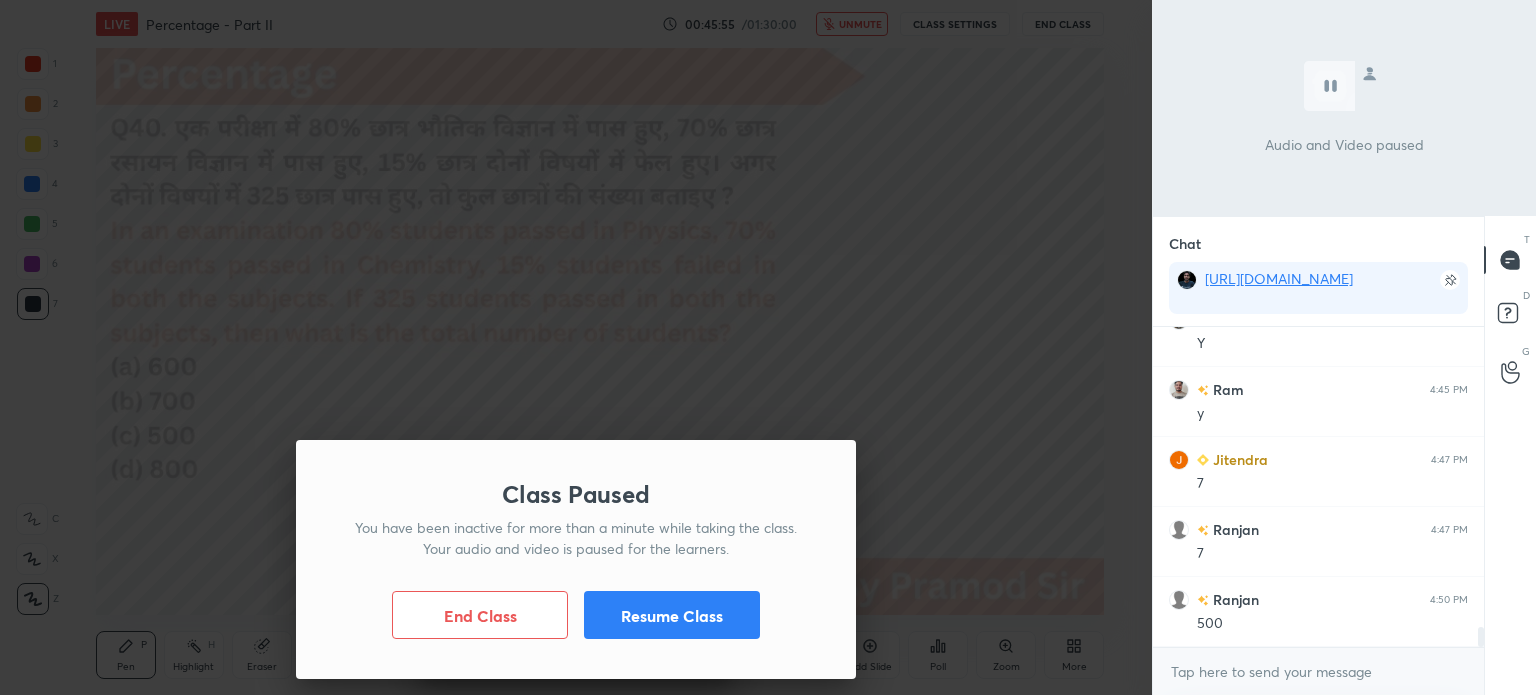 click on "Resume Class" at bounding box center [672, 615] 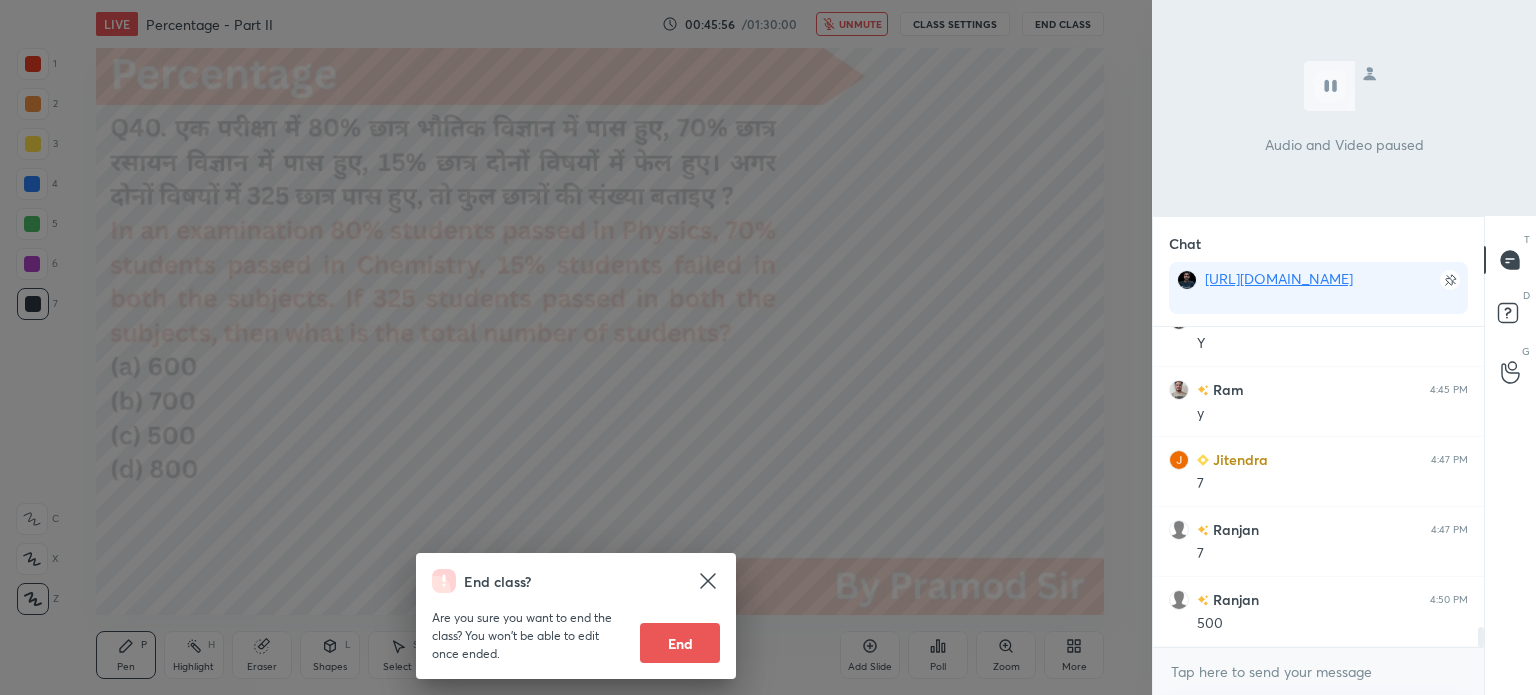 click 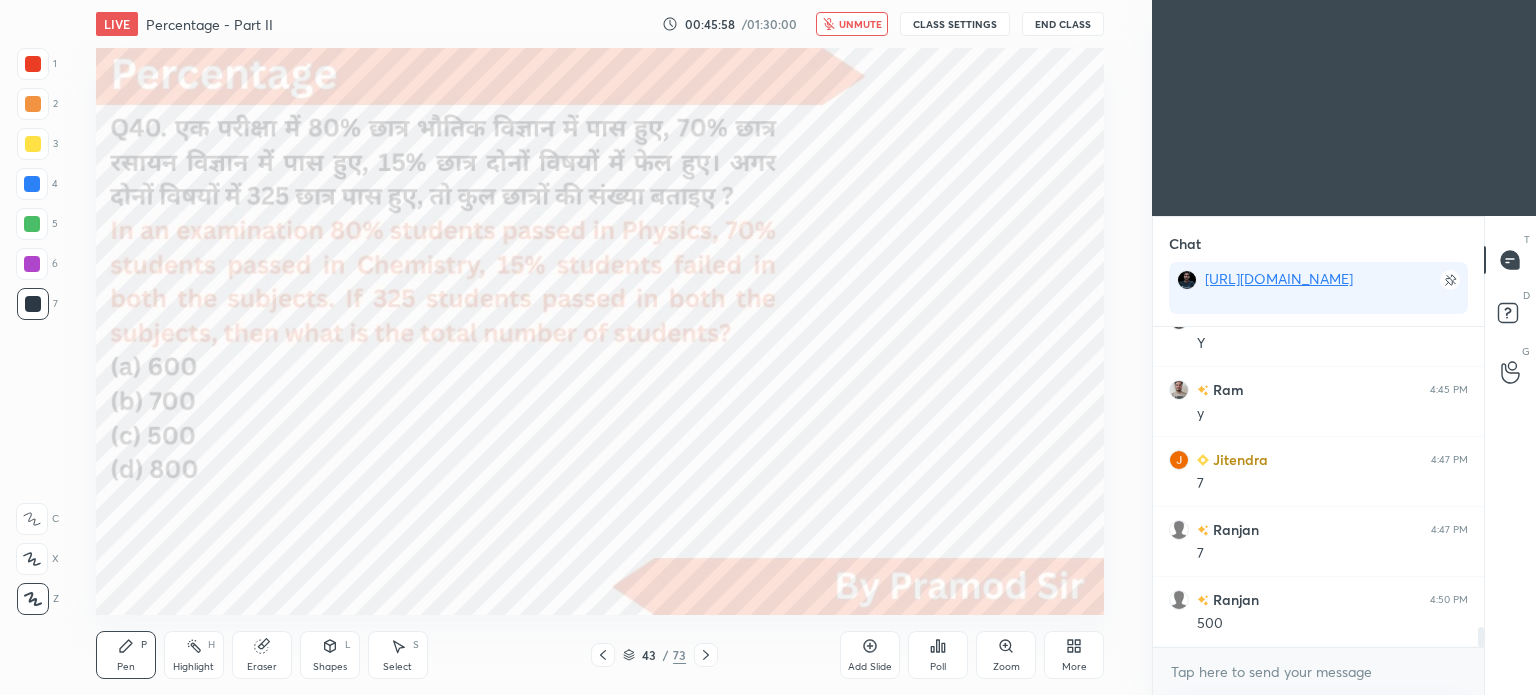 click on "unmute" at bounding box center [860, 24] 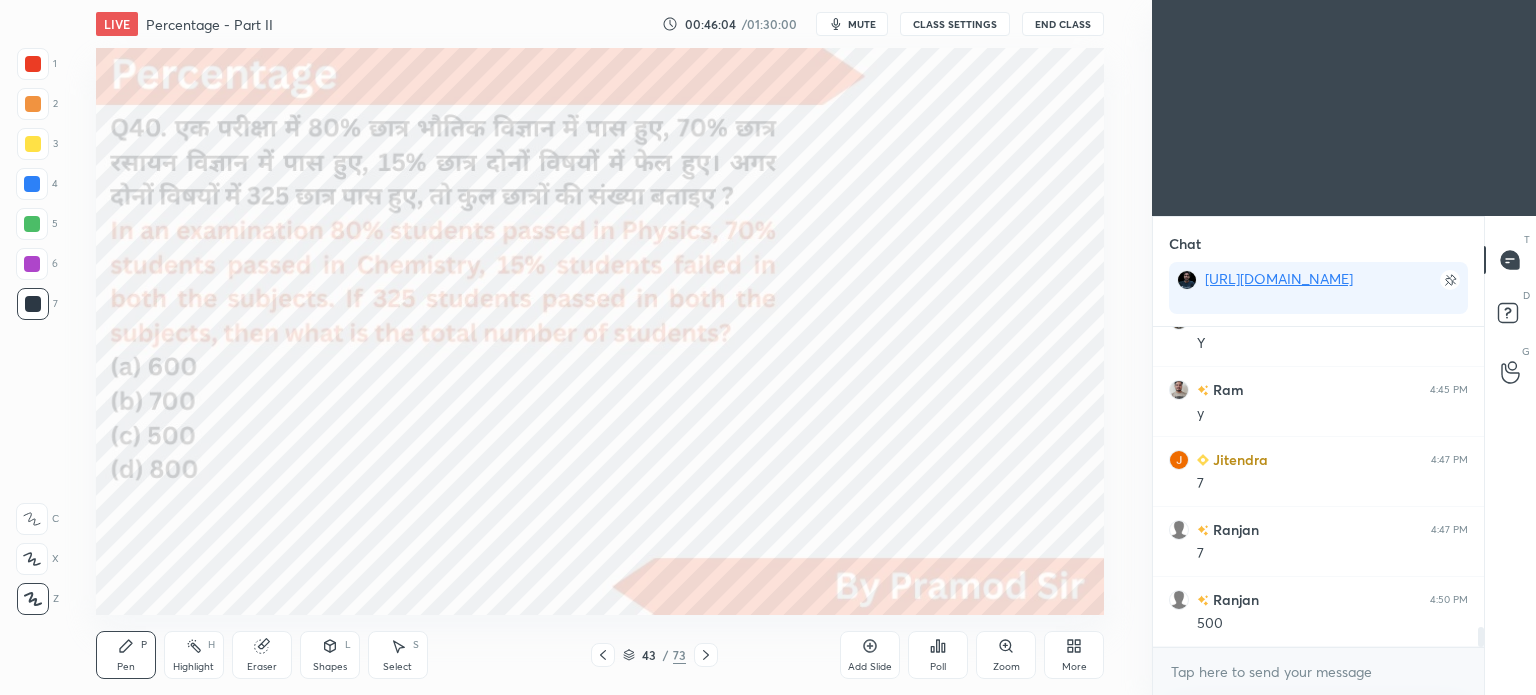 click on "mute" at bounding box center (862, 24) 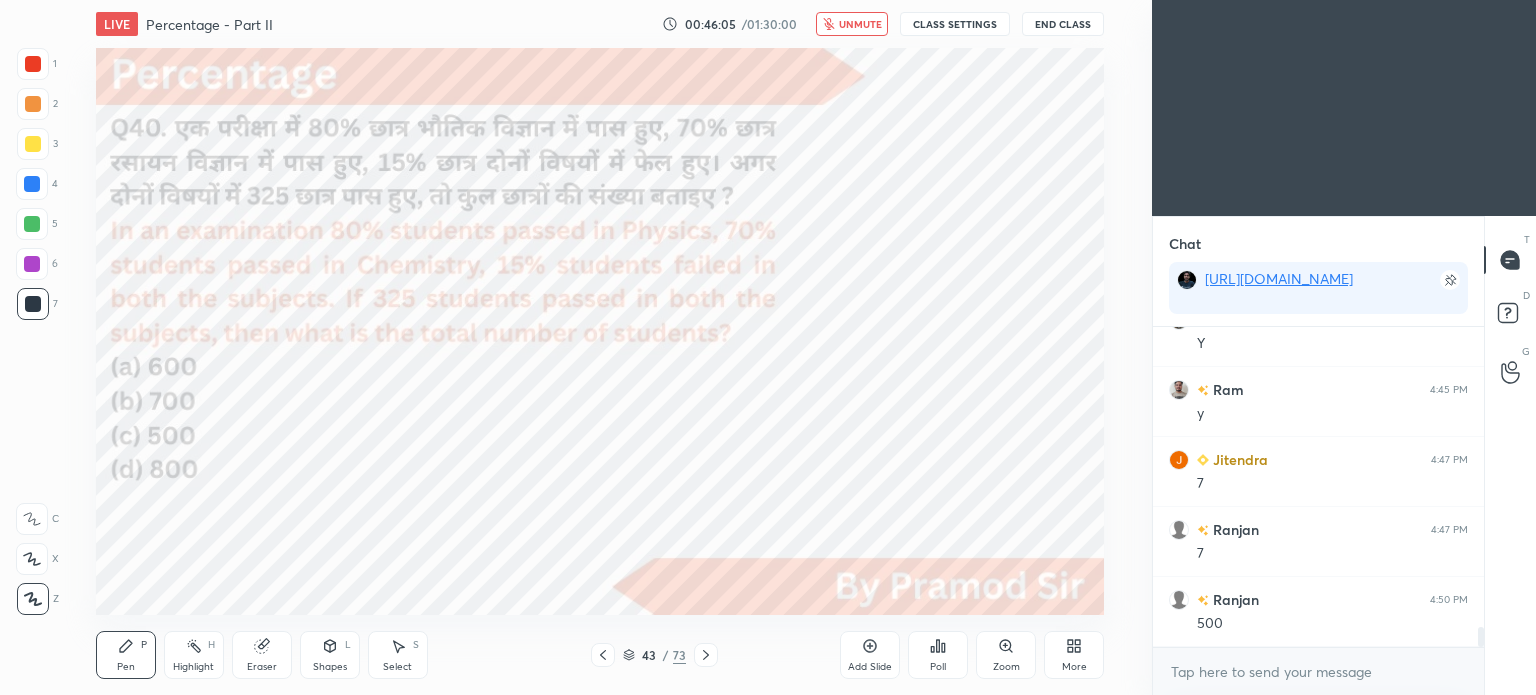 scroll, scrollTop: 4864, scrollLeft: 0, axis: vertical 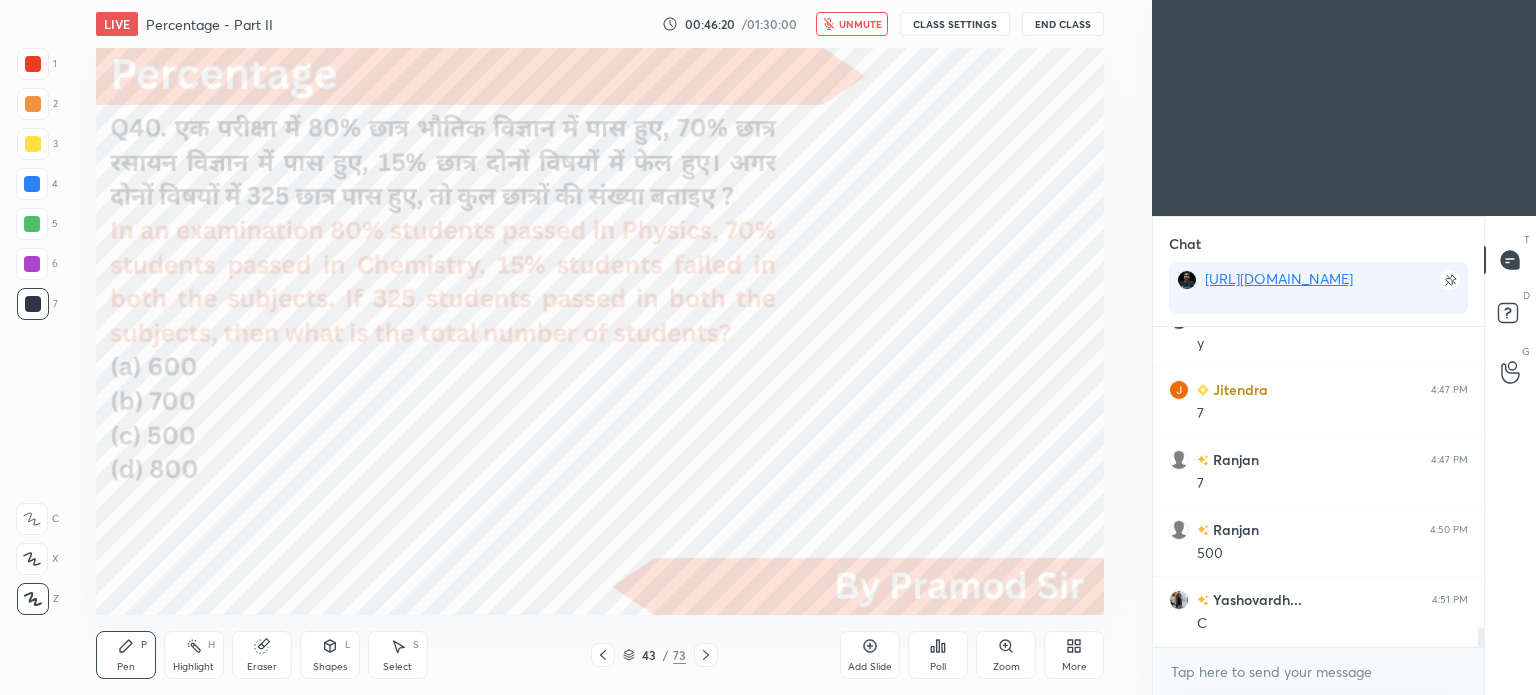 click on "unmute" at bounding box center (860, 24) 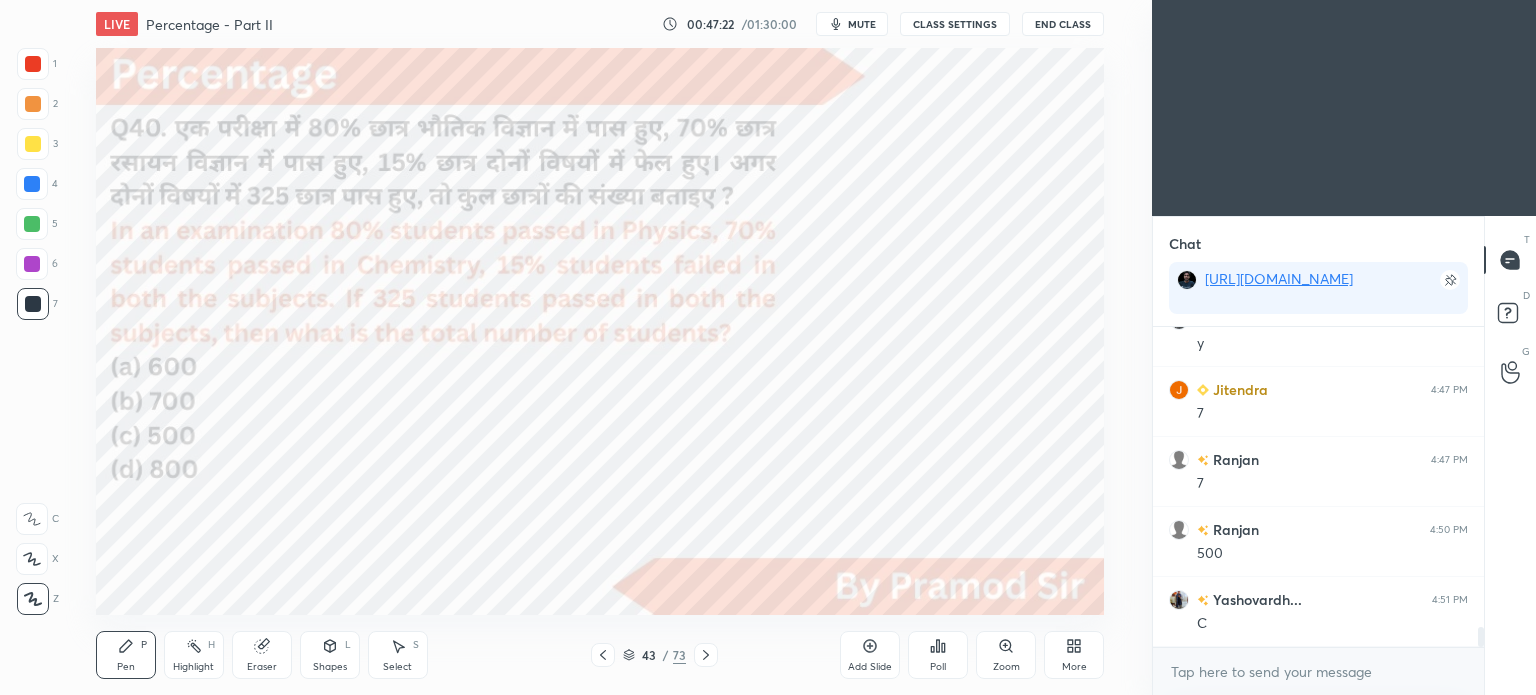 click on "mute" at bounding box center (862, 24) 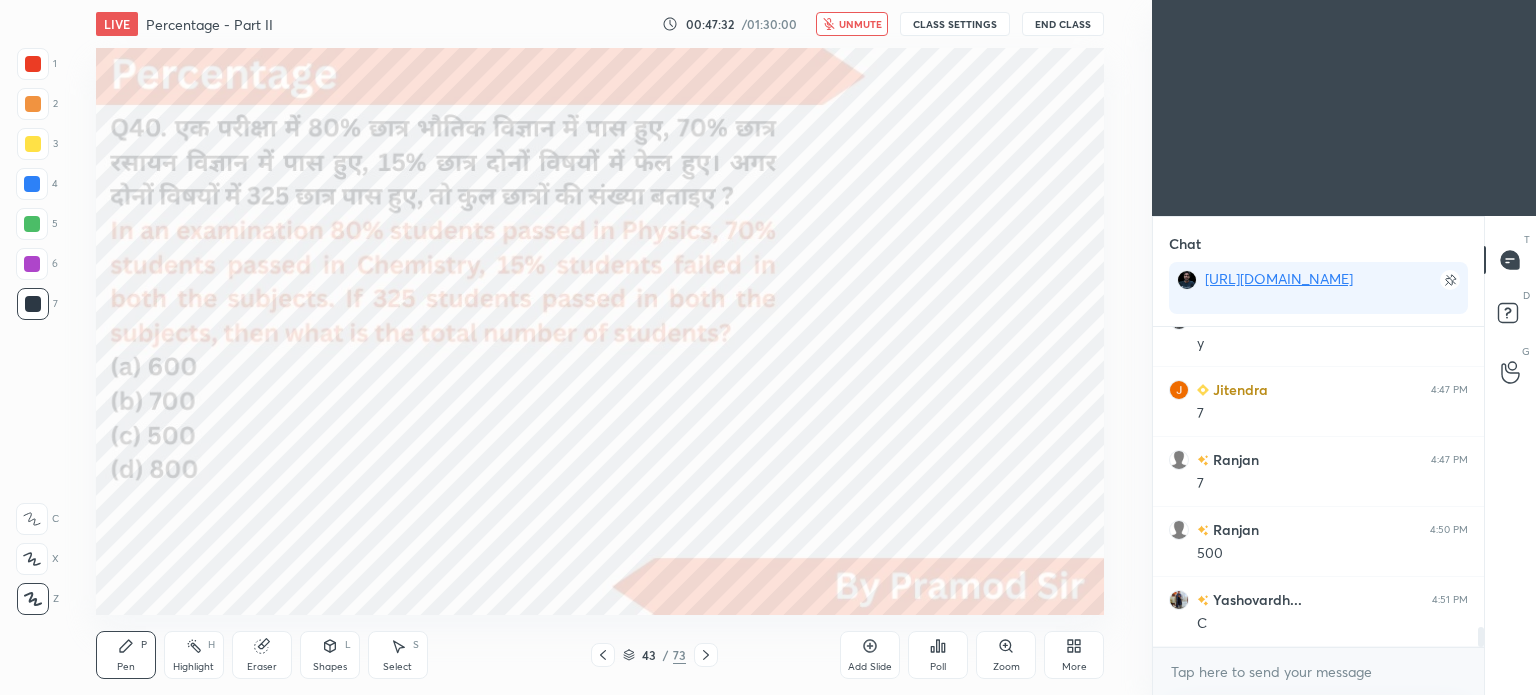click on "unmute" at bounding box center (852, 24) 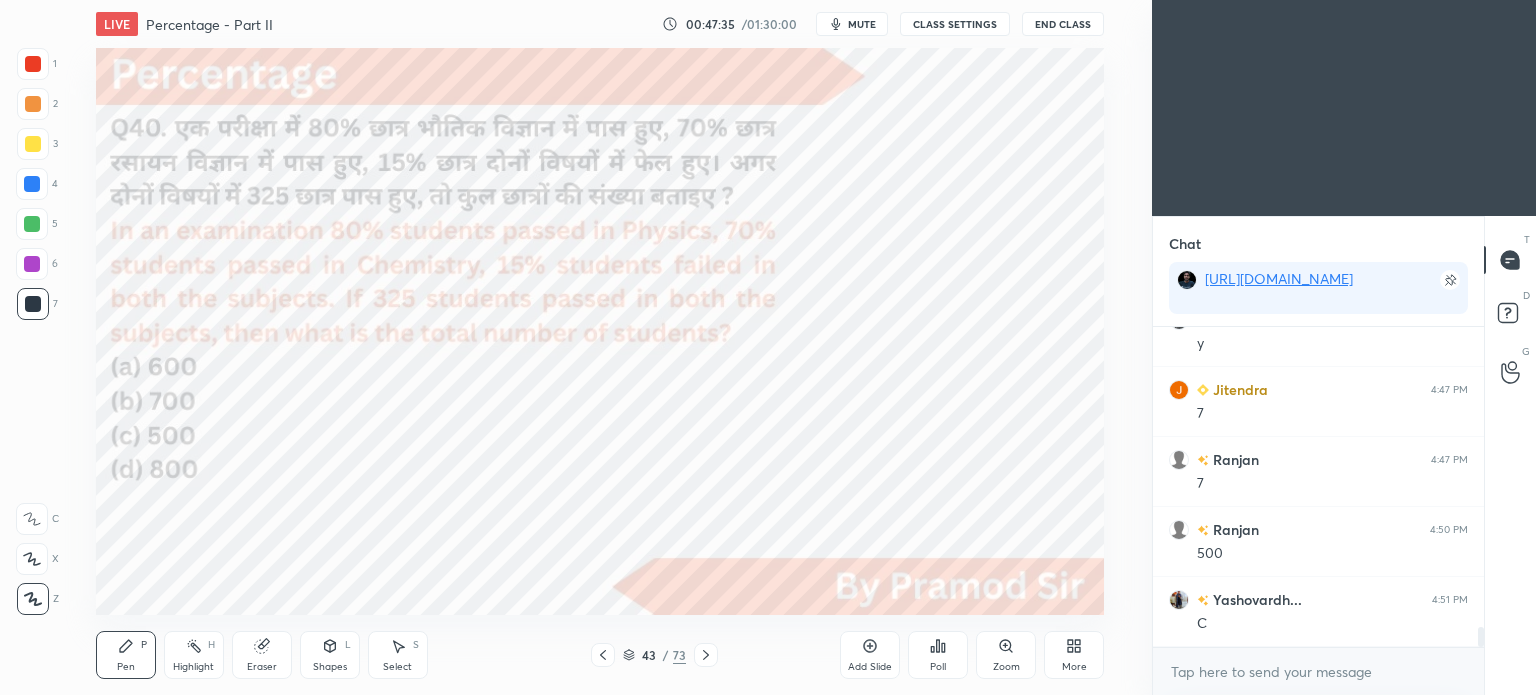 click on "mute" at bounding box center (862, 24) 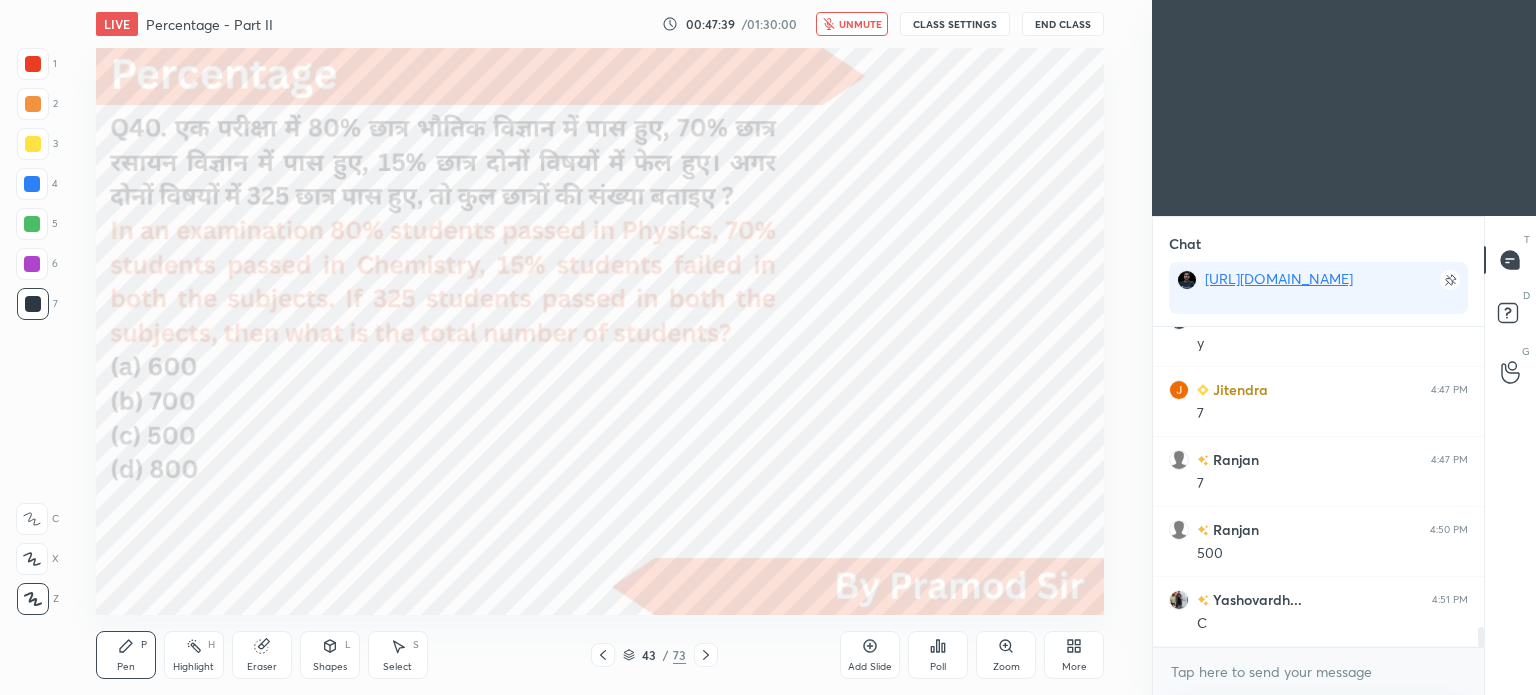 click on "unmute" at bounding box center (852, 24) 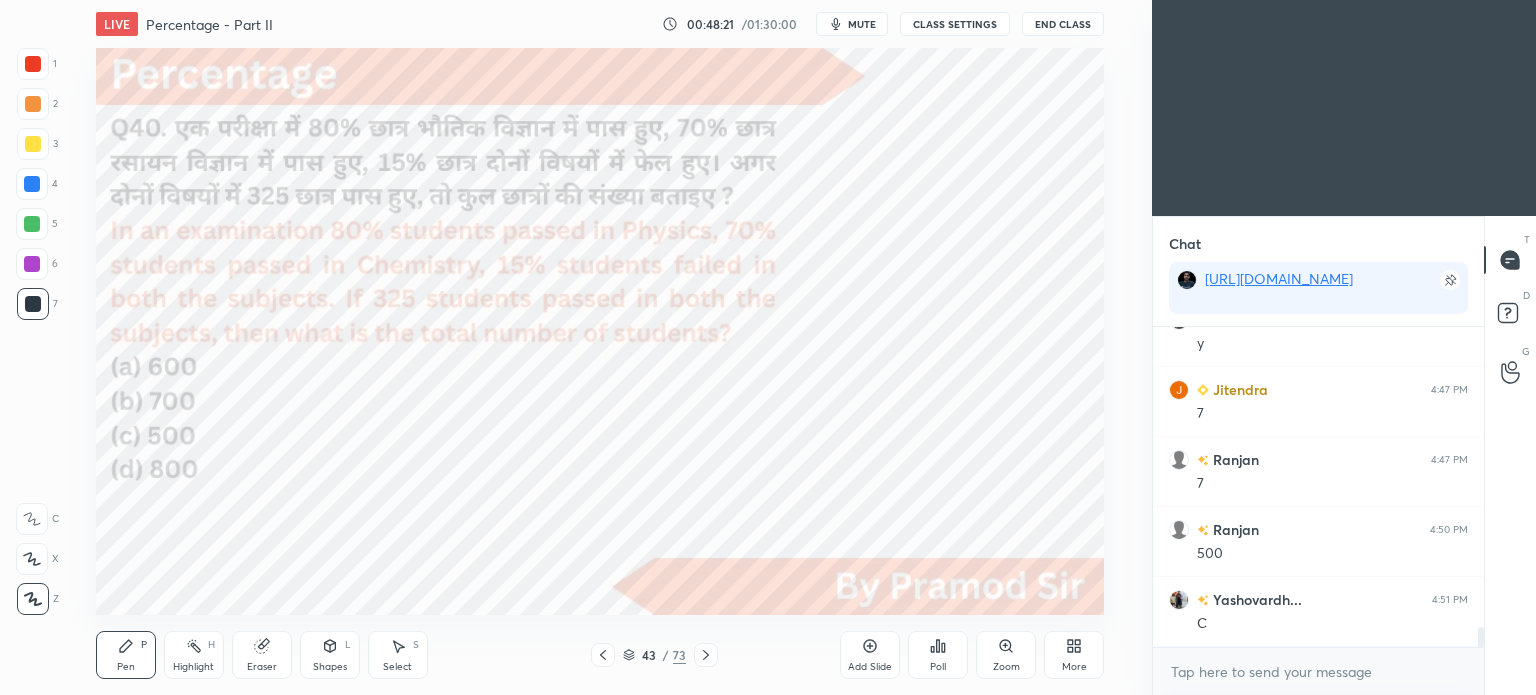 scroll, scrollTop: 4934, scrollLeft: 0, axis: vertical 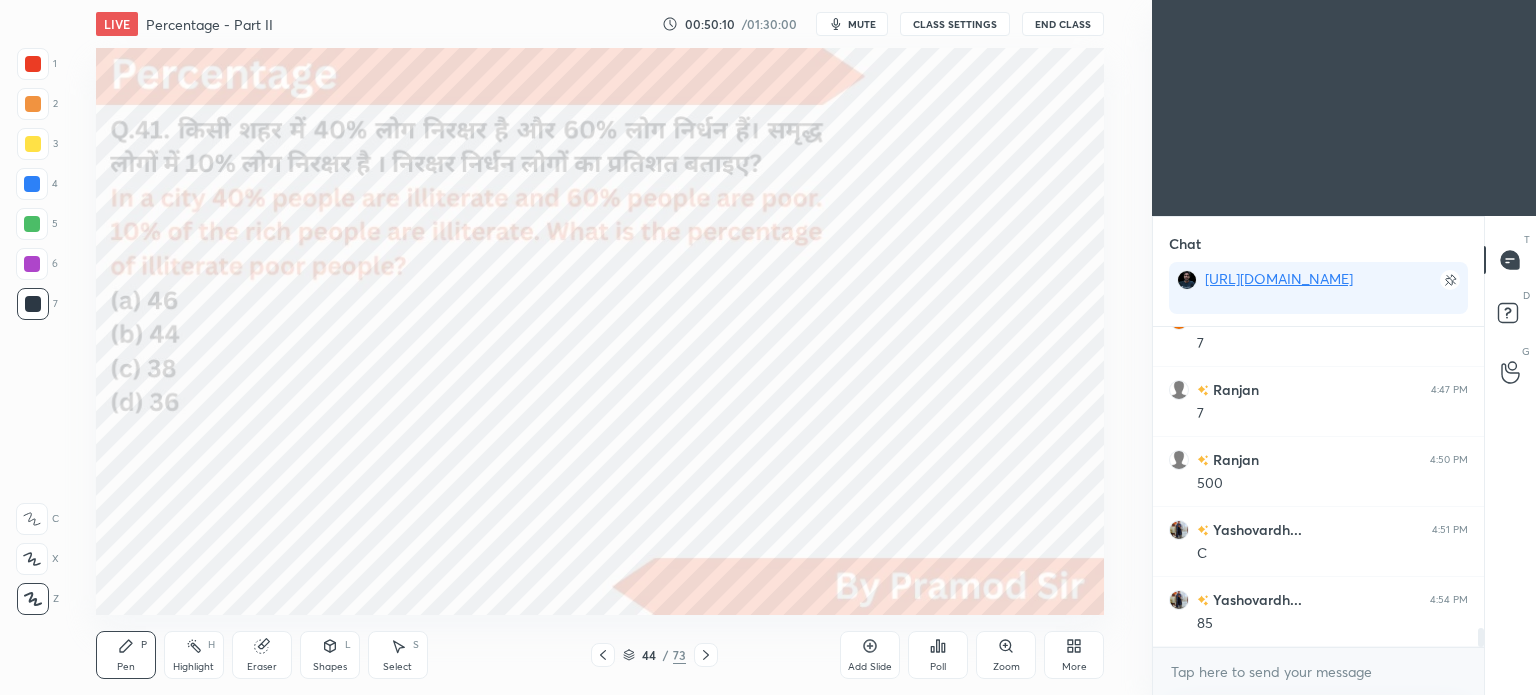 click 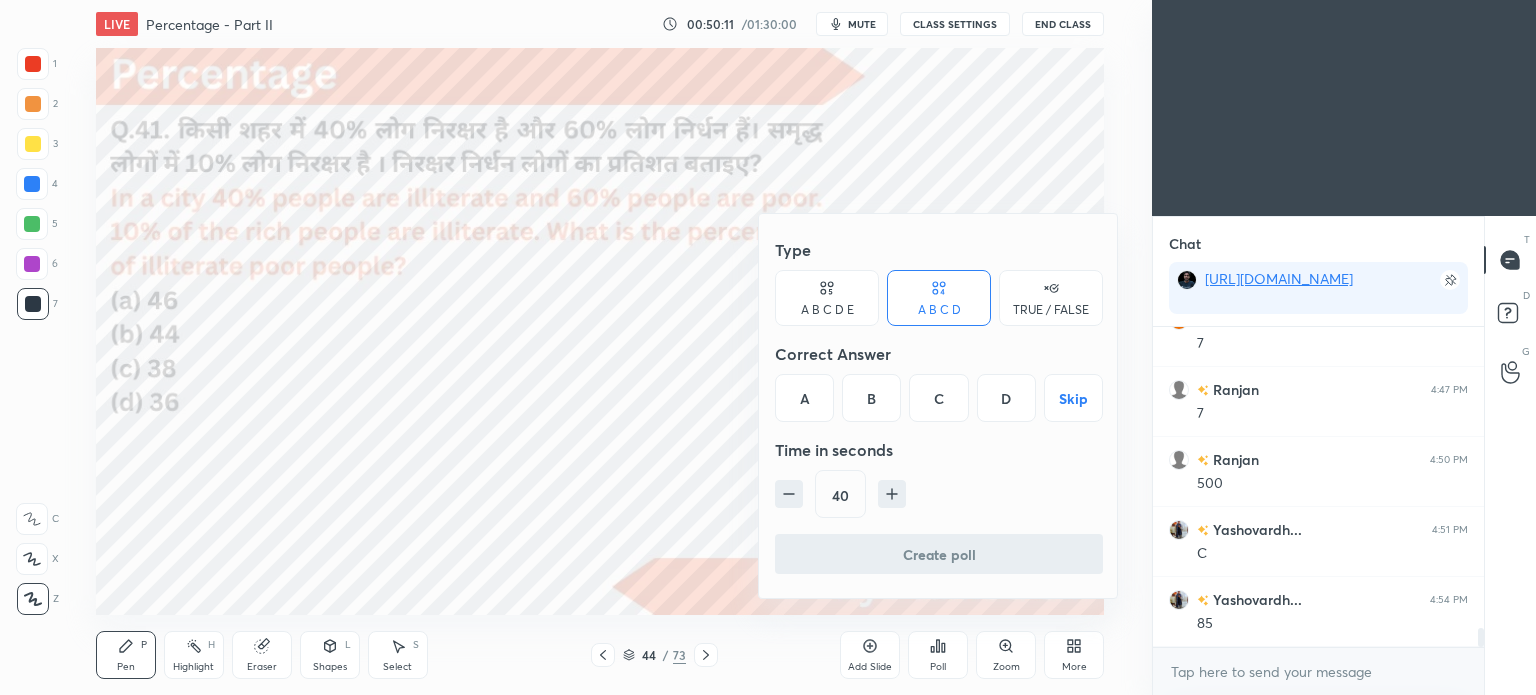 click on "D" at bounding box center [1006, 398] 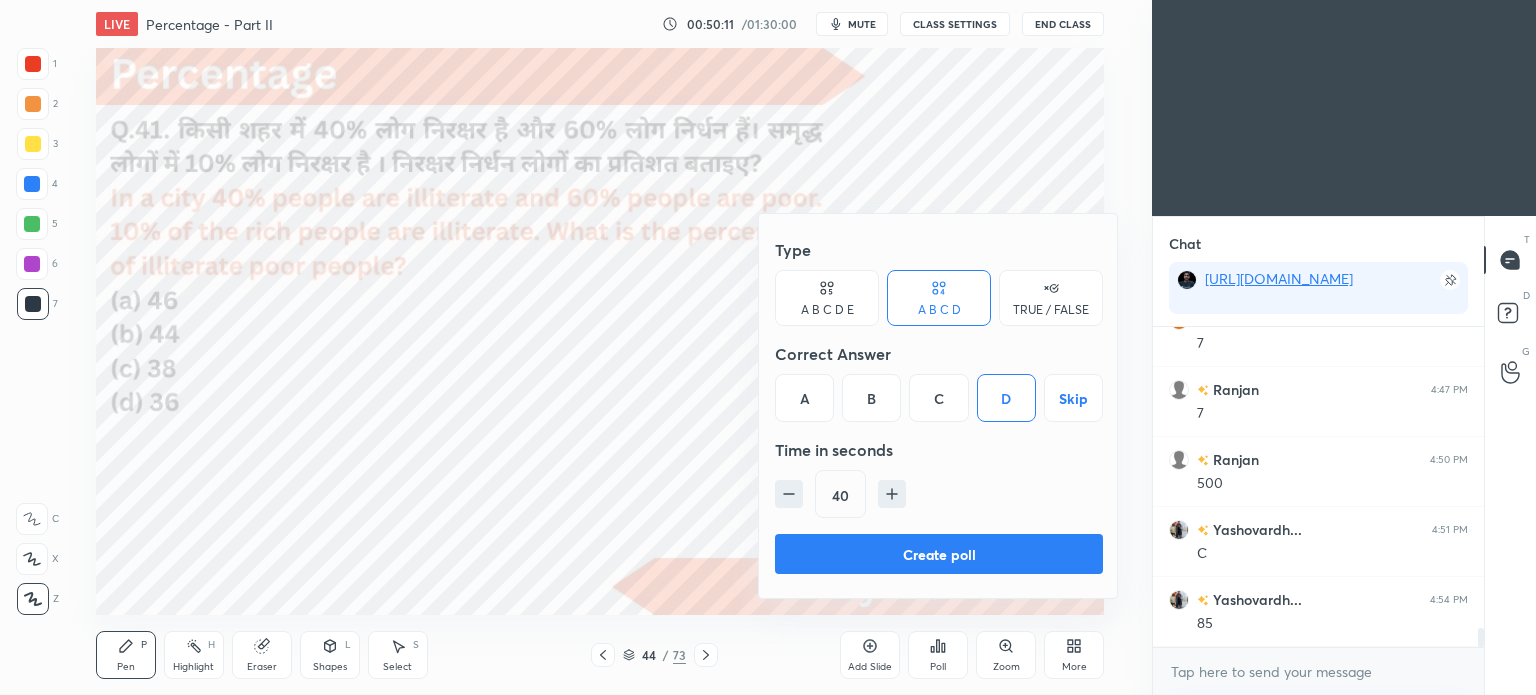 click on "Create poll" at bounding box center [939, 554] 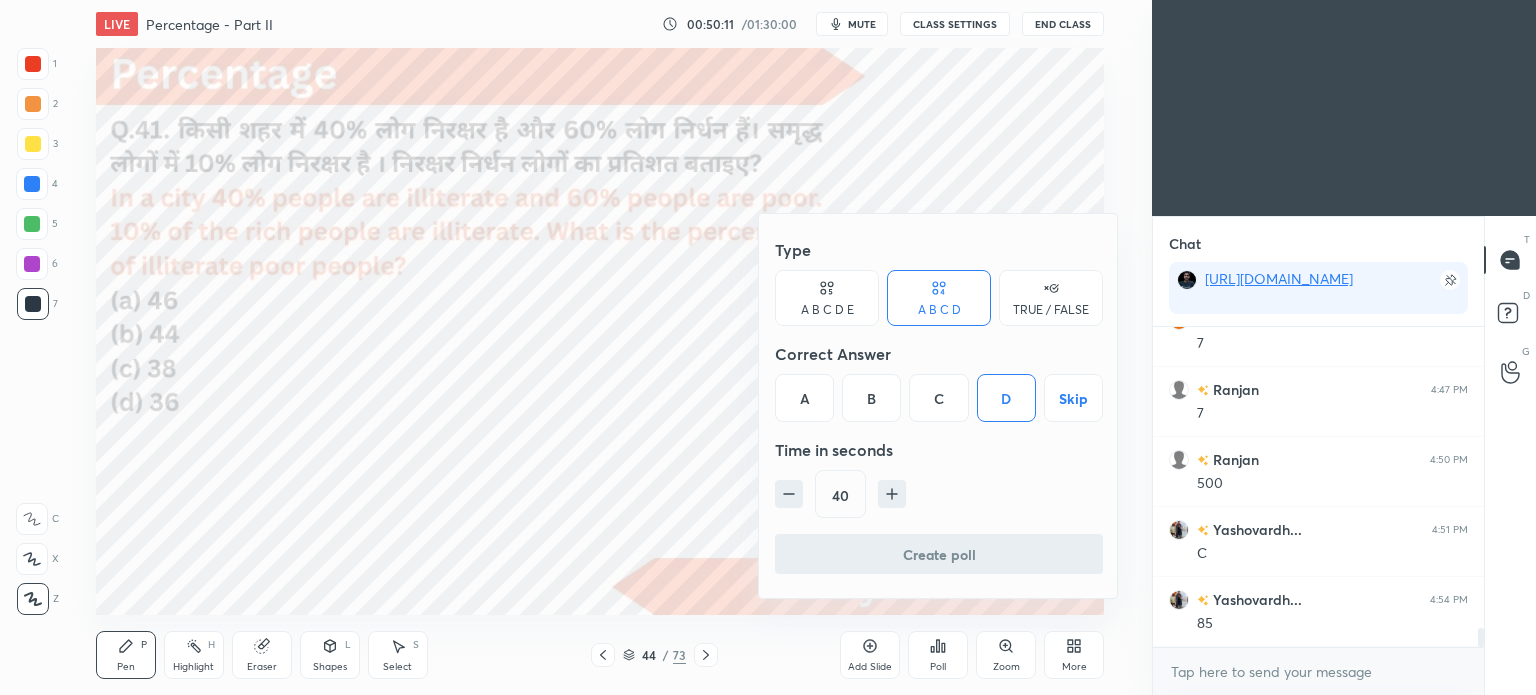 scroll, scrollTop: 81, scrollLeft: 325, axis: both 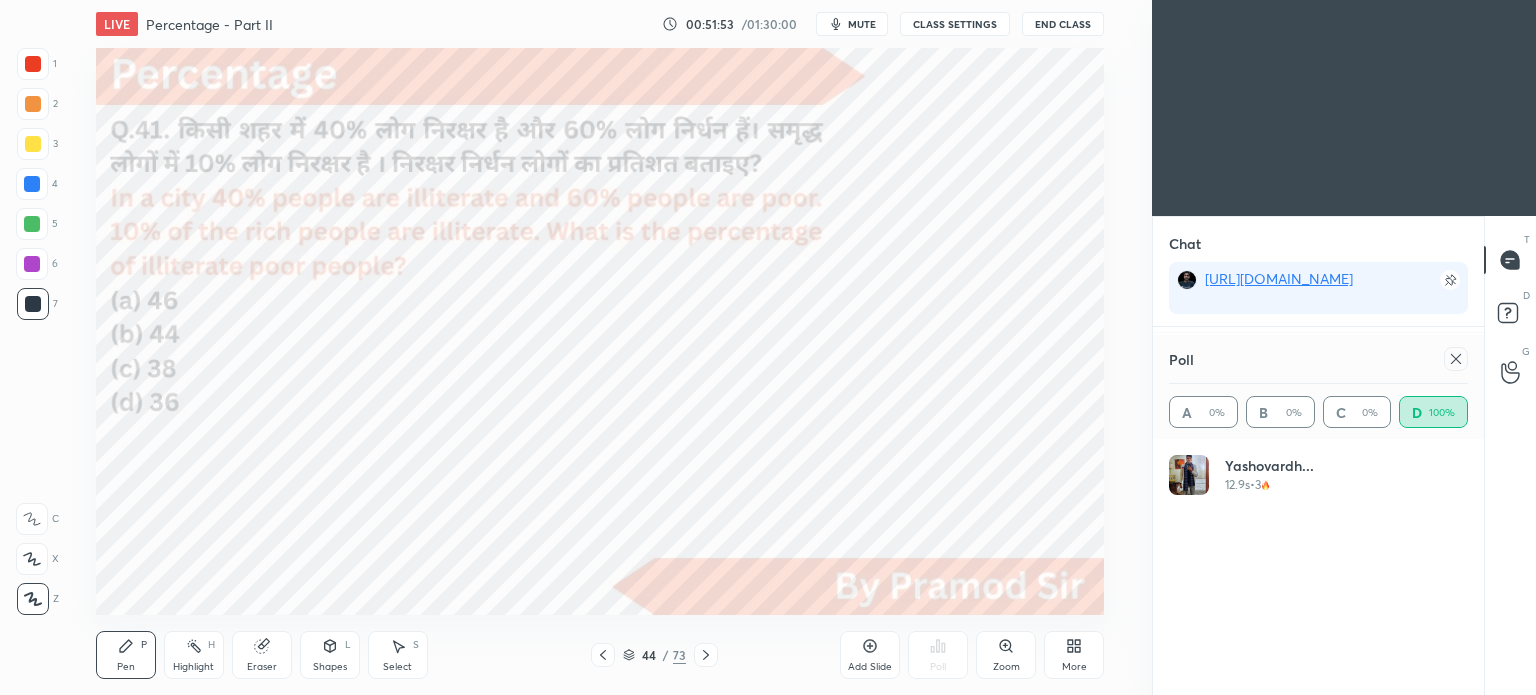 click 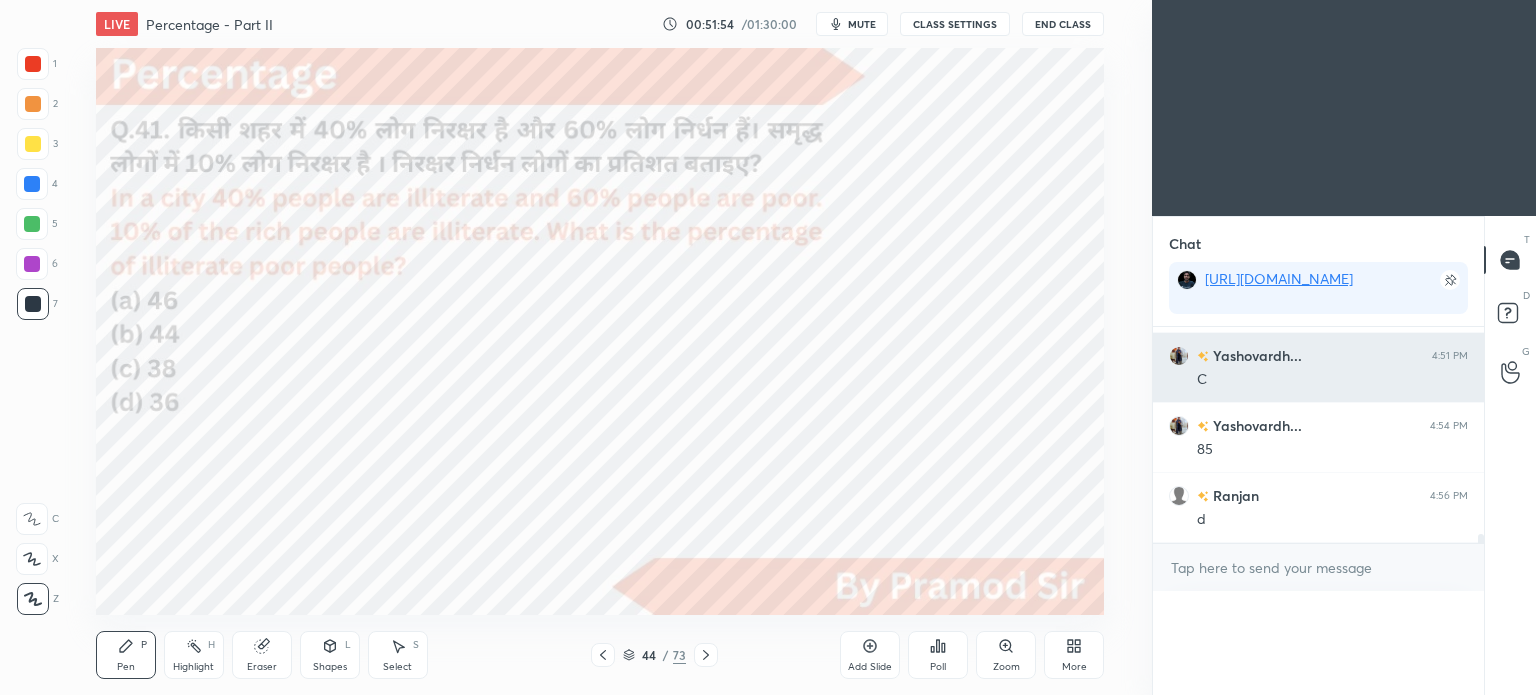 scroll, scrollTop: 166, scrollLeft: 293, axis: both 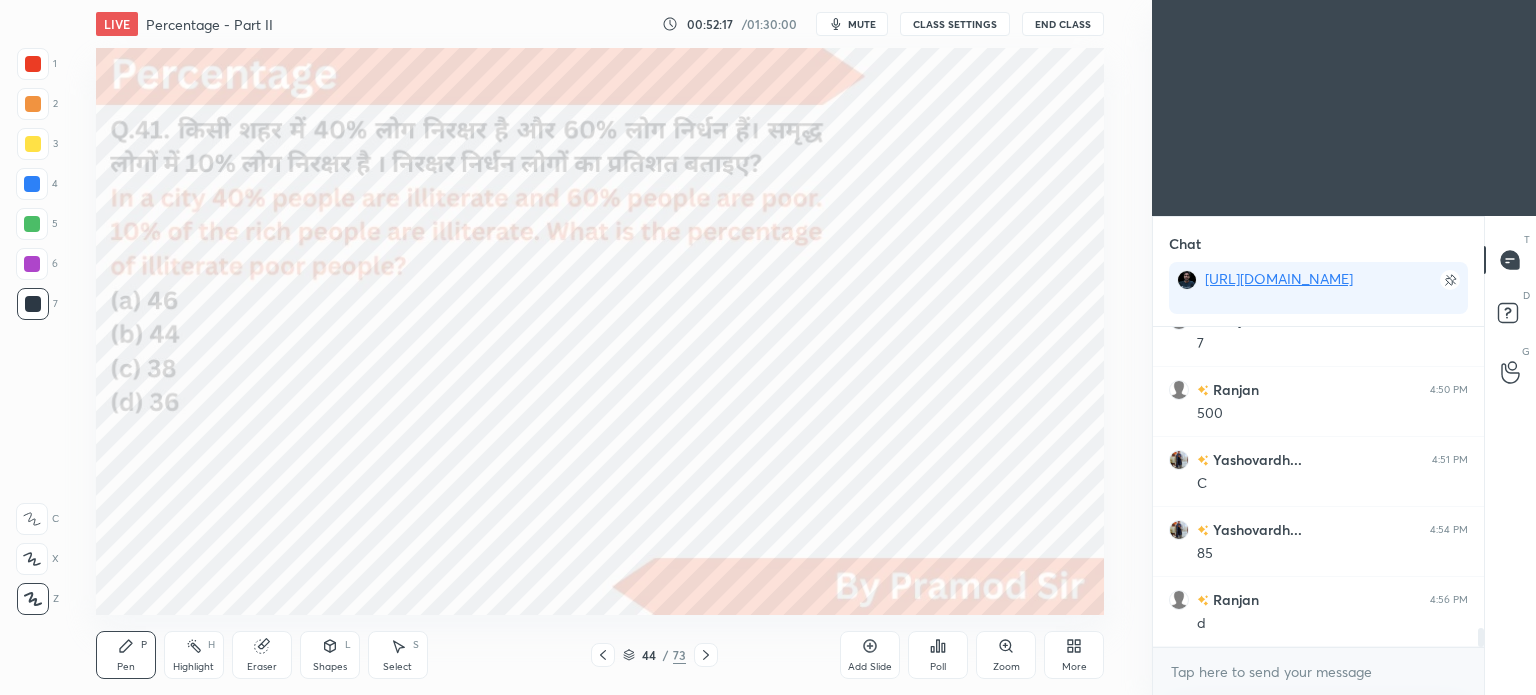 click at bounding box center (32, 184) 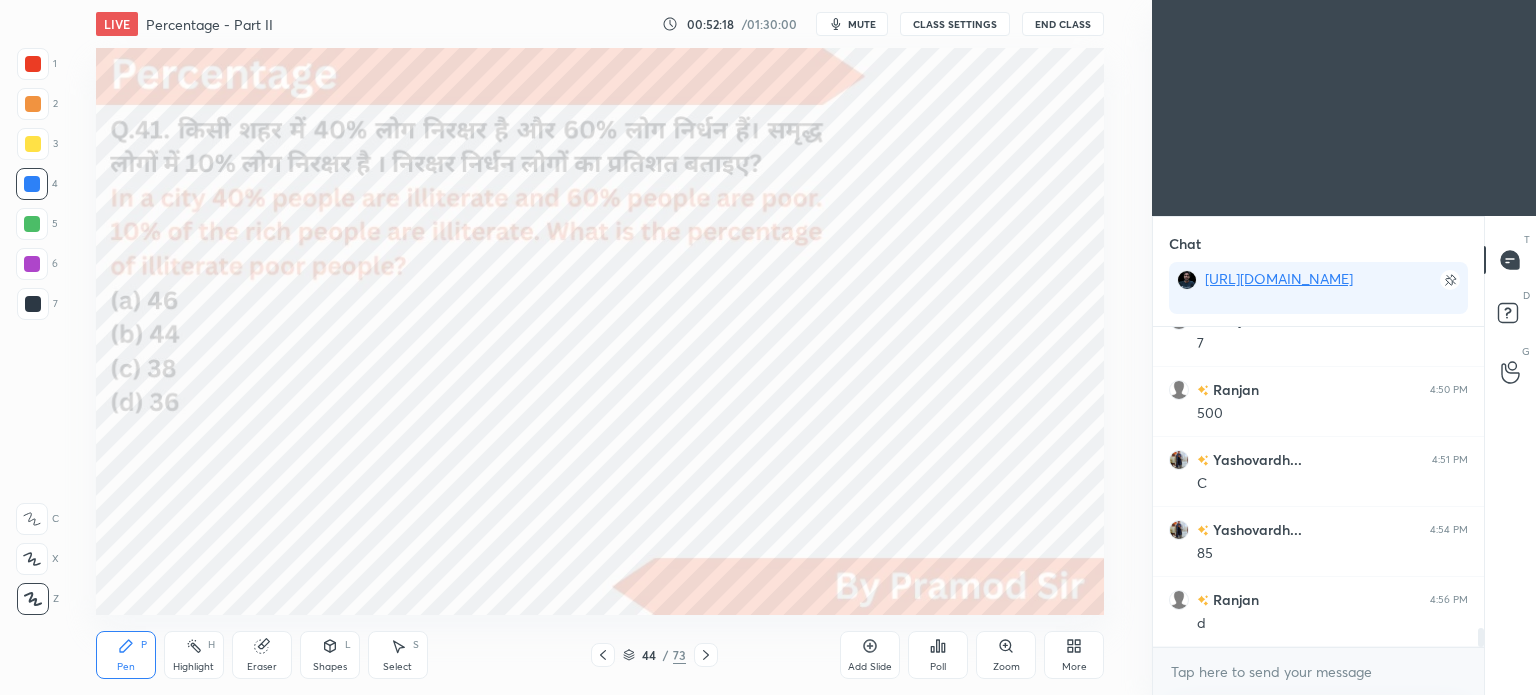 click at bounding box center [32, 184] 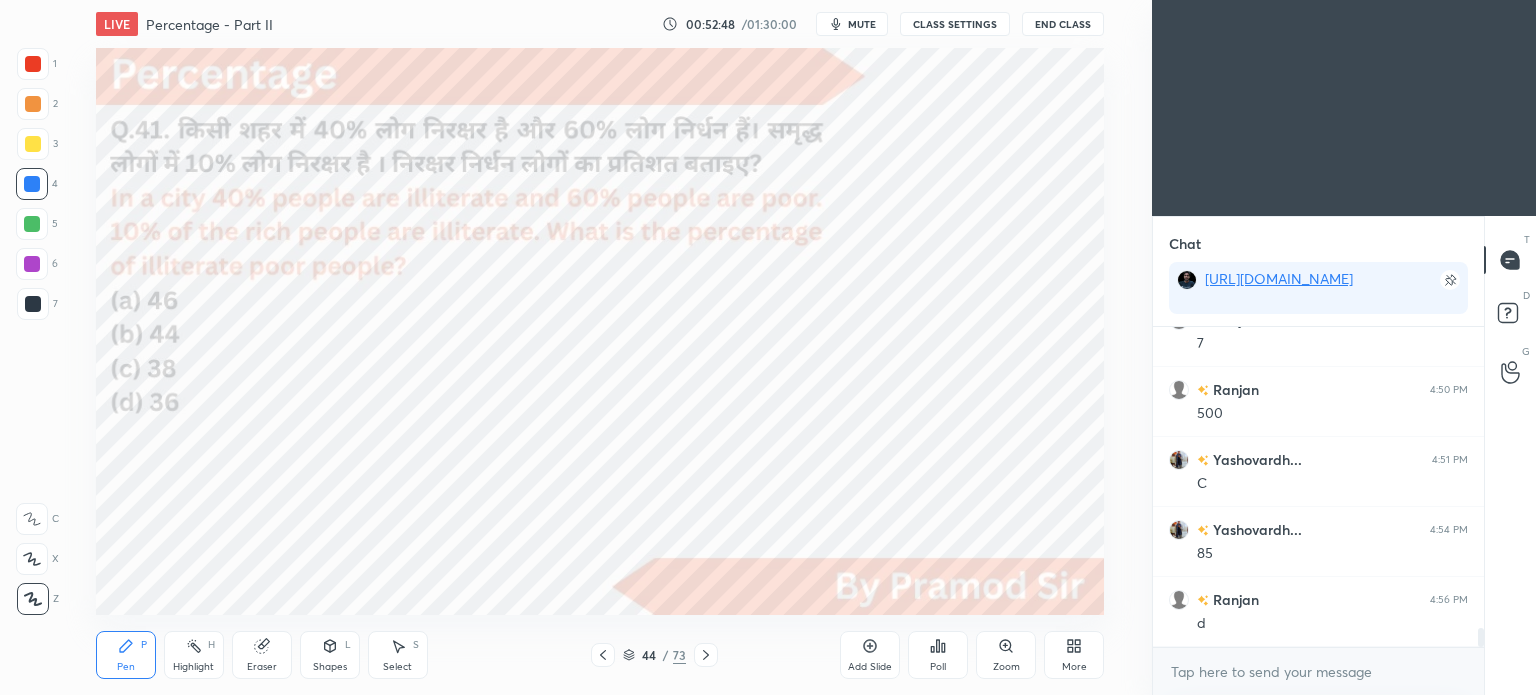 scroll, scrollTop: 5074, scrollLeft: 0, axis: vertical 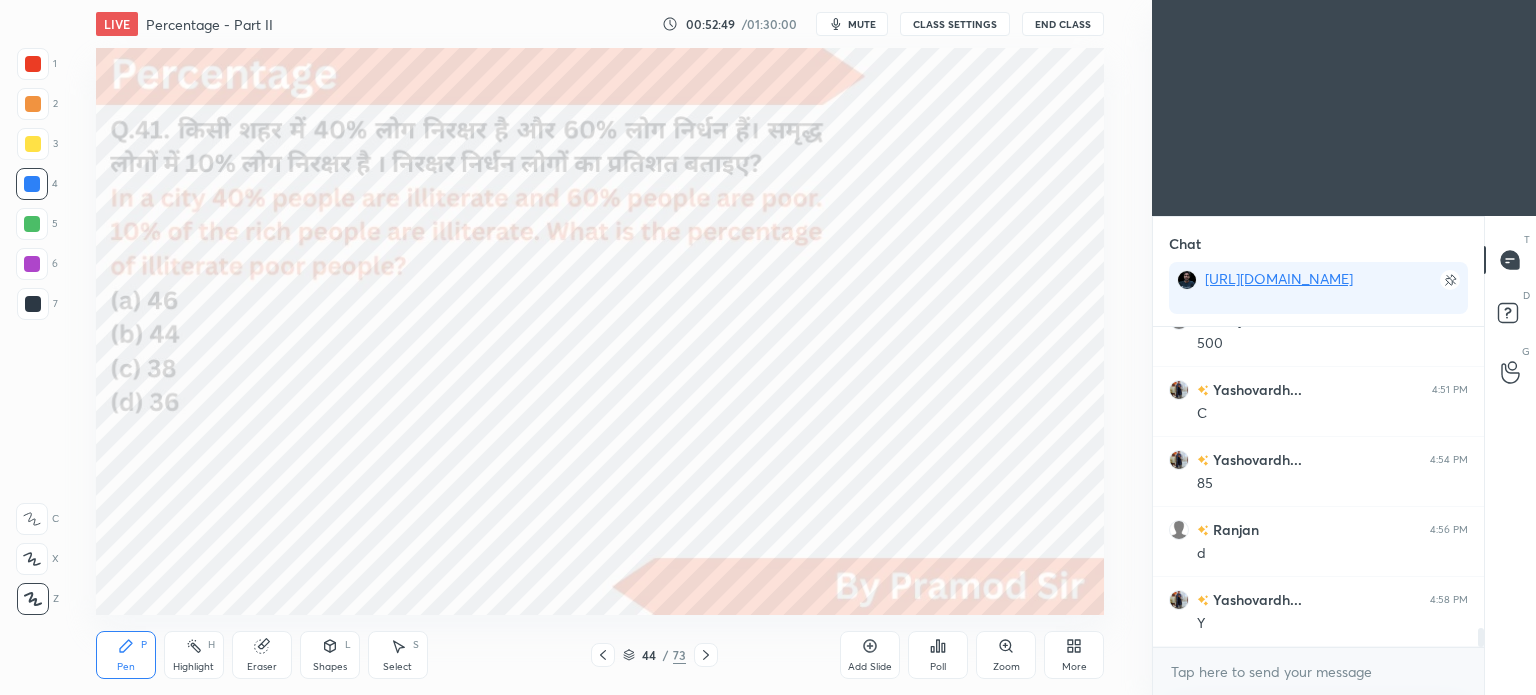click on "Eraser" at bounding box center (262, 655) 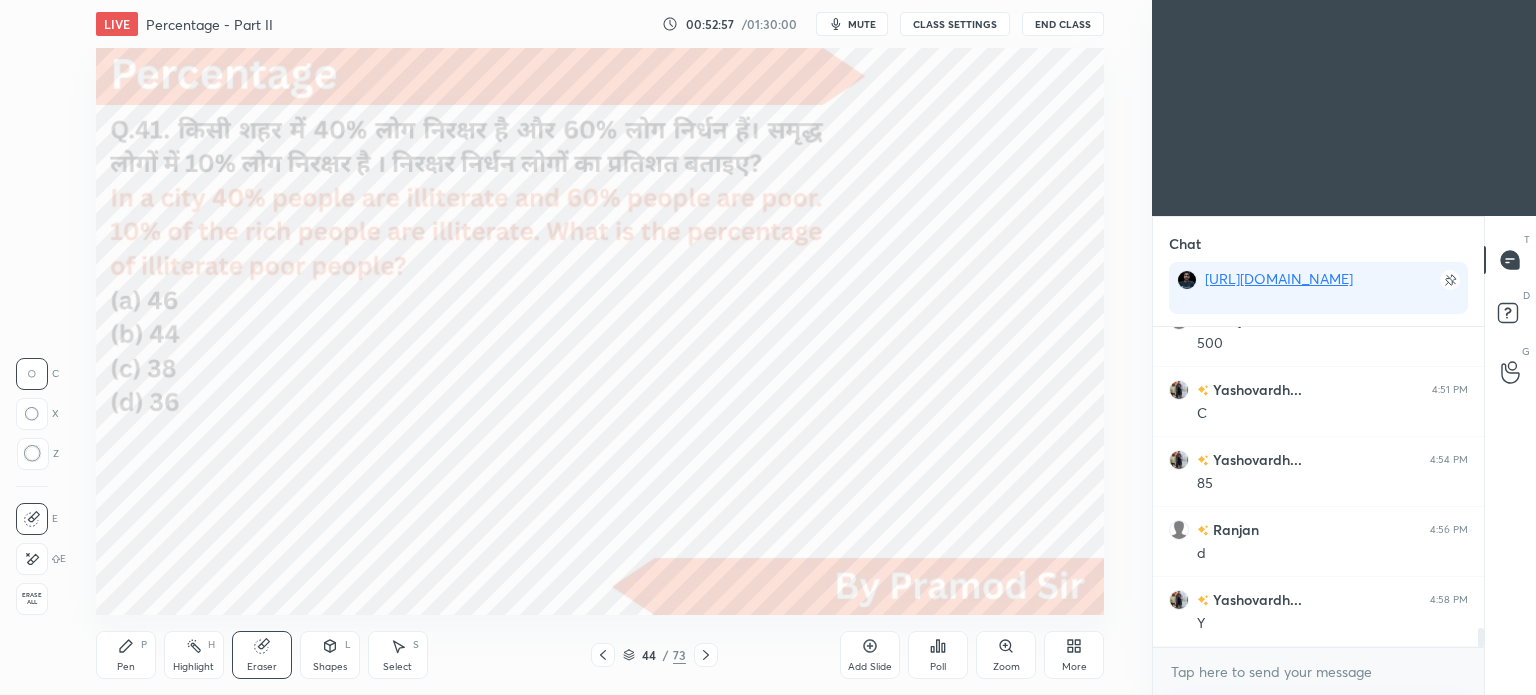 click on "Pen P" at bounding box center (126, 655) 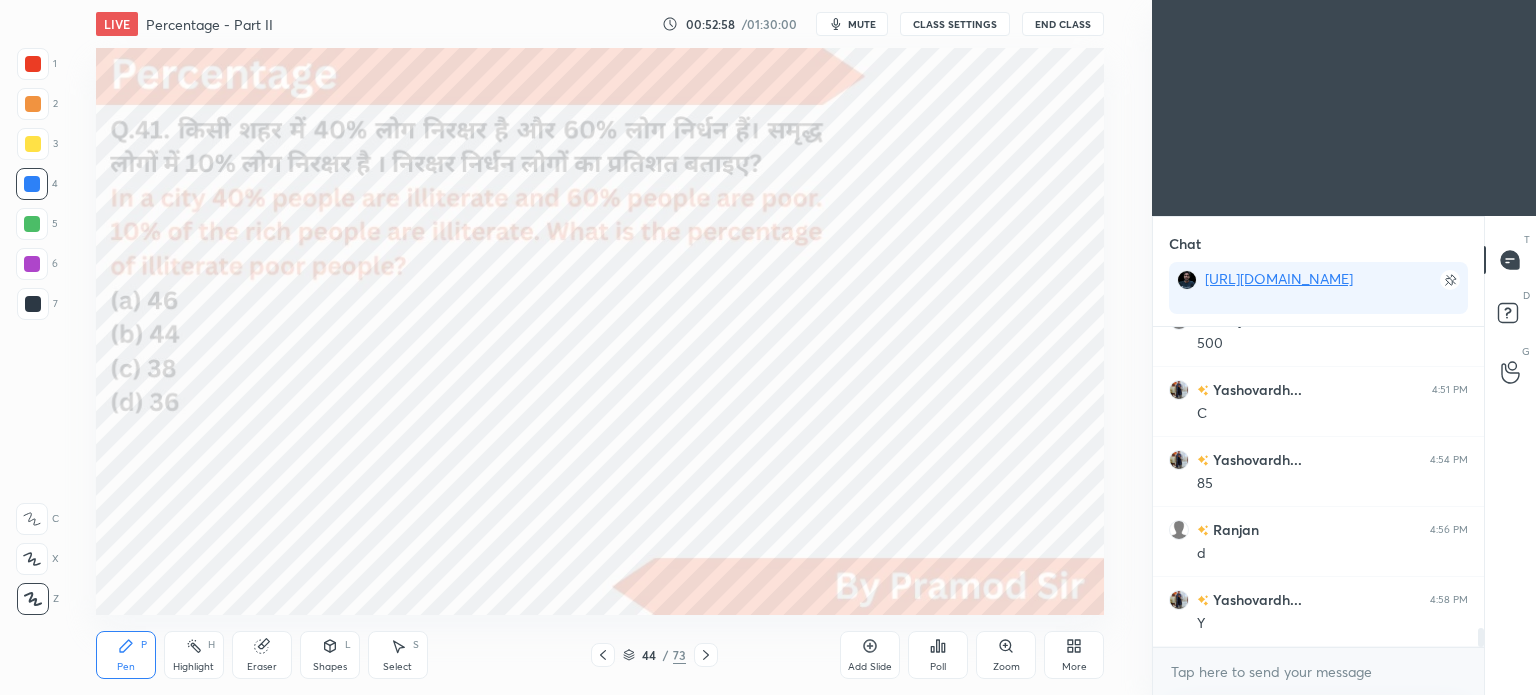 click on "P" at bounding box center (144, 645) 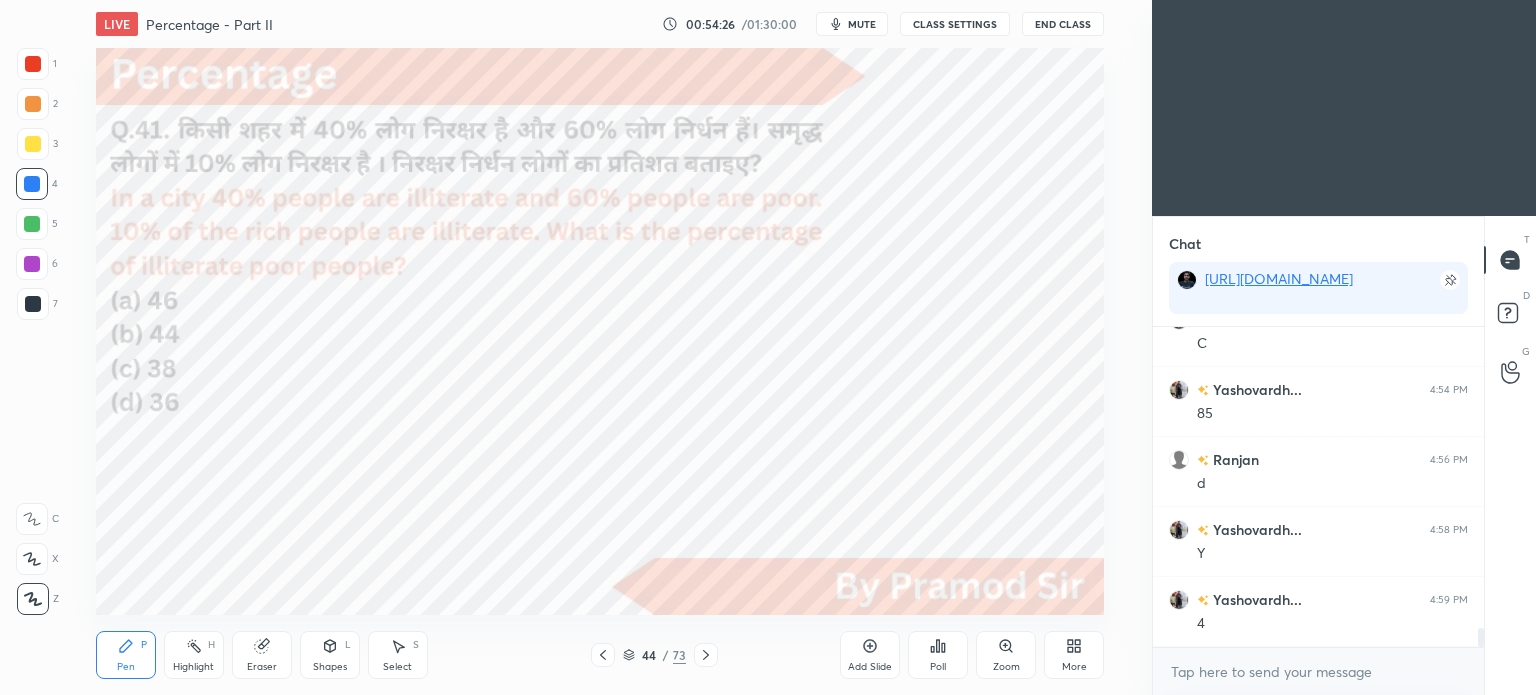 scroll, scrollTop: 5214, scrollLeft: 0, axis: vertical 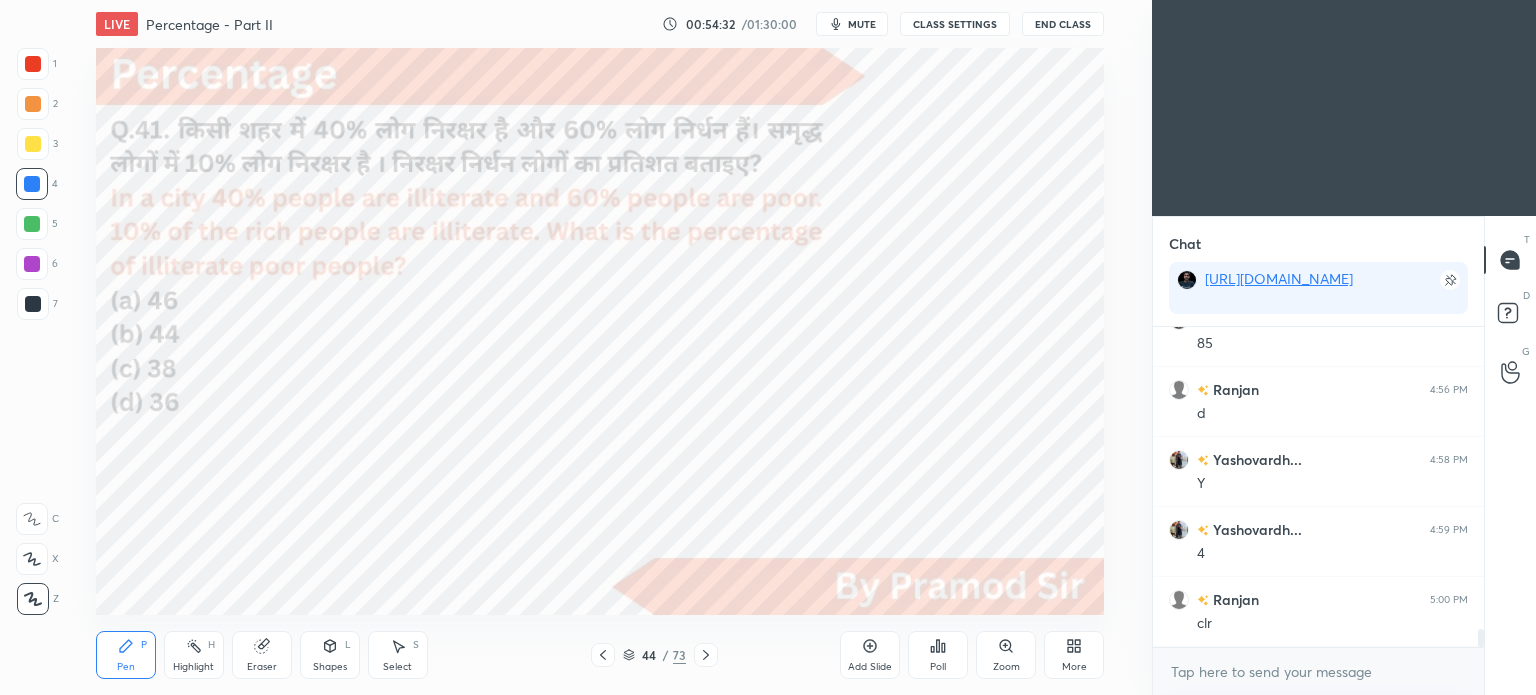 click 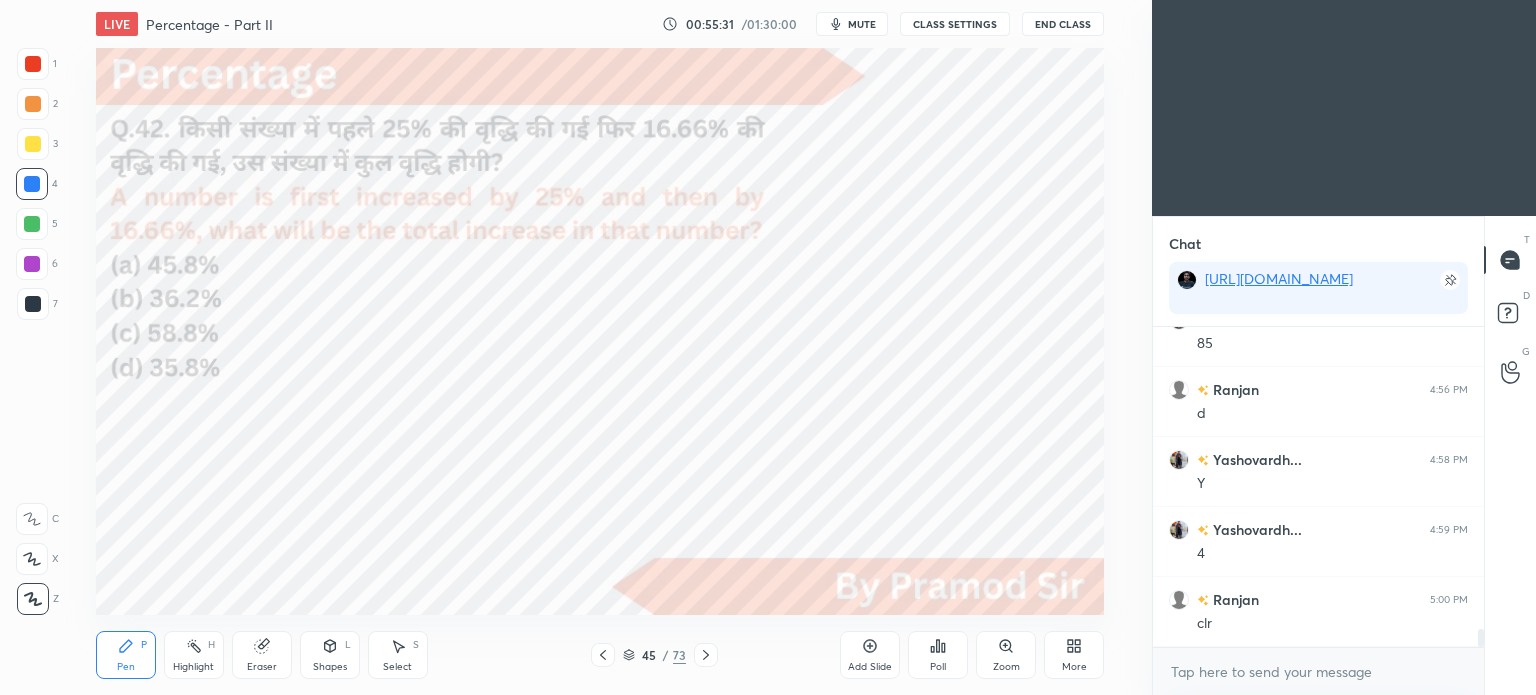 click on "Poll" at bounding box center [938, 655] 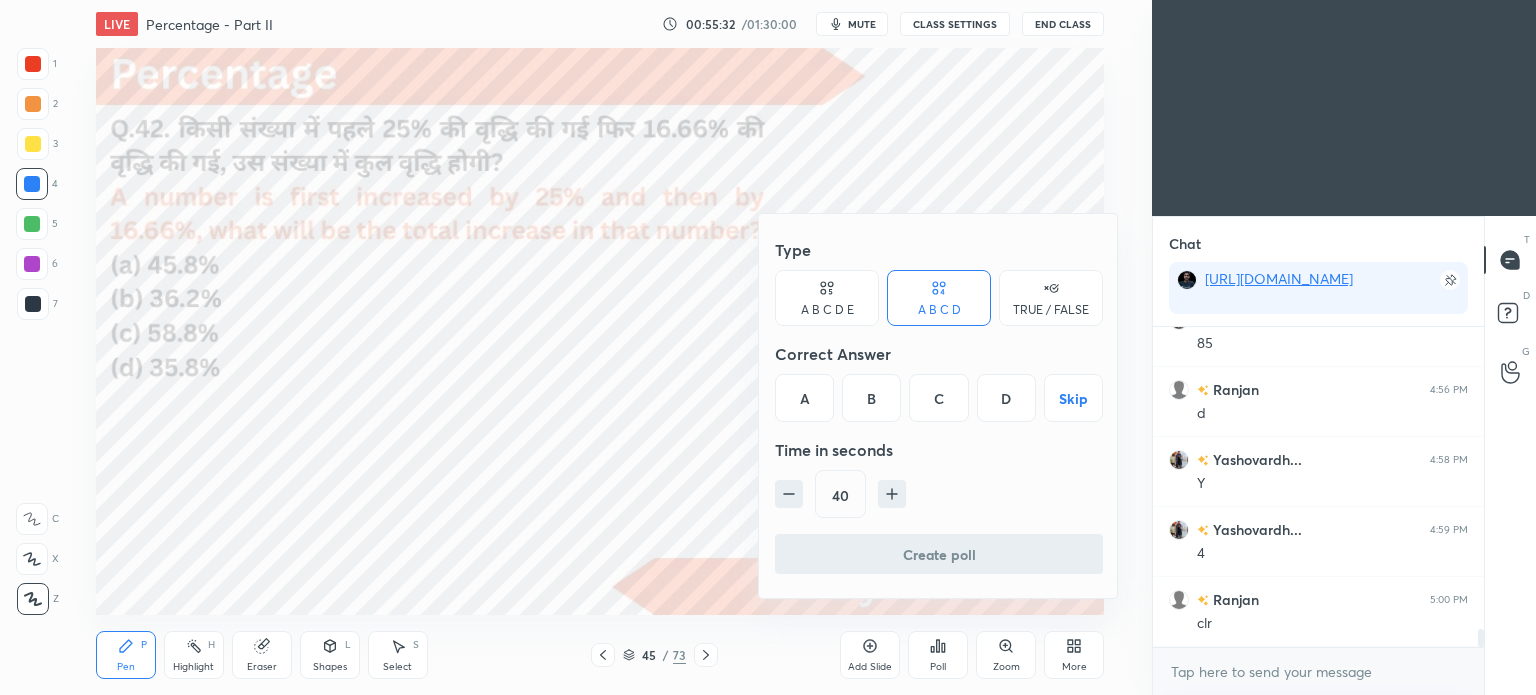 click on "A" at bounding box center [804, 398] 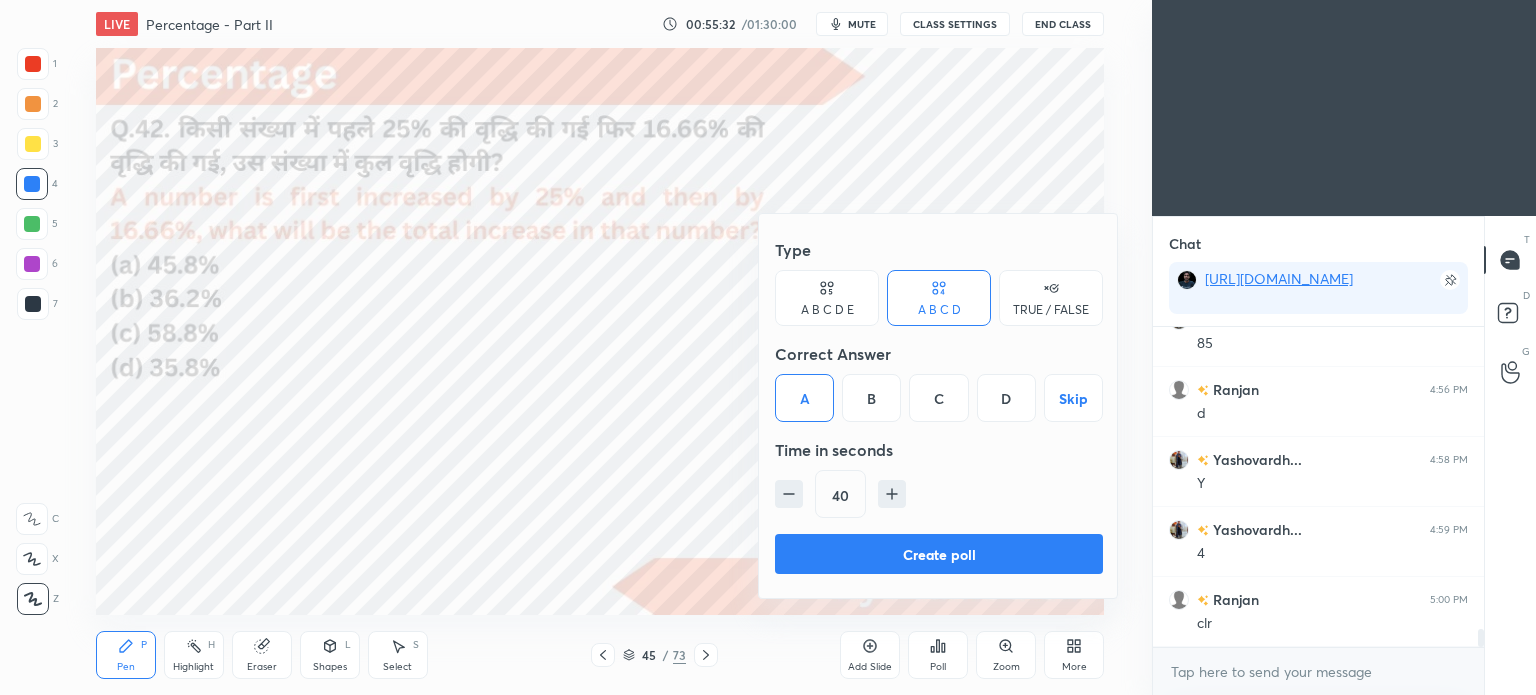 click on "Create poll" at bounding box center (939, 554) 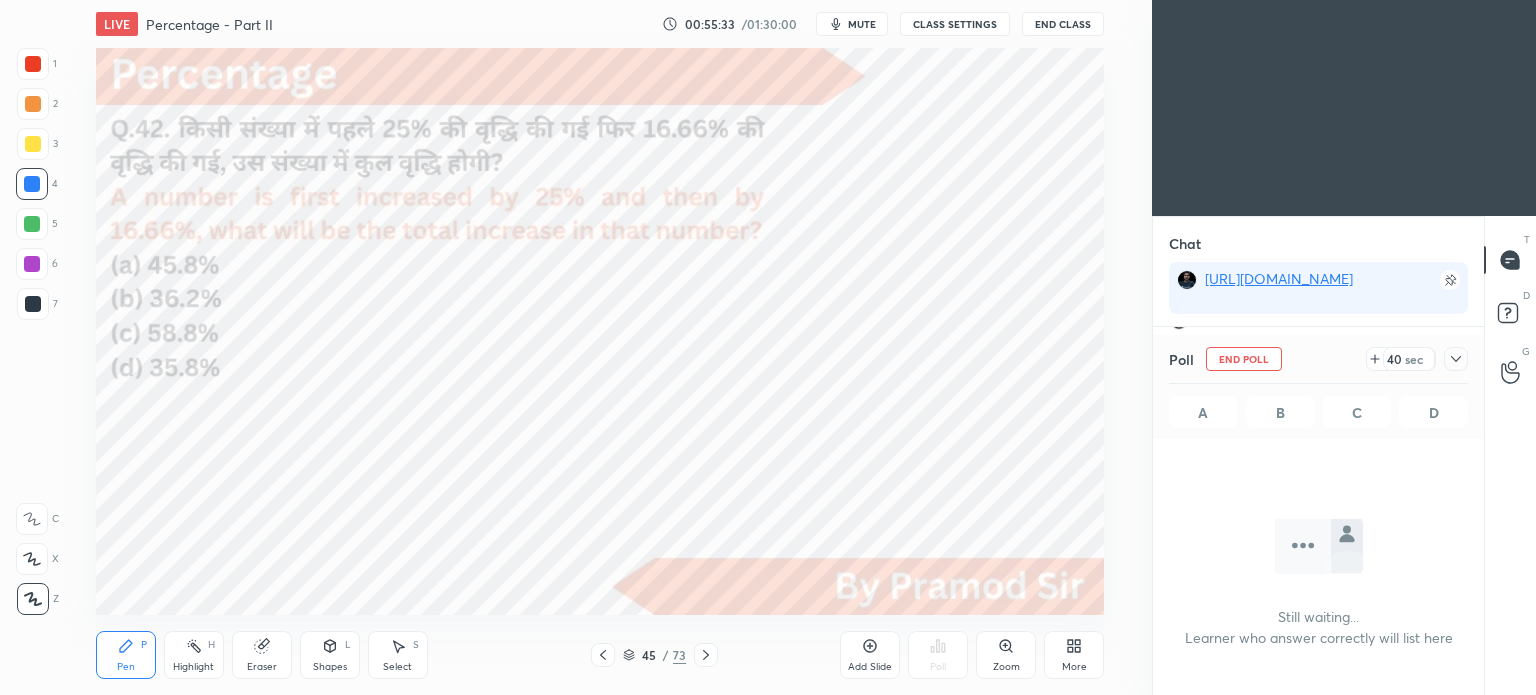 scroll, scrollTop: 81, scrollLeft: 325, axis: both 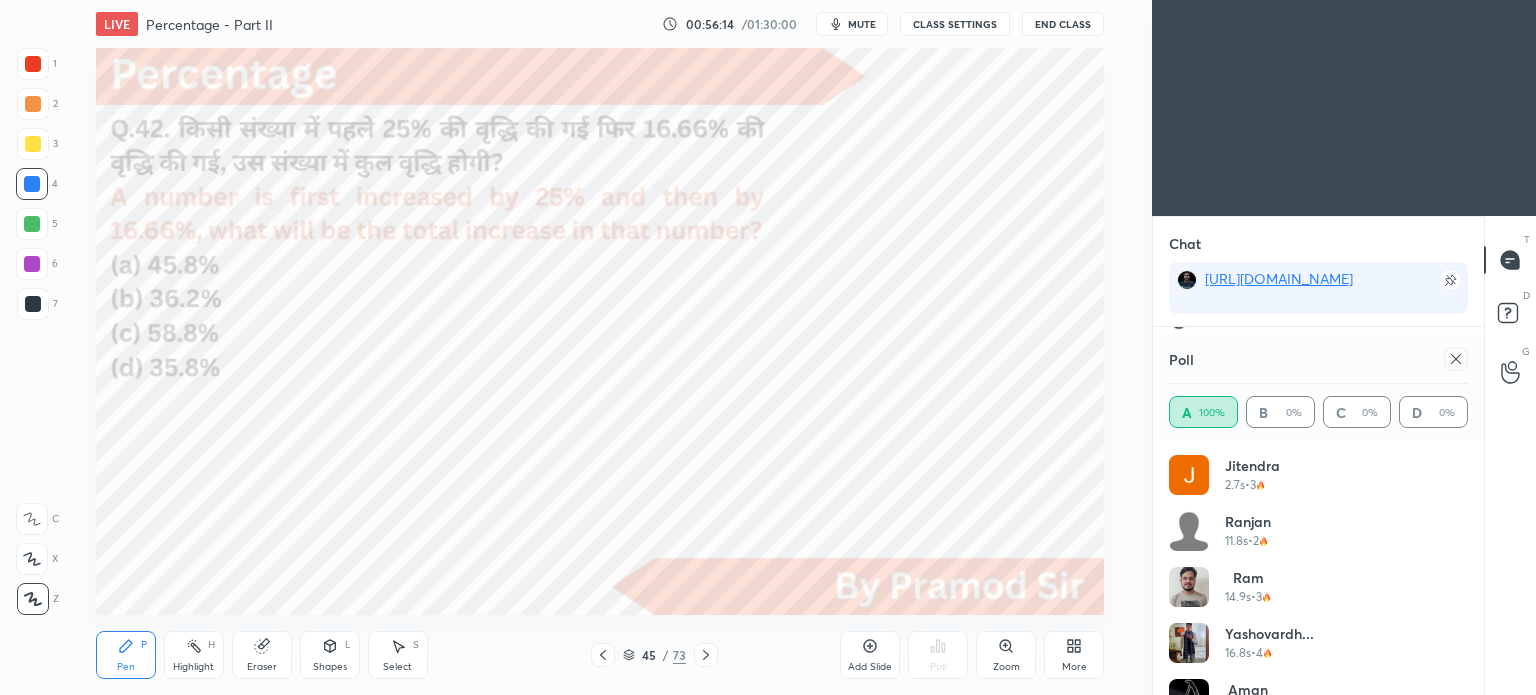 click 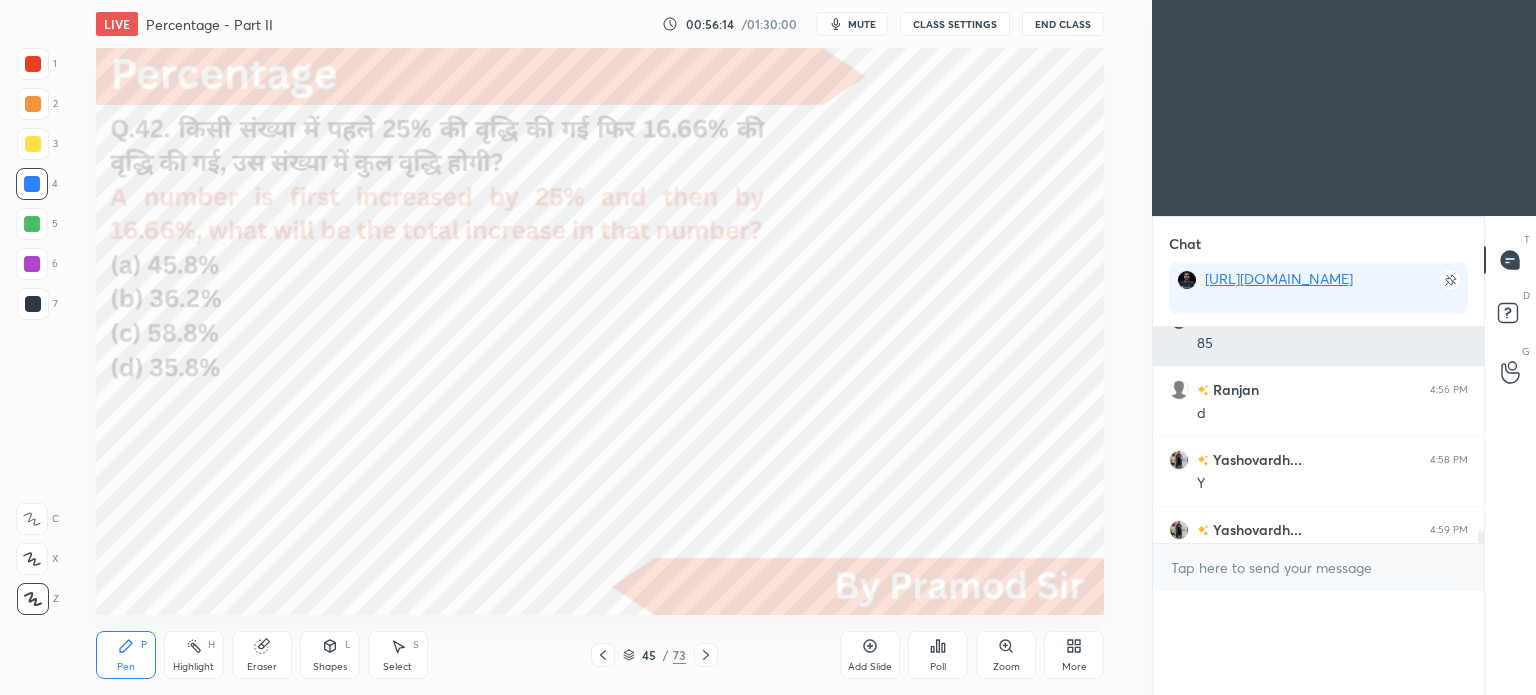 scroll, scrollTop: 150, scrollLeft: 293, axis: both 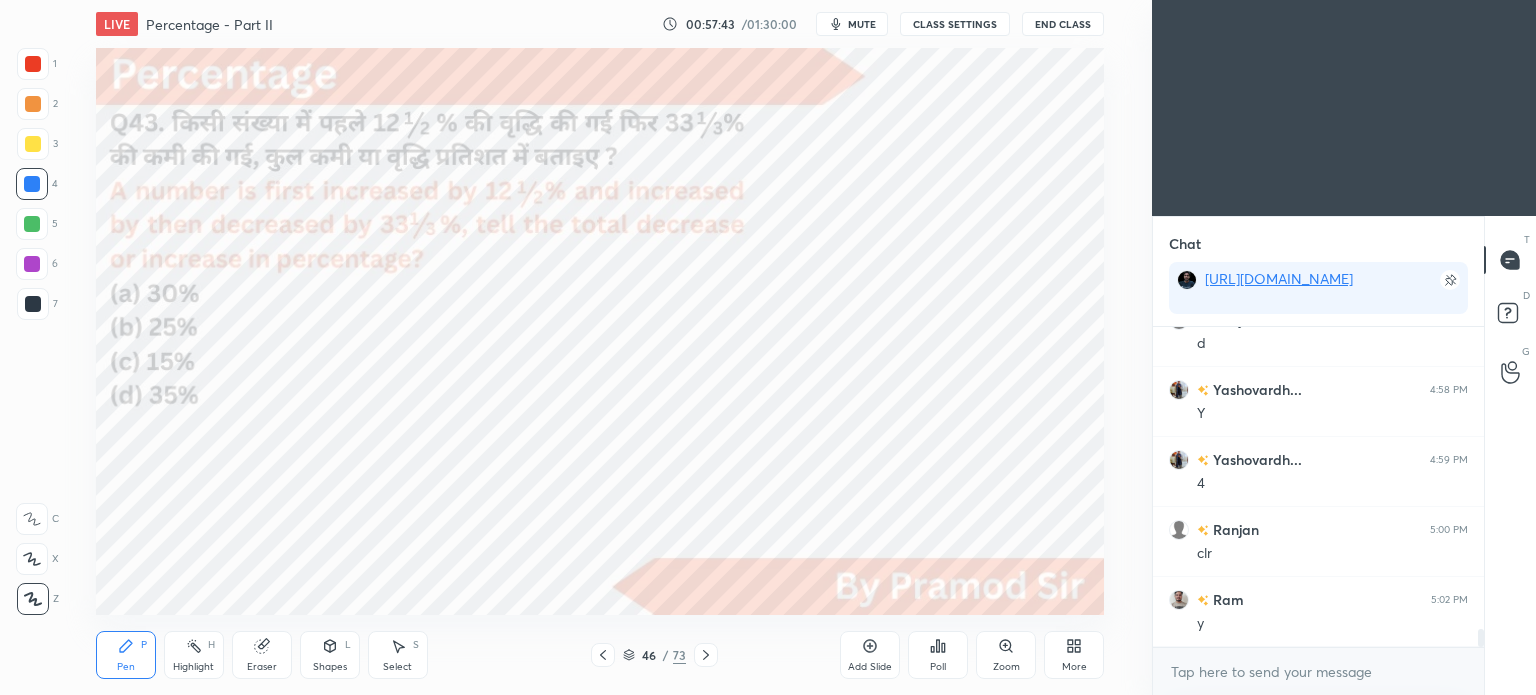 click on "Poll" at bounding box center (938, 667) 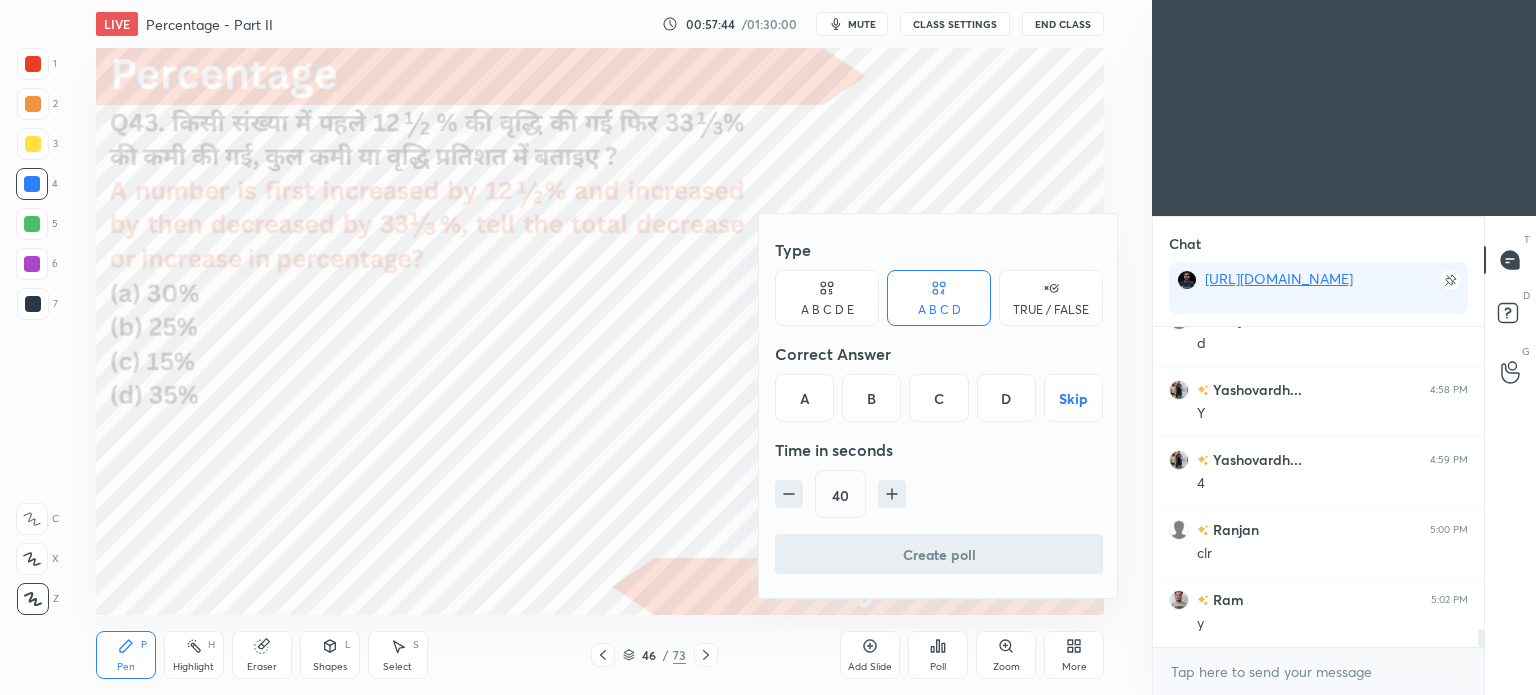 click on "B" at bounding box center (871, 398) 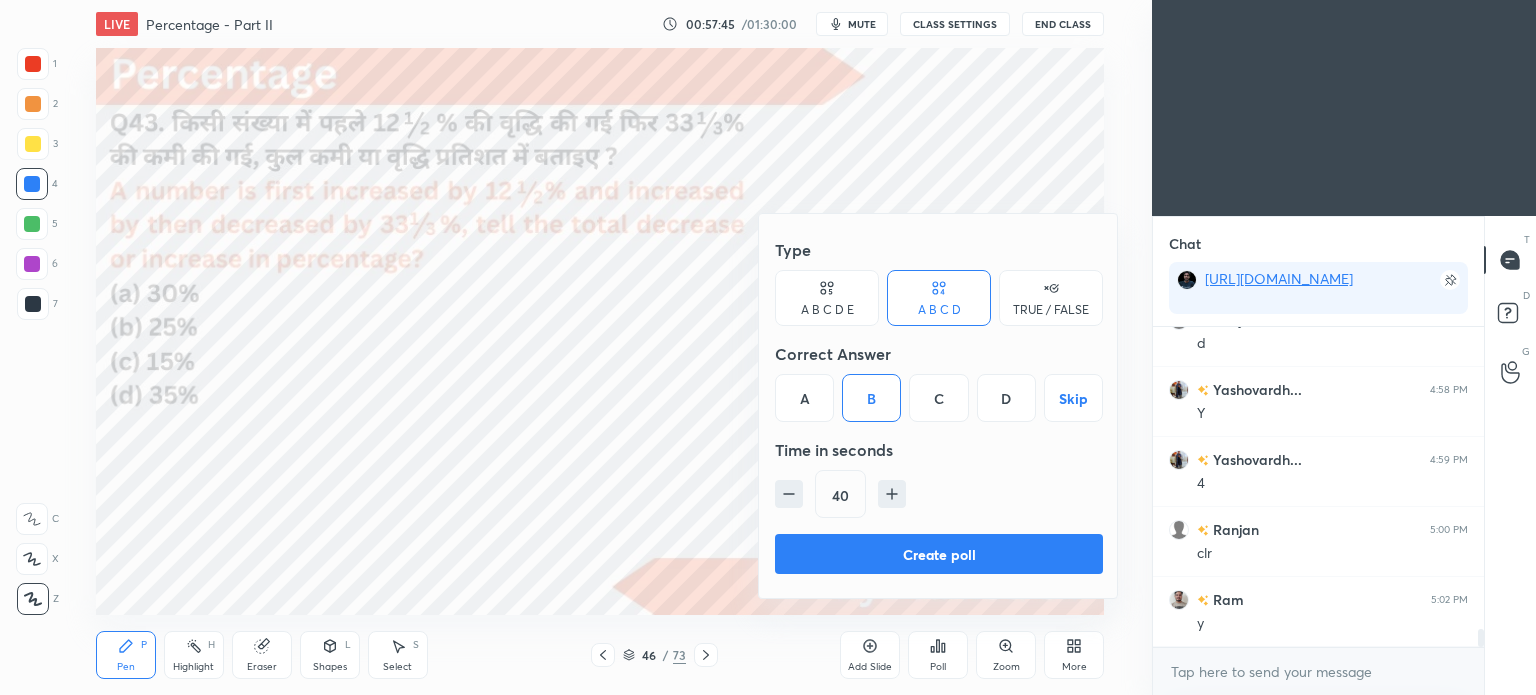 click on "Create poll" at bounding box center (939, 554) 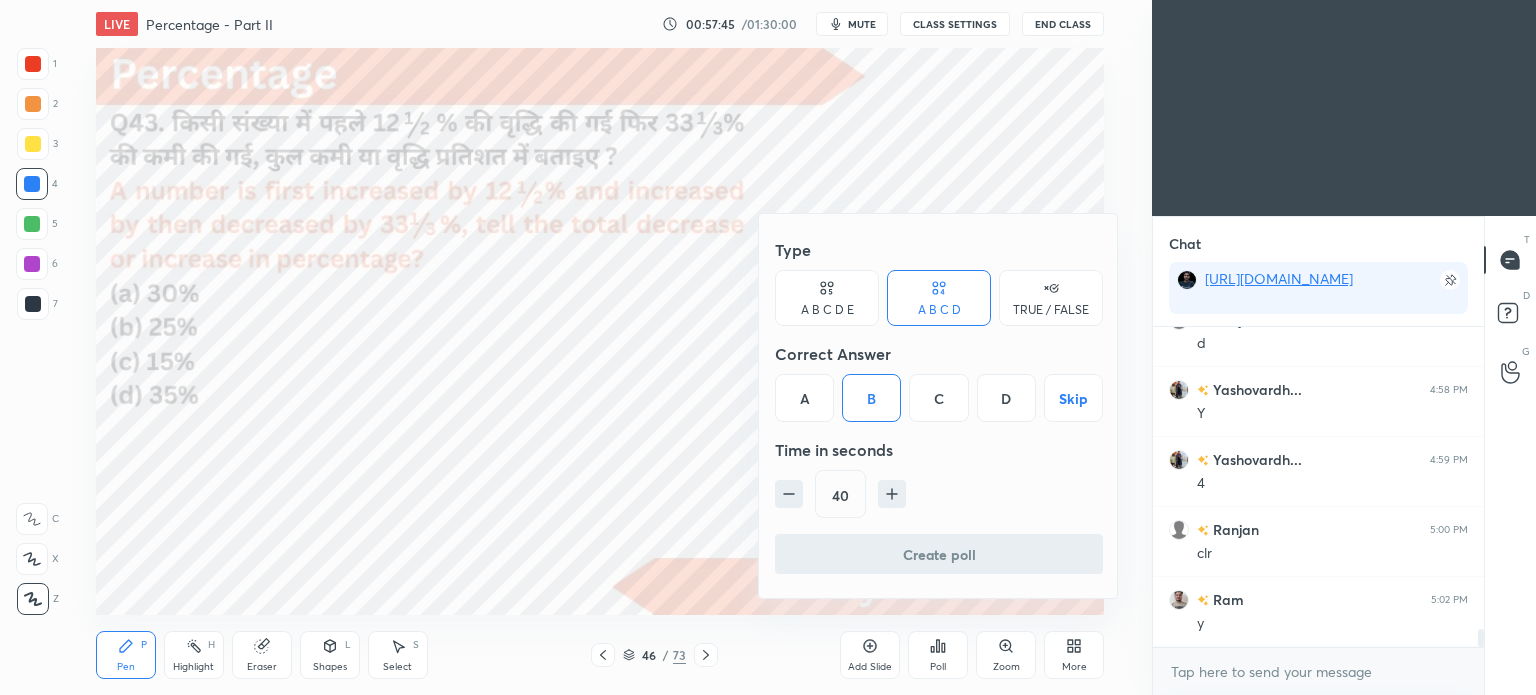 scroll, scrollTop: 128, scrollLeft: 325, axis: both 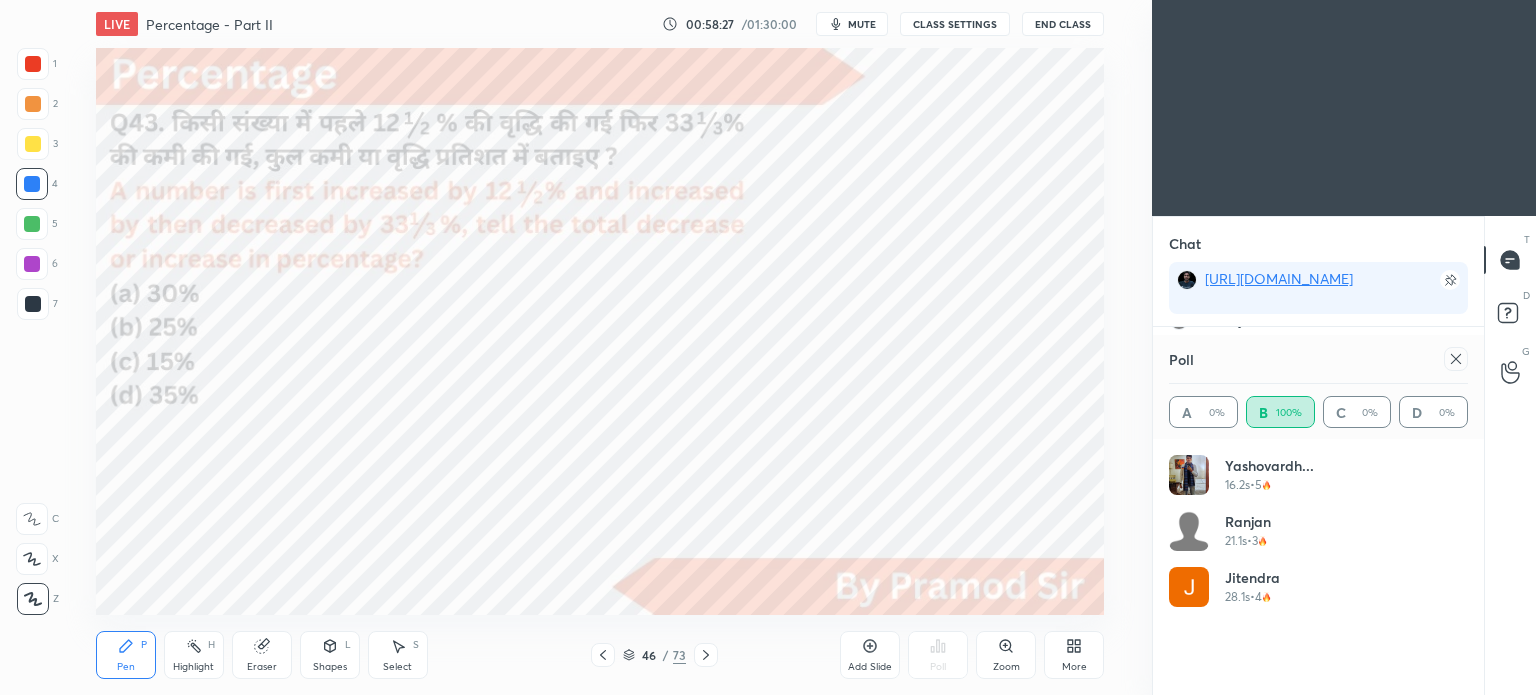 click 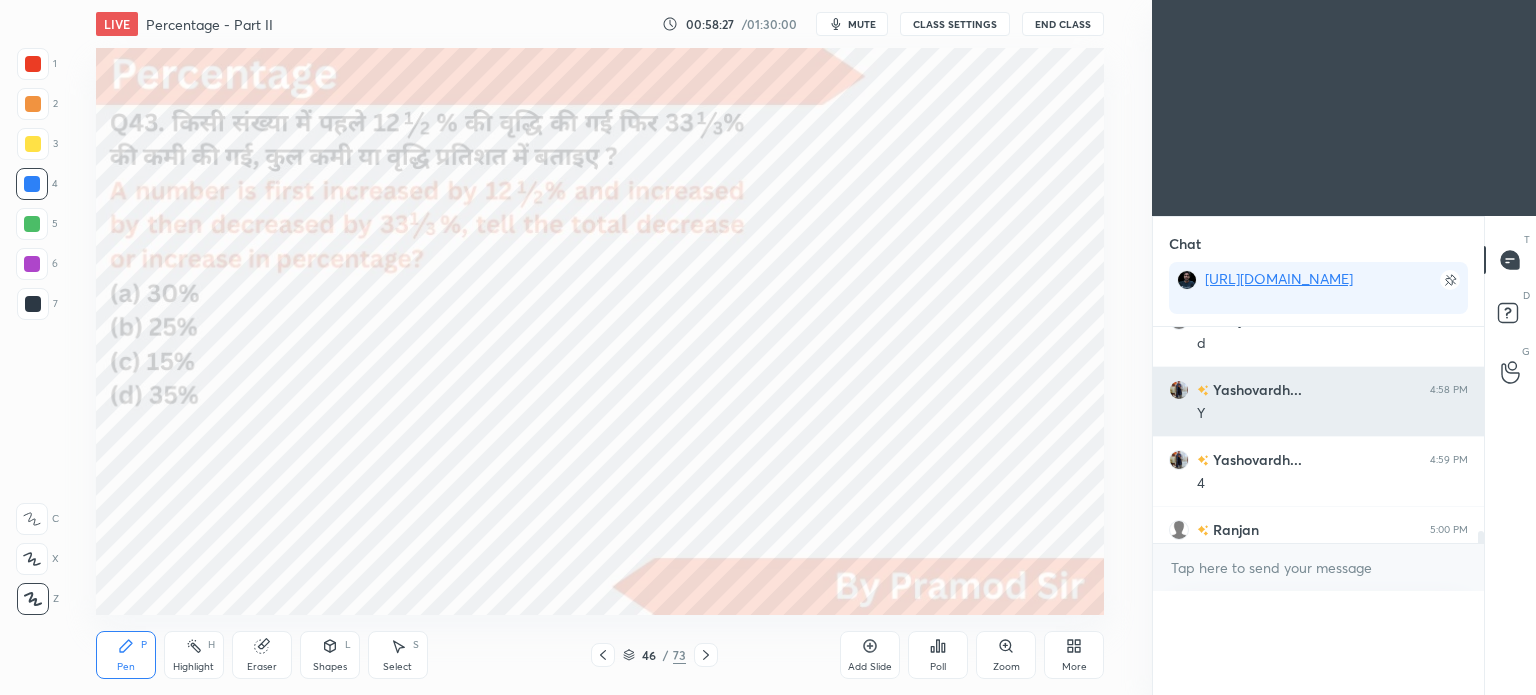 scroll, scrollTop: 7, scrollLeft: 6, axis: both 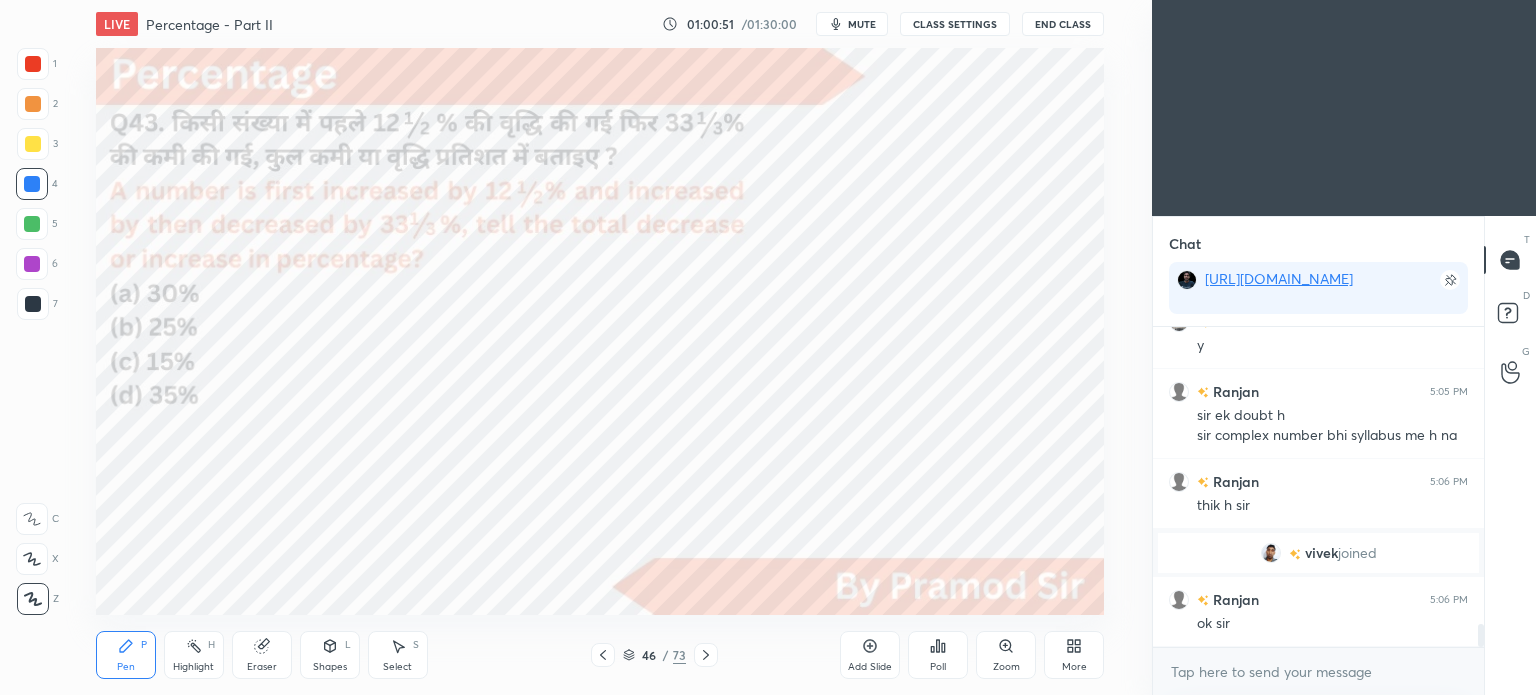 click on "End Class" at bounding box center (1063, 24) 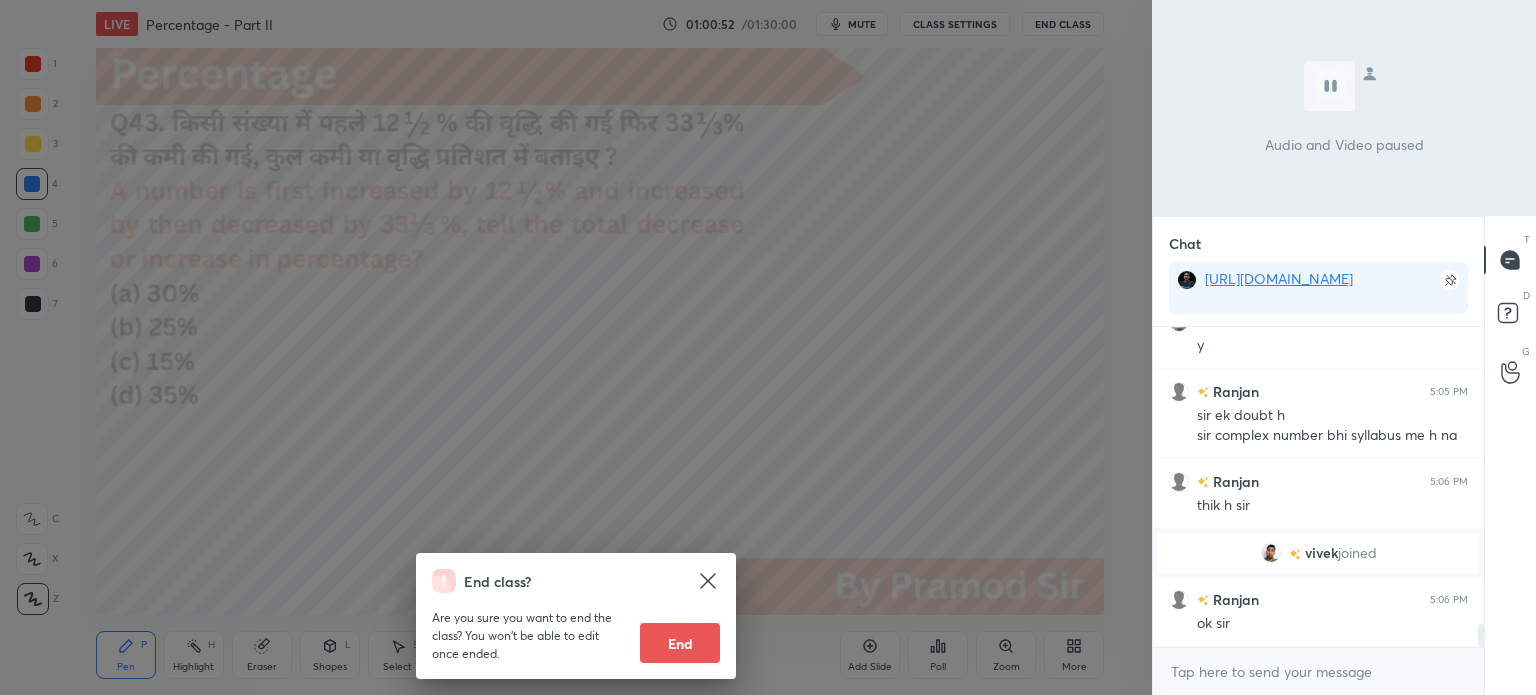 drag, startPoint x: 691, startPoint y: 644, endPoint x: 834, endPoint y: 597, distance: 150.52574 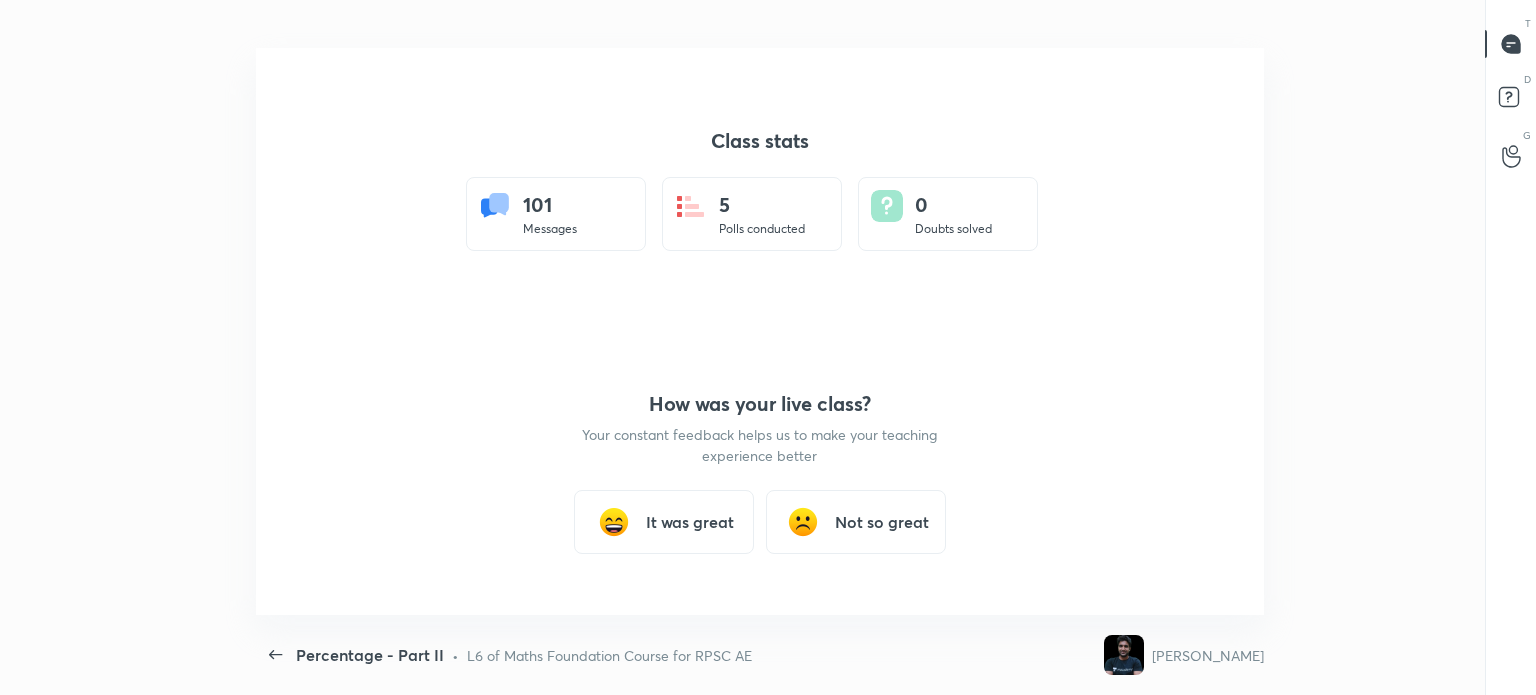 scroll, scrollTop: 99432, scrollLeft: 98726, axis: both 